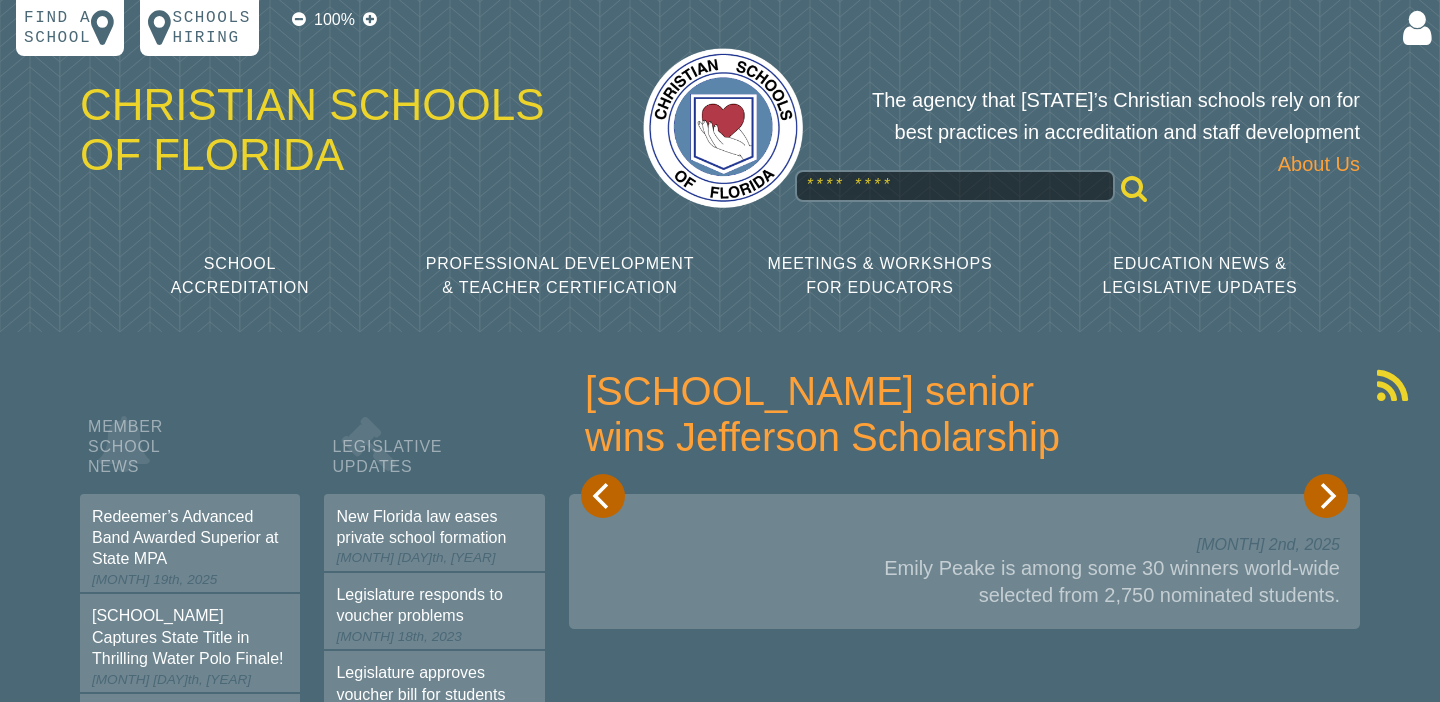 scroll, scrollTop: 0, scrollLeft: 0, axis: both 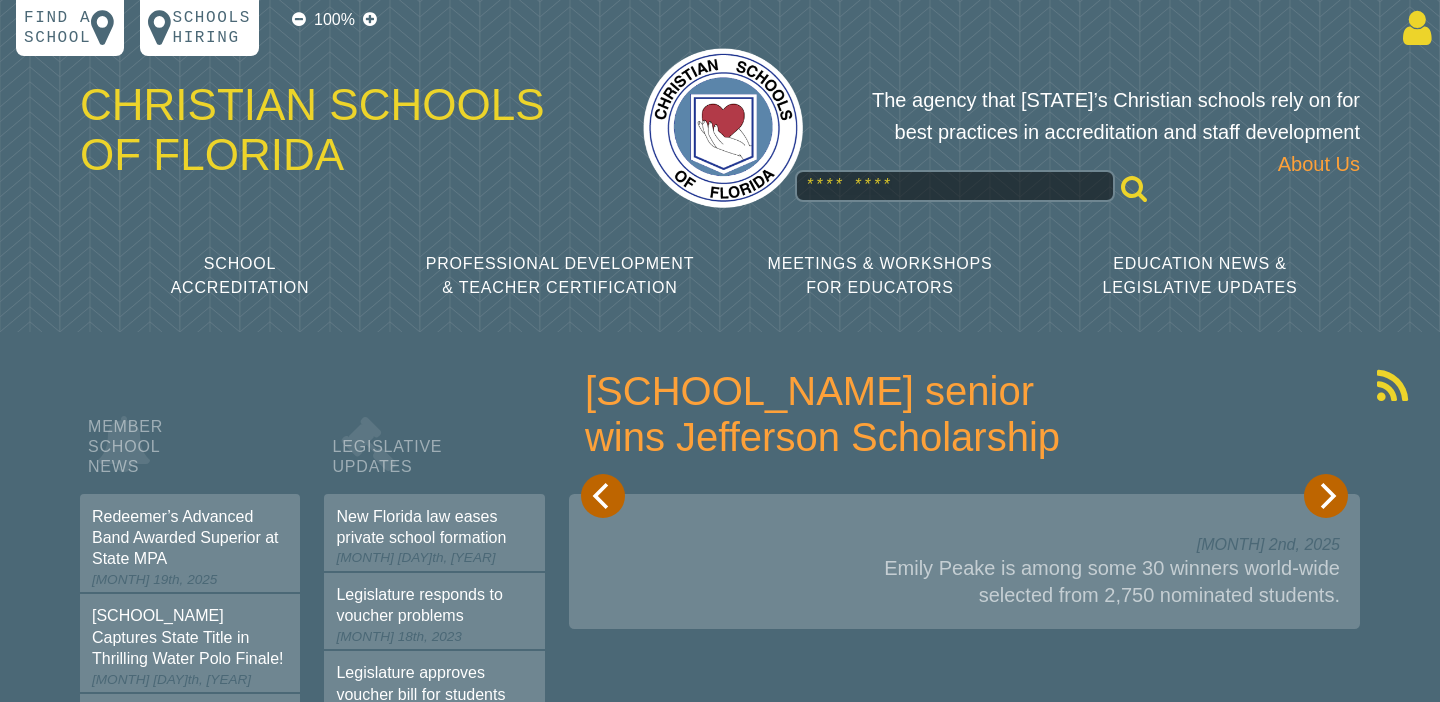 click at bounding box center [1413, 28] 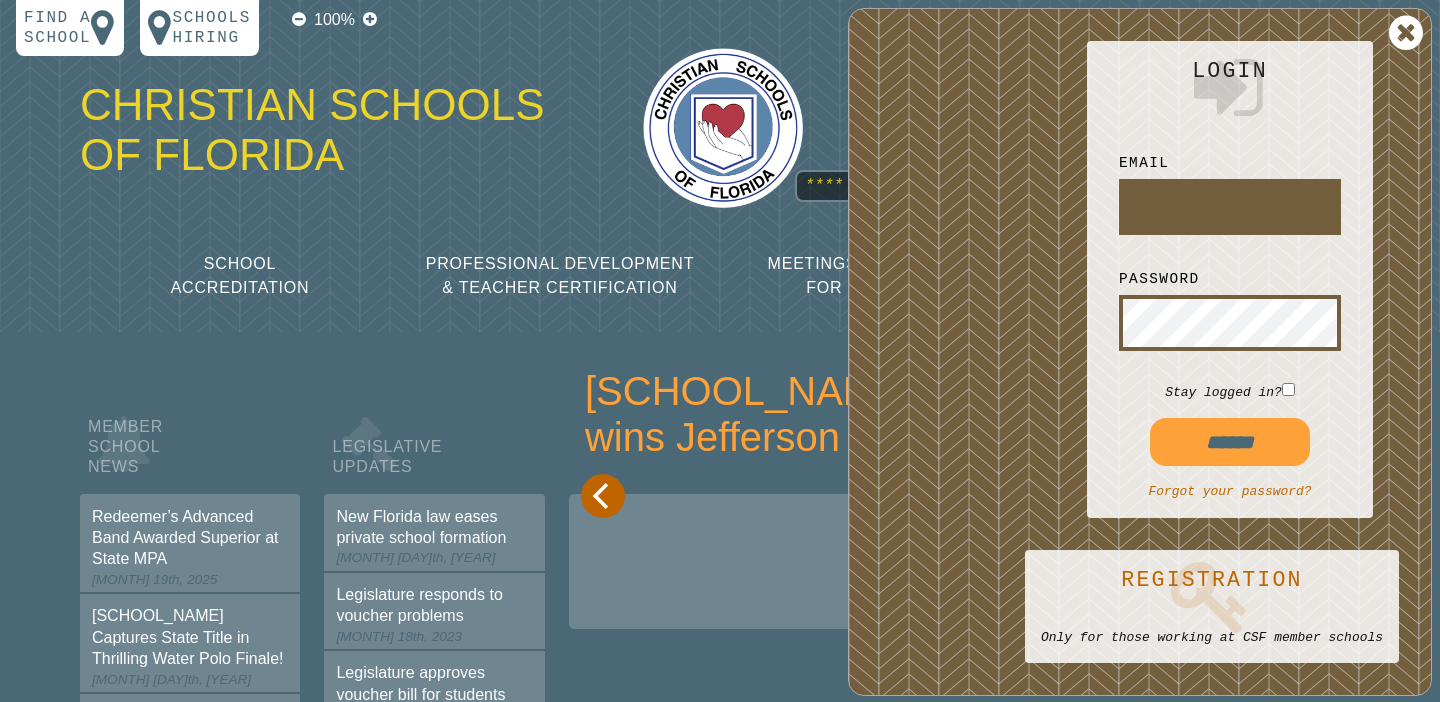 click at bounding box center [1230, 207] 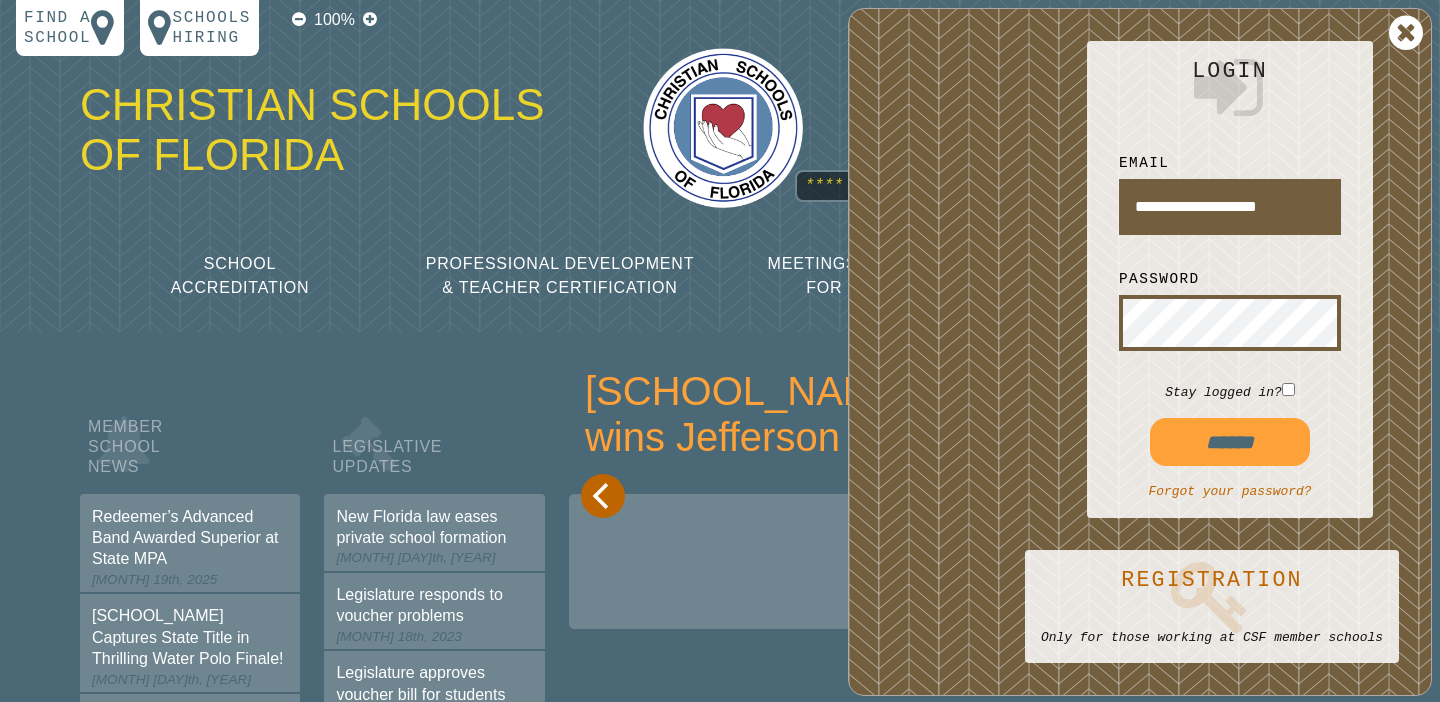 click on "******" at bounding box center [1230, 442] 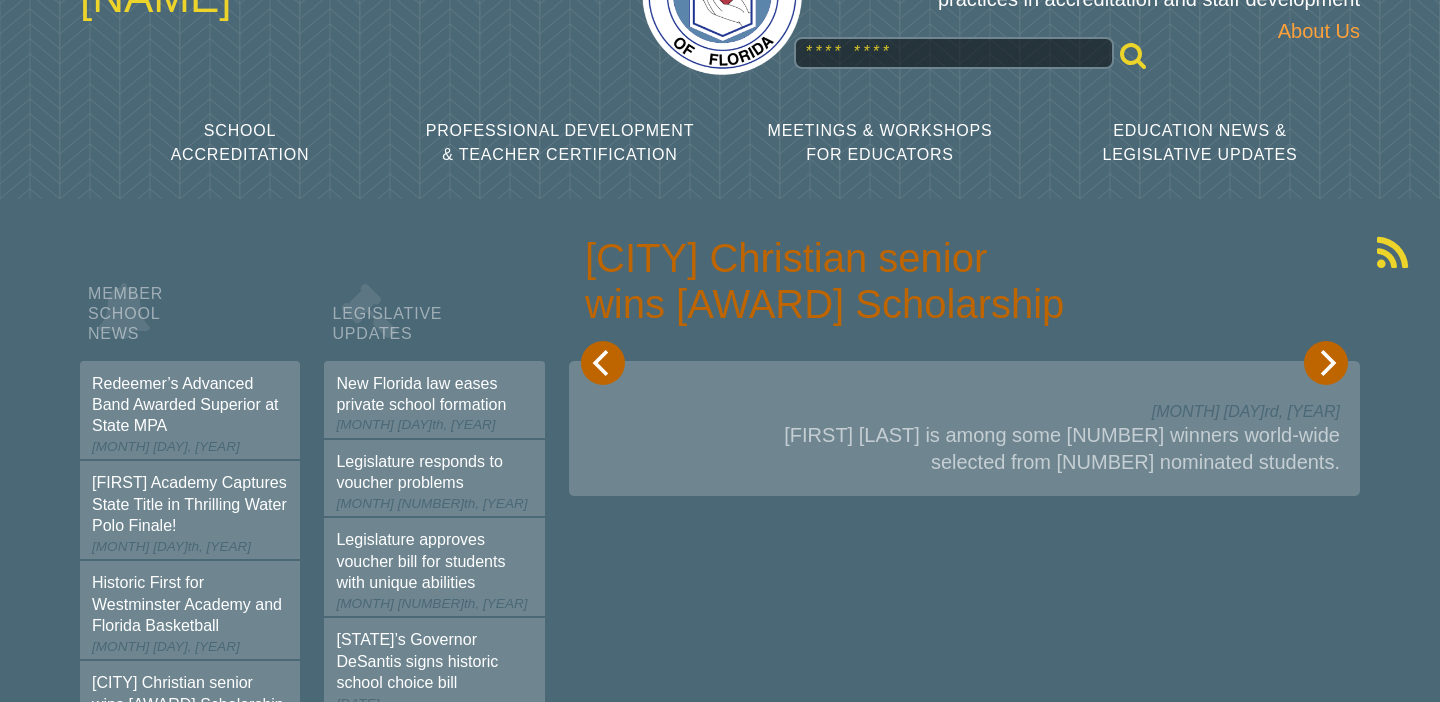 scroll, scrollTop: 0, scrollLeft: 0, axis: both 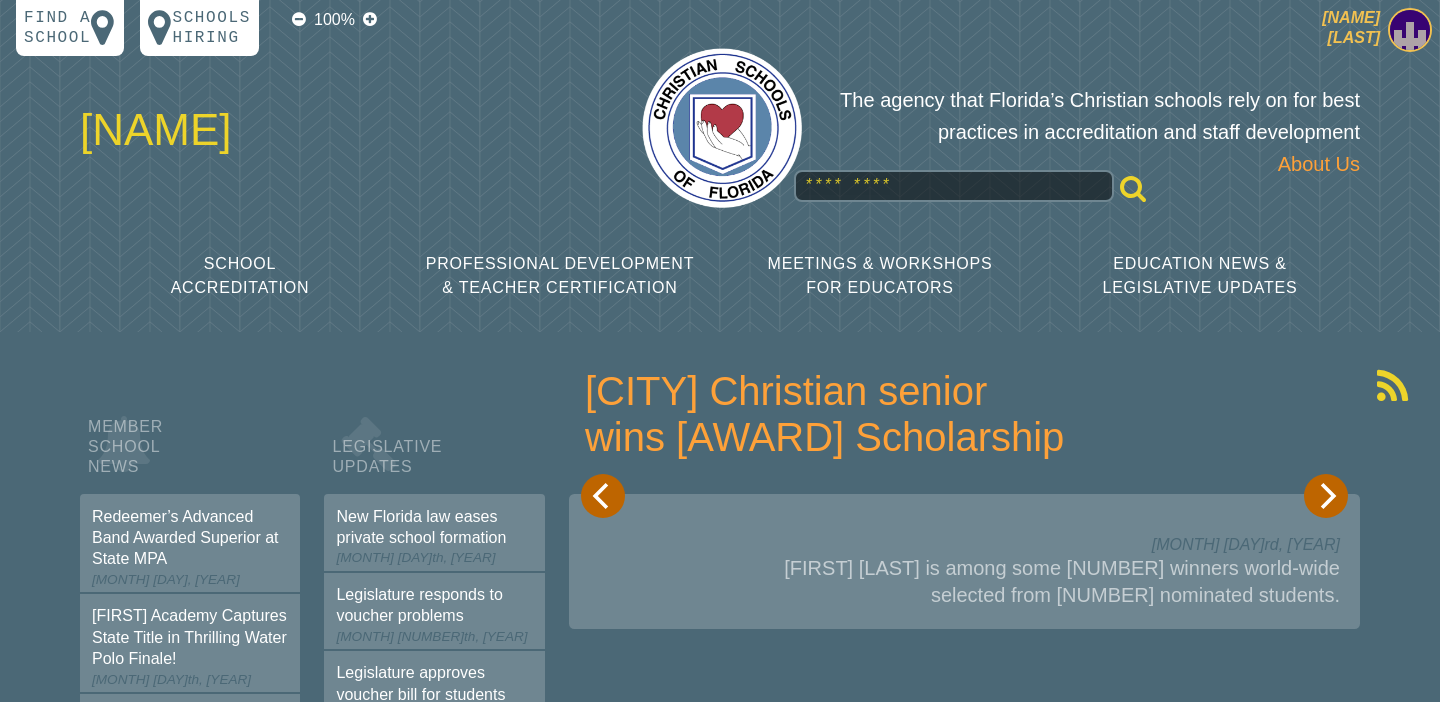 click at bounding box center (1410, 30) 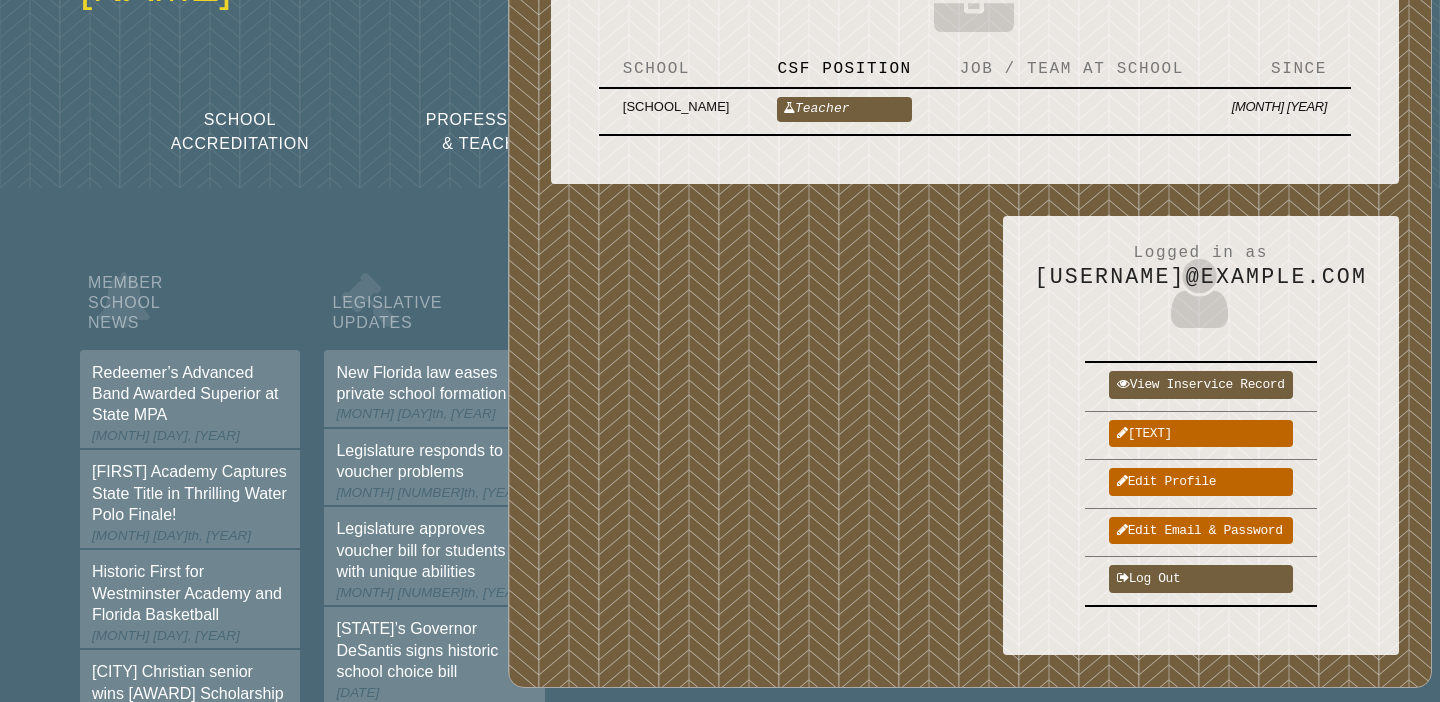 scroll, scrollTop: 204, scrollLeft: 0, axis: vertical 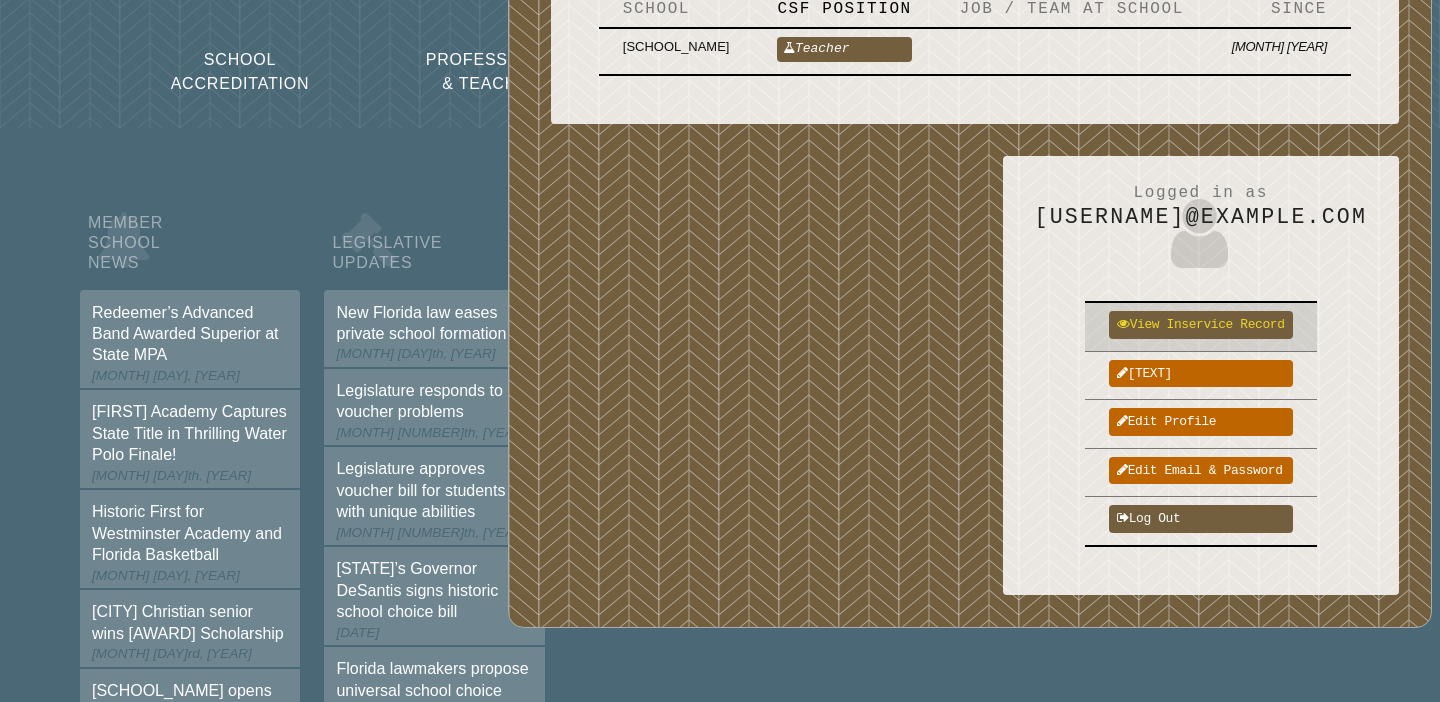 click on "View inservice record" at bounding box center [1200, 324] 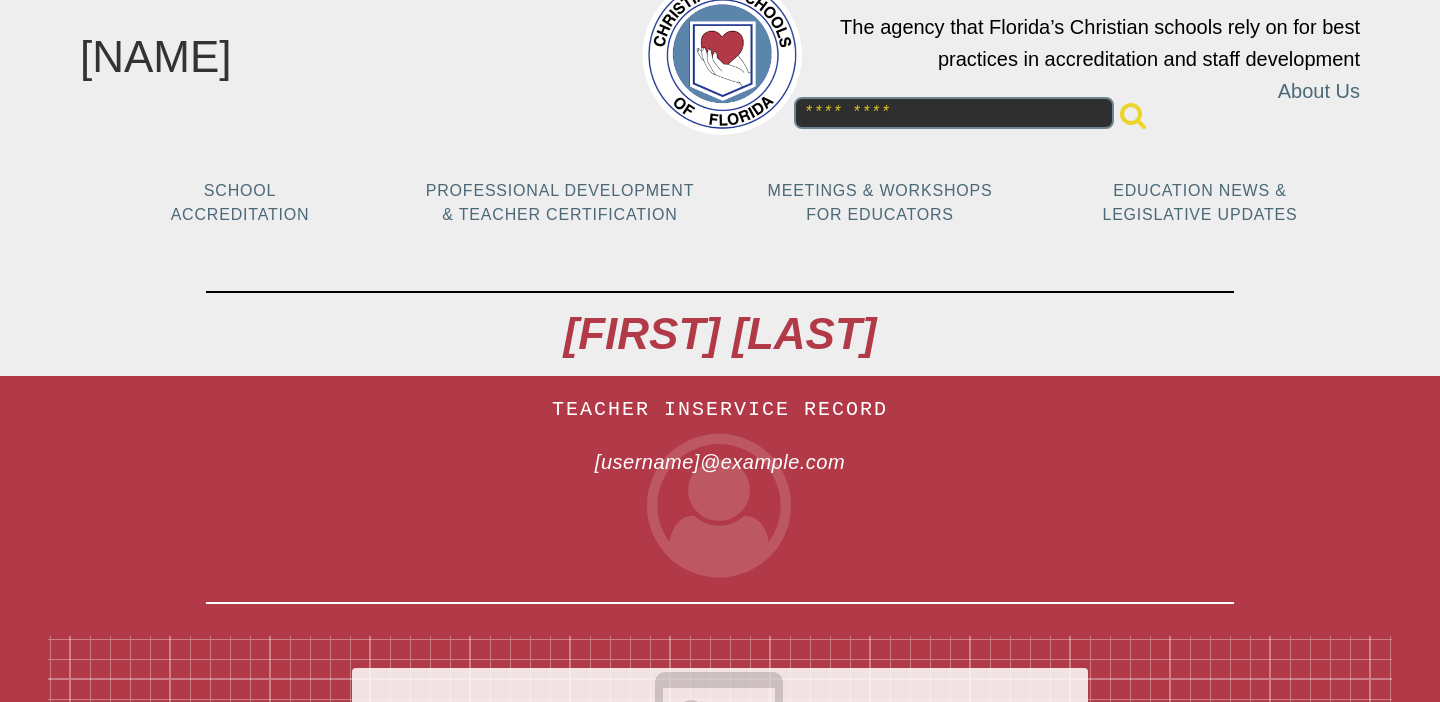 scroll, scrollTop: 0, scrollLeft: 0, axis: both 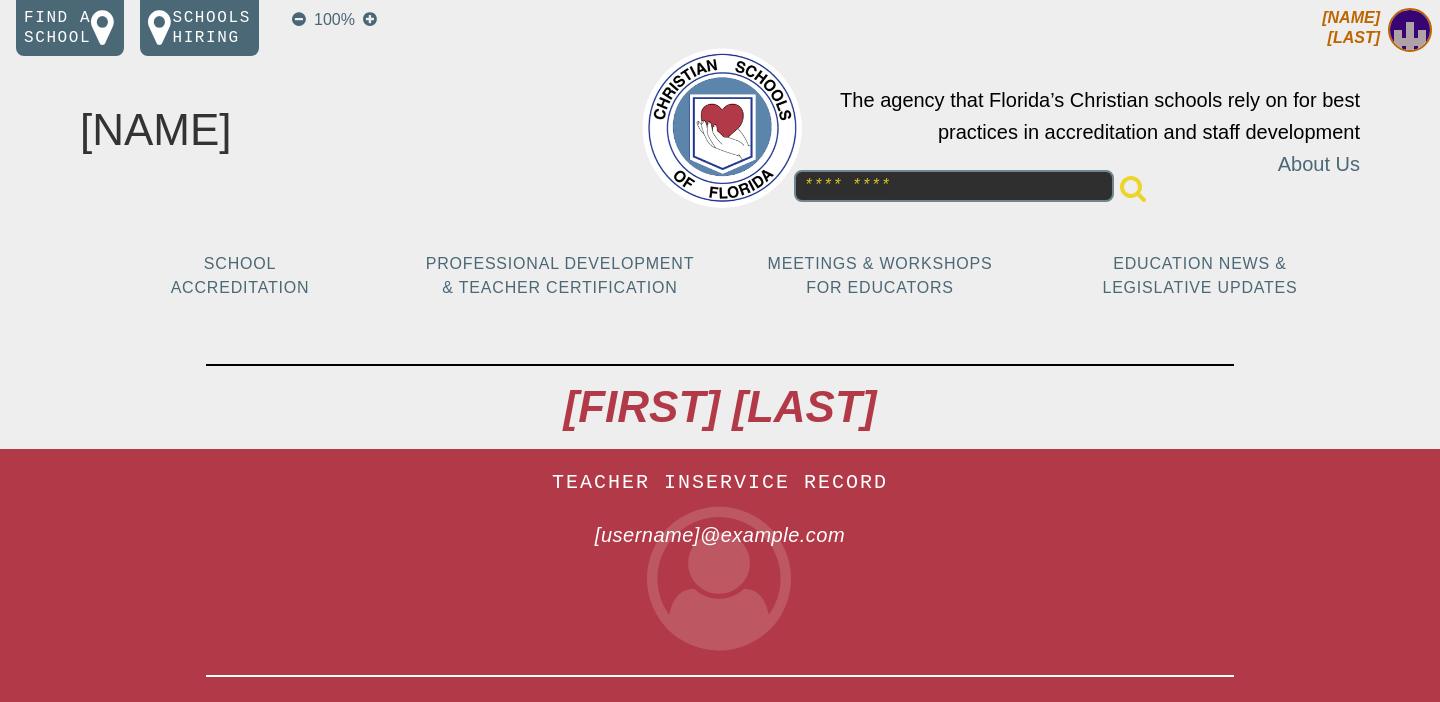 click on "[FIRST] [LAST]" at bounding box center [1351, 27] 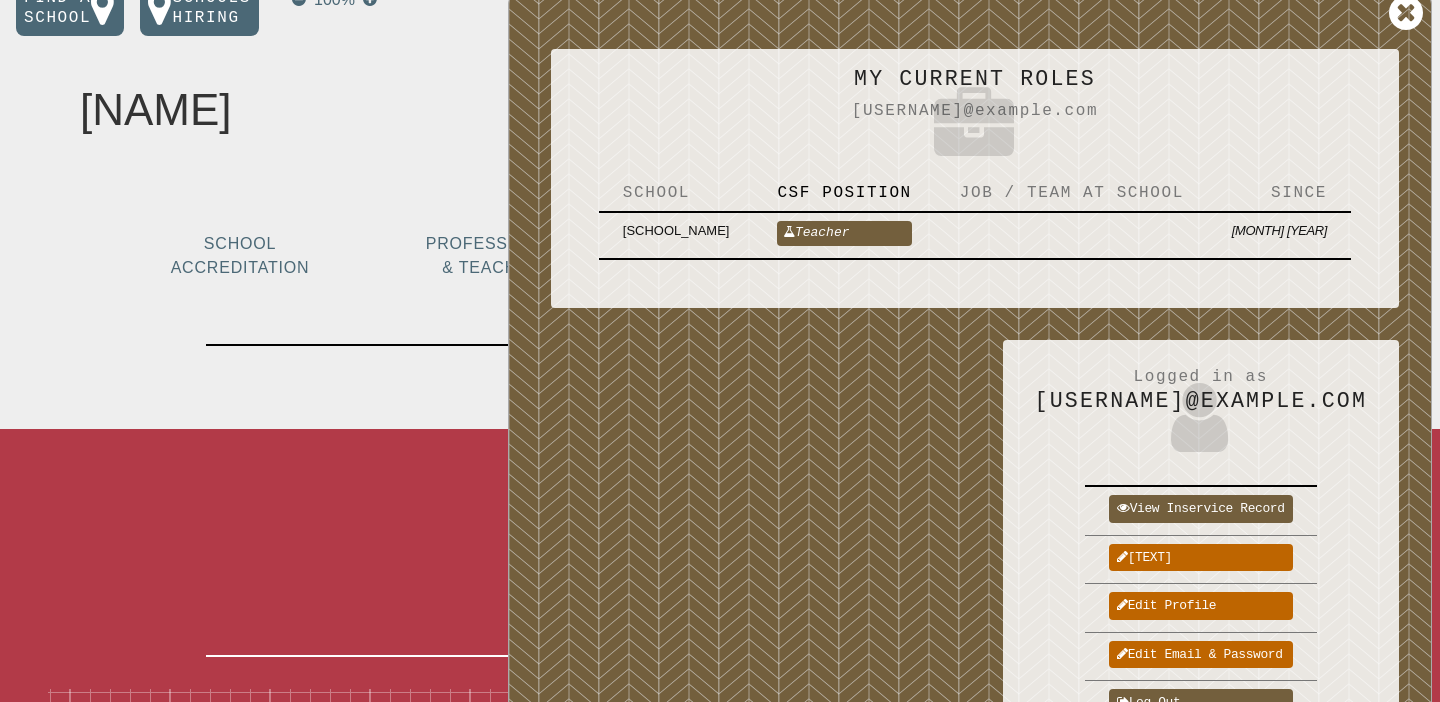scroll, scrollTop: 0, scrollLeft: 0, axis: both 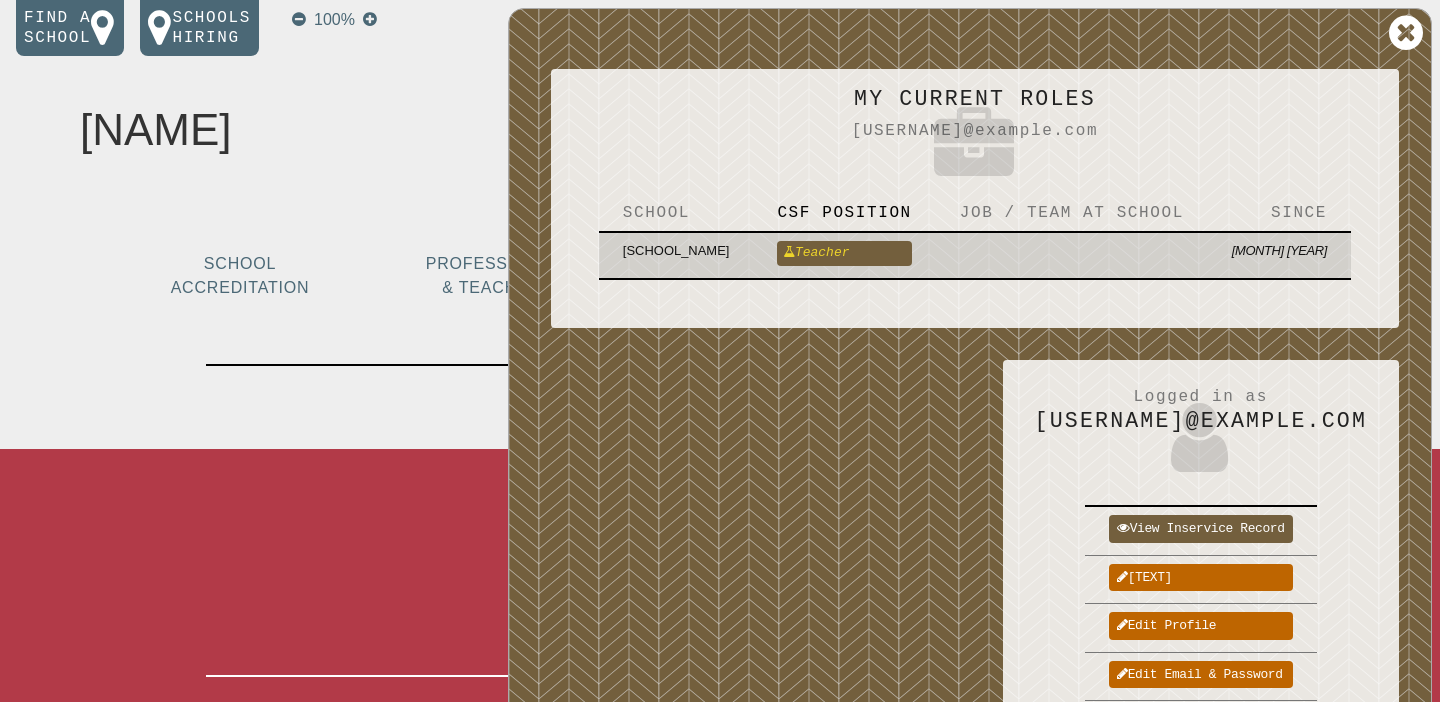 click on "Teacher" at bounding box center (844, 253) 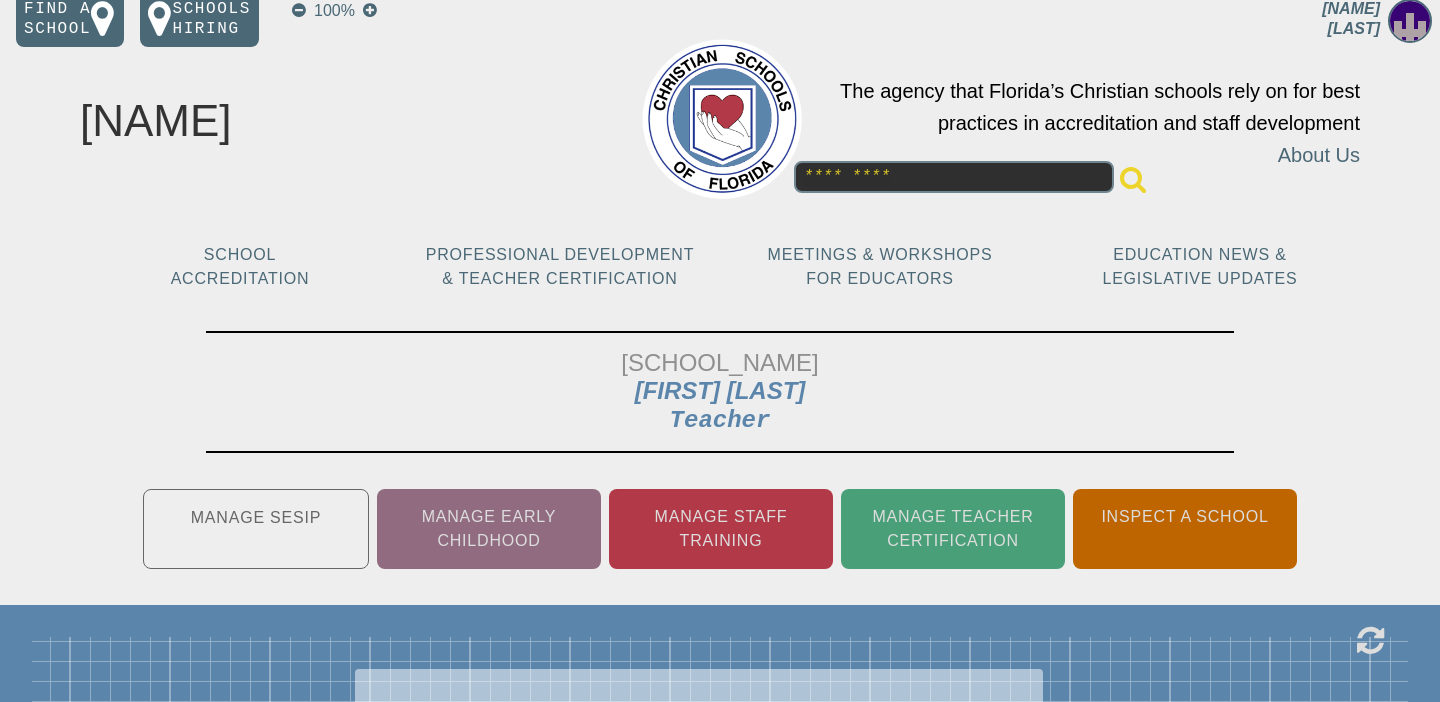scroll, scrollTop: 0, scrollLeft: 0, axis: both 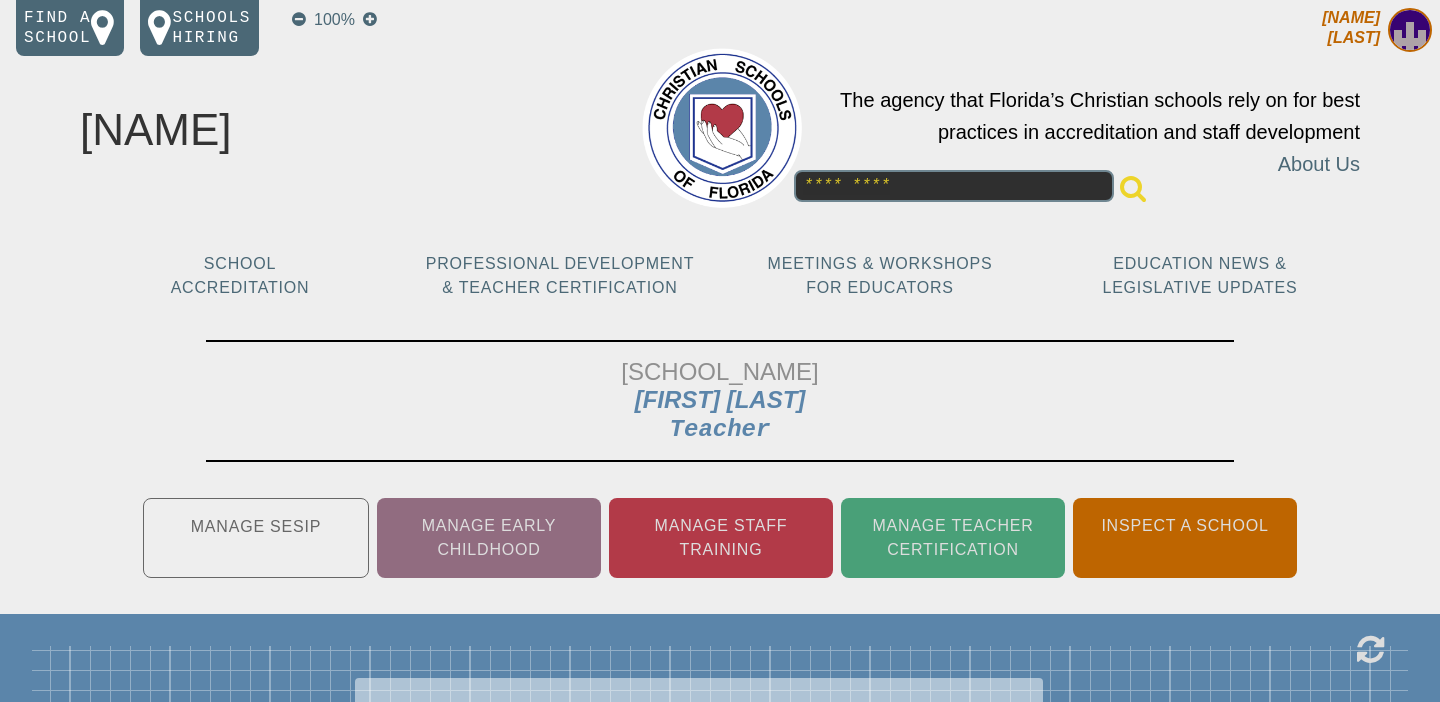 click on "[FIRST] [LAST]" at bounding box center (1351, 27) 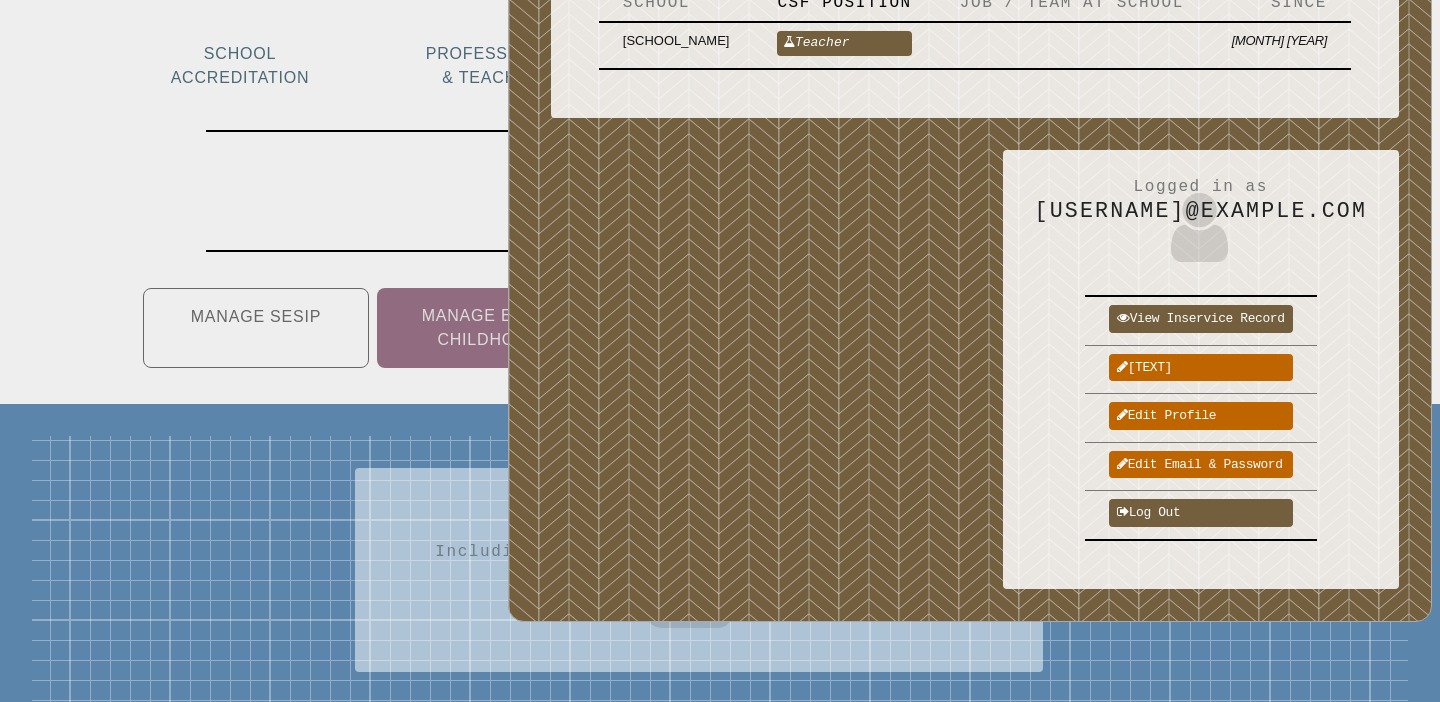 scroll, scrollTop: 212, scrollLeft: 0, axis: vertical 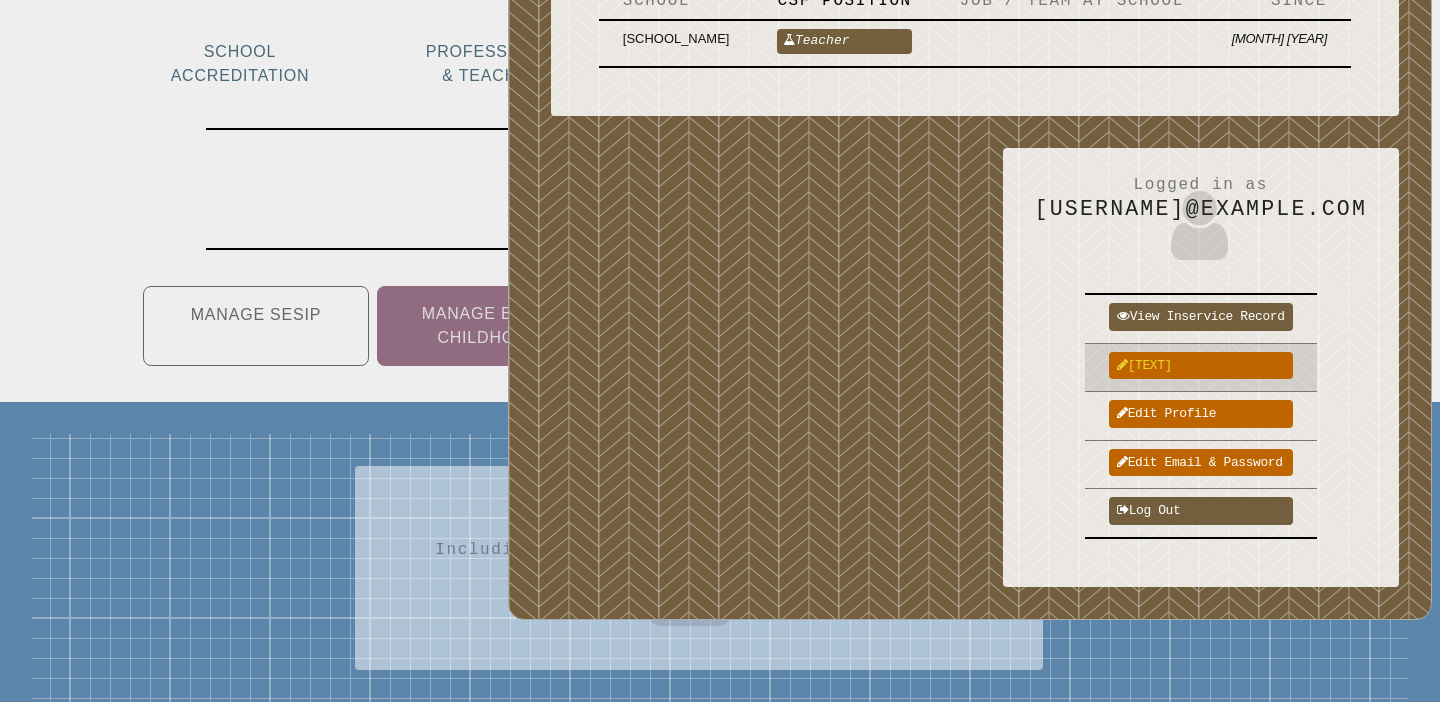 click on "[TEXT]" at bounding box center [1200, 365] 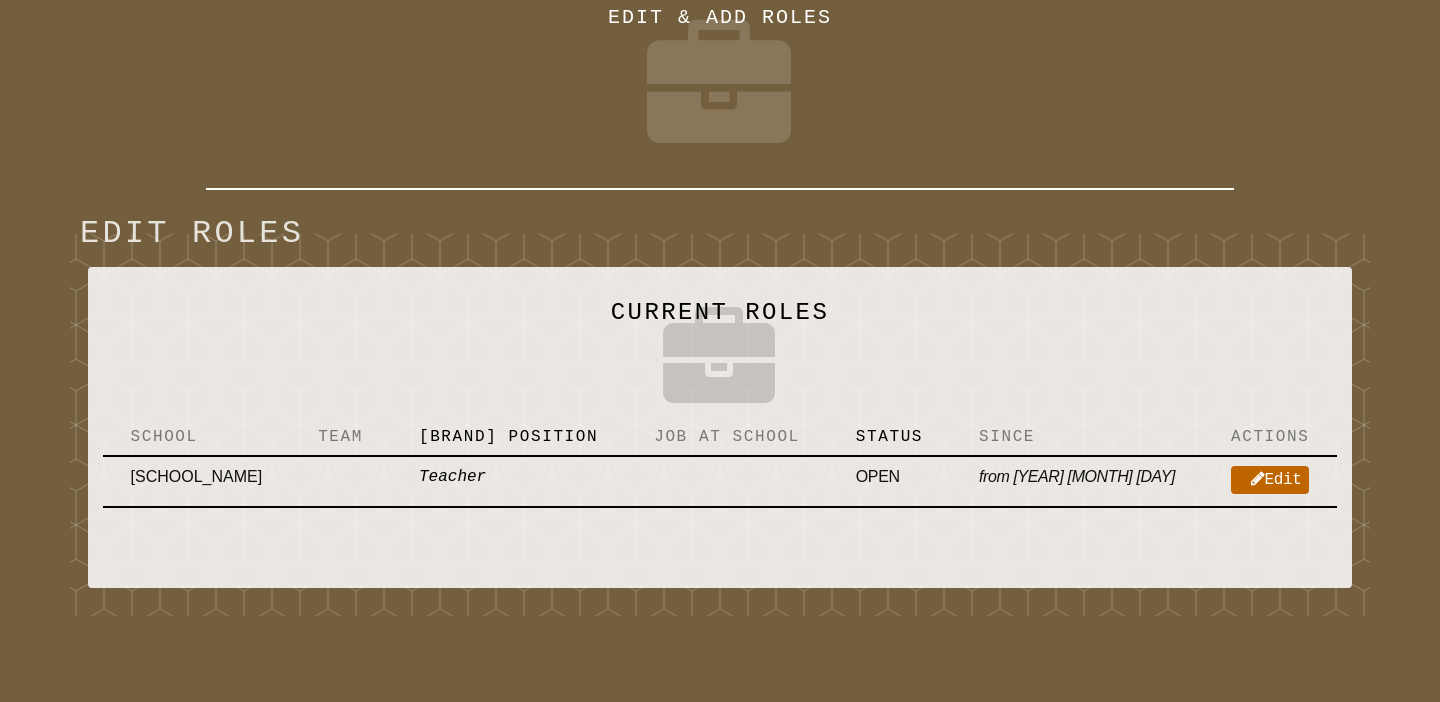 scroll, scrollTop: 474, scrollLeft: 0, axis: vertical 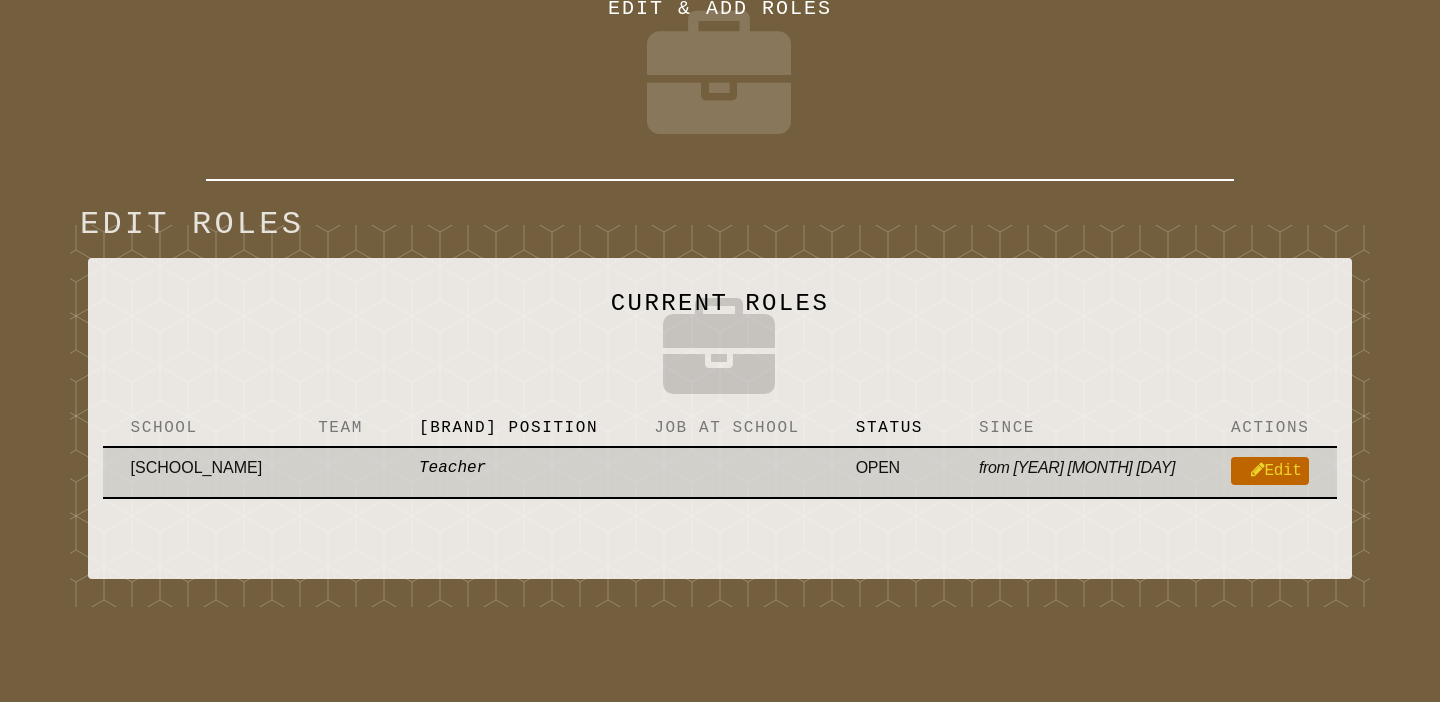 click on "Edit" at bounding box center (1270, 471) 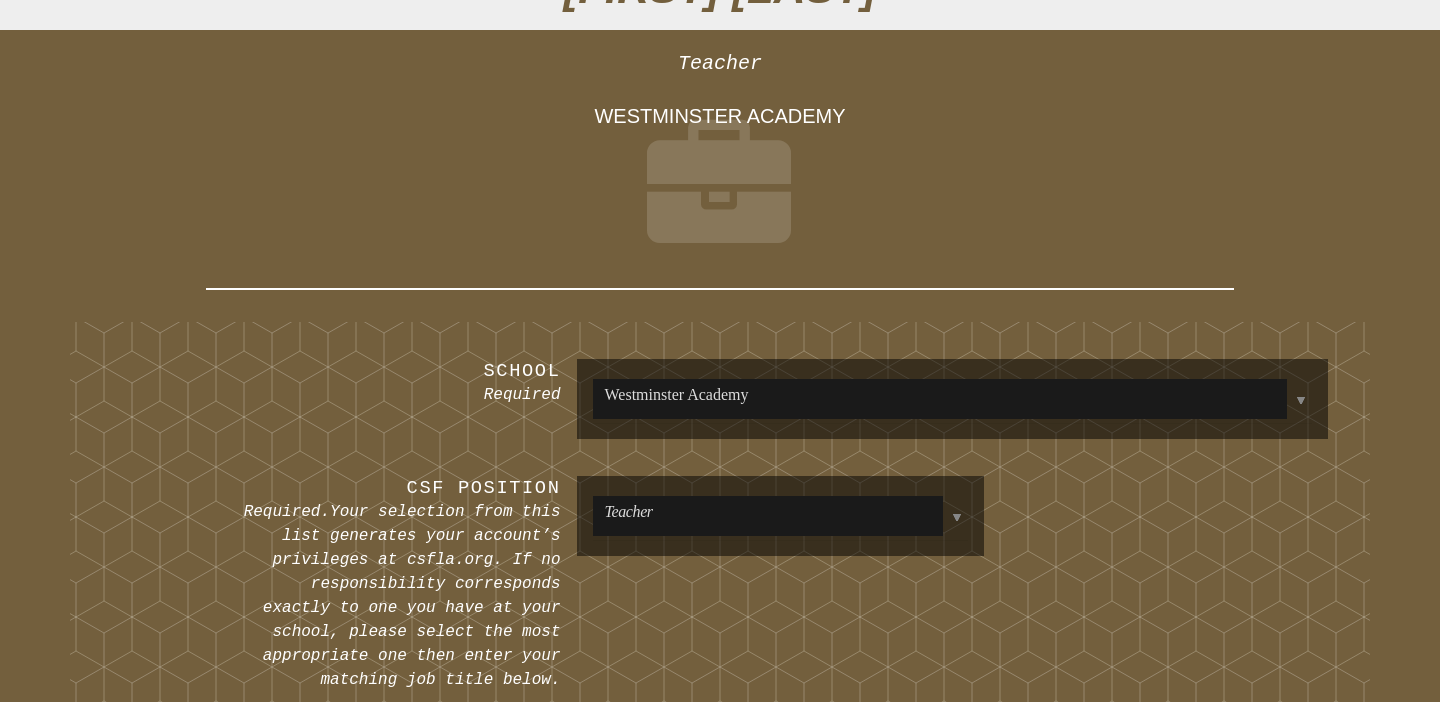 scroll, scrollTop: 0, scrollLeft: 0, axis: both 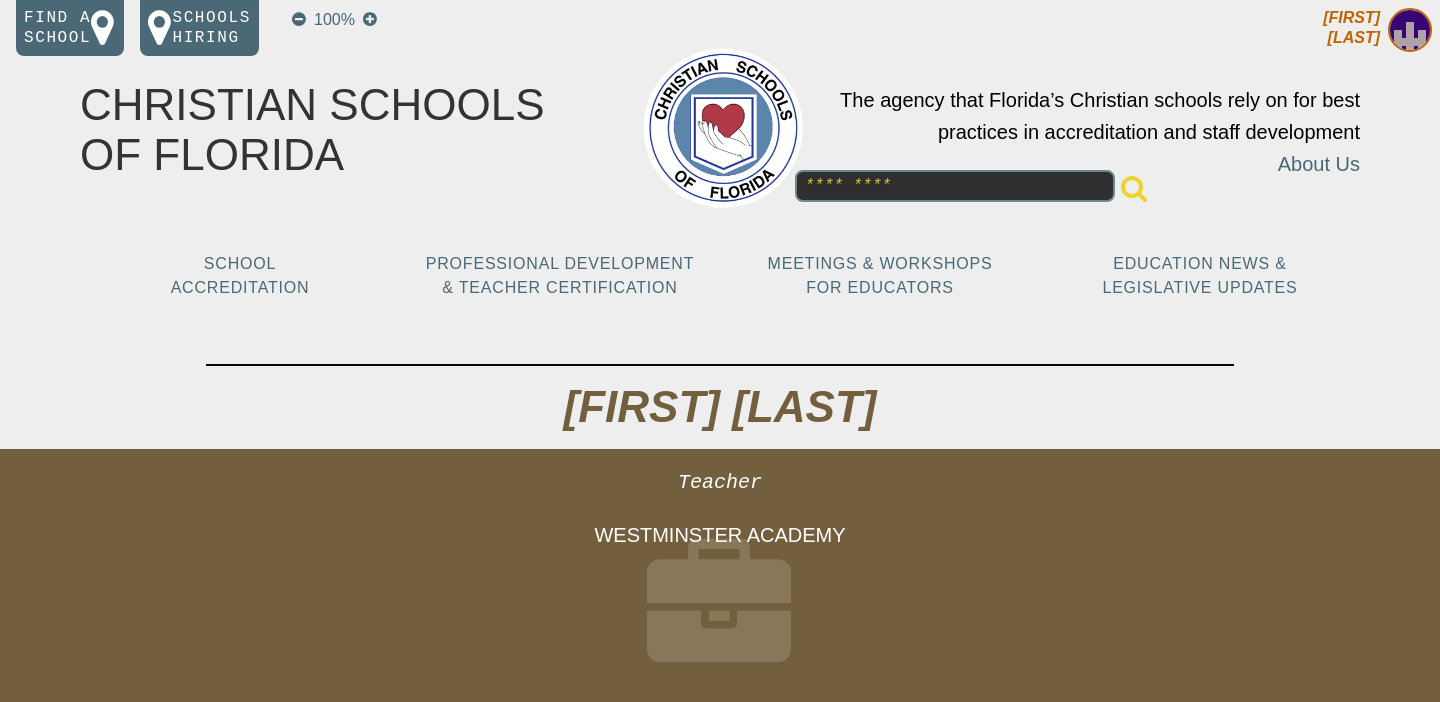click on "[FIRST] [LAST]" at bounding box center (1351, 27) 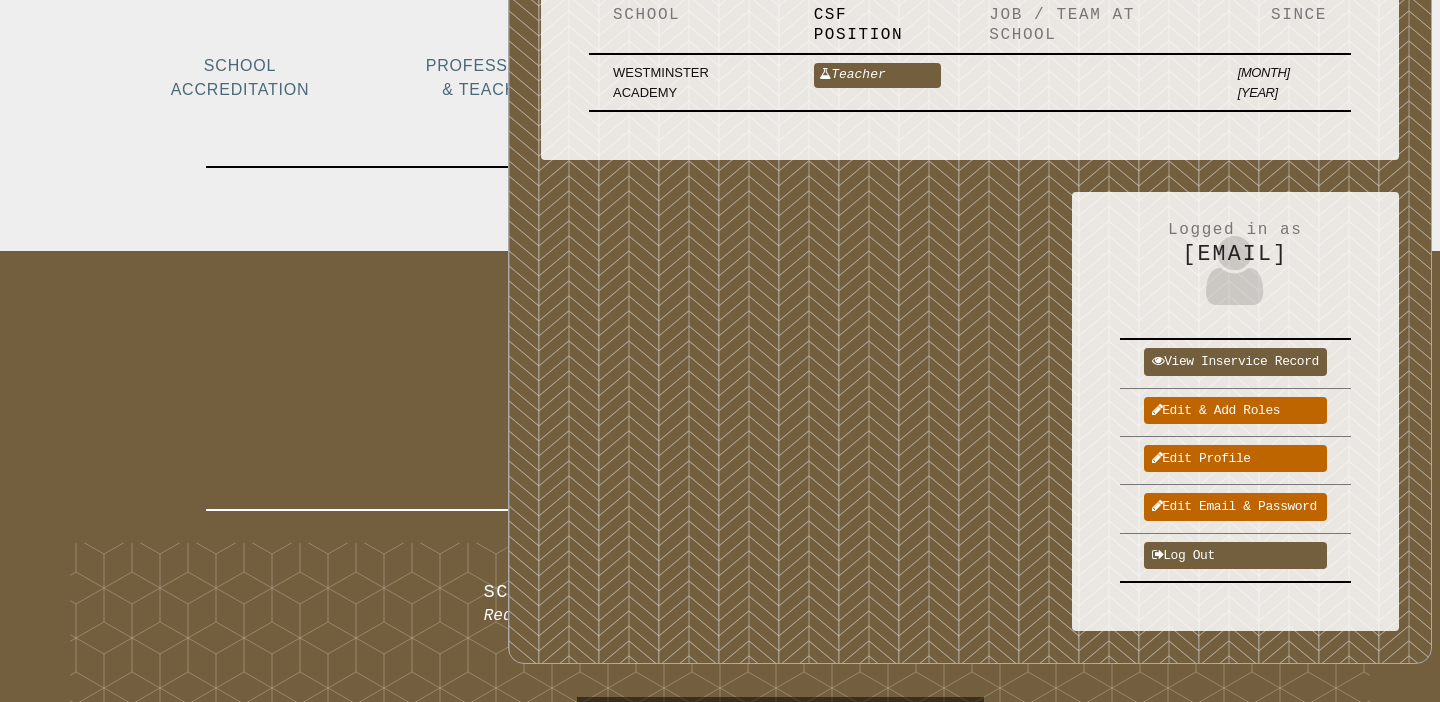 scroll, scrollTop: 207, scrollLeft: 0, axis: vertical 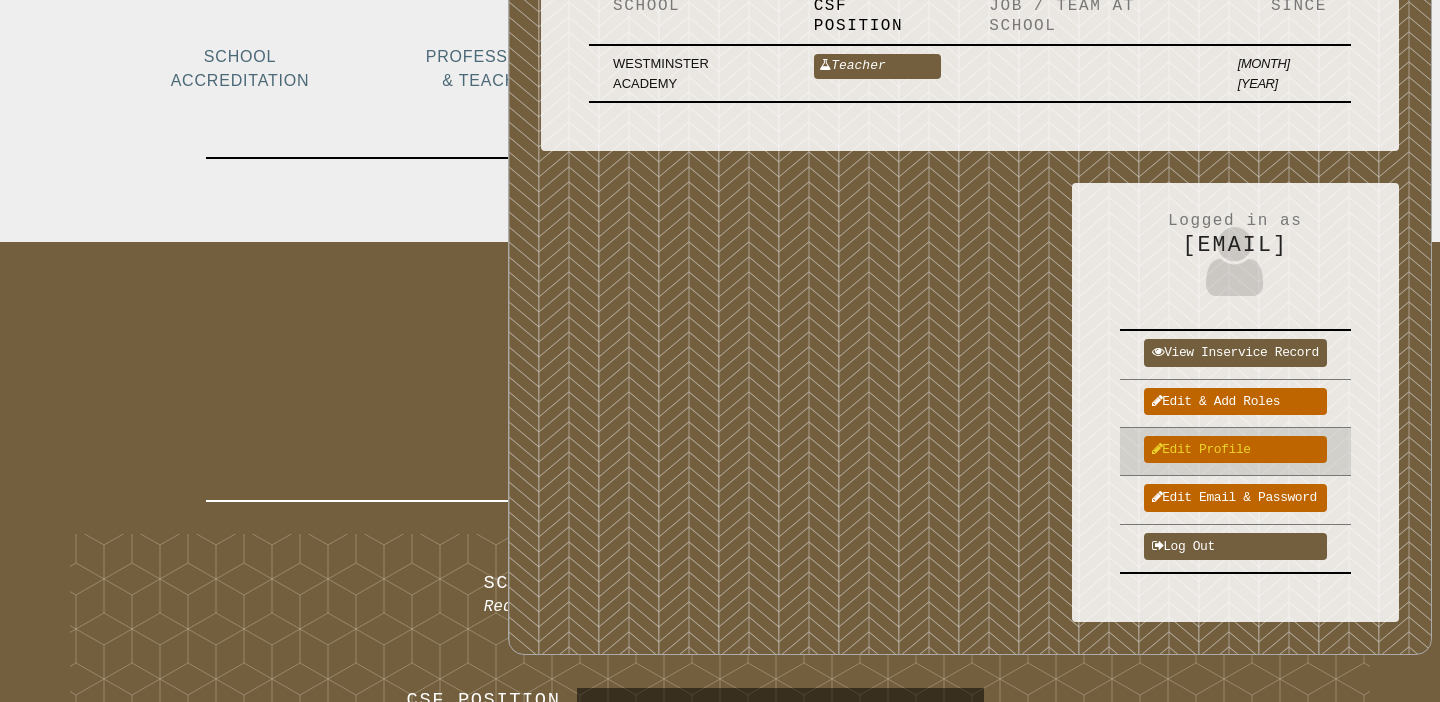 click on "Edit profile" at bounding box center [1235, 449] 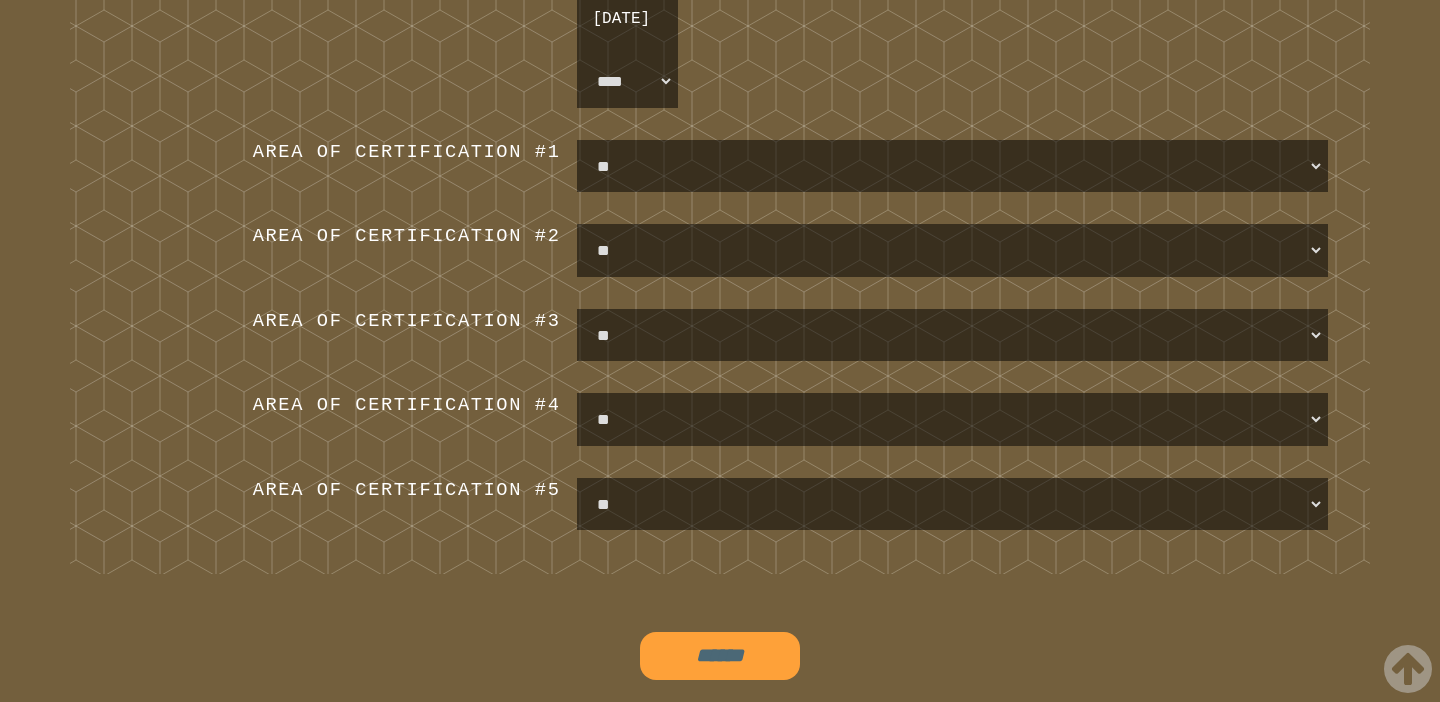scroll, scrollTop: 2276, scrollLeft: 0, axis: vertical 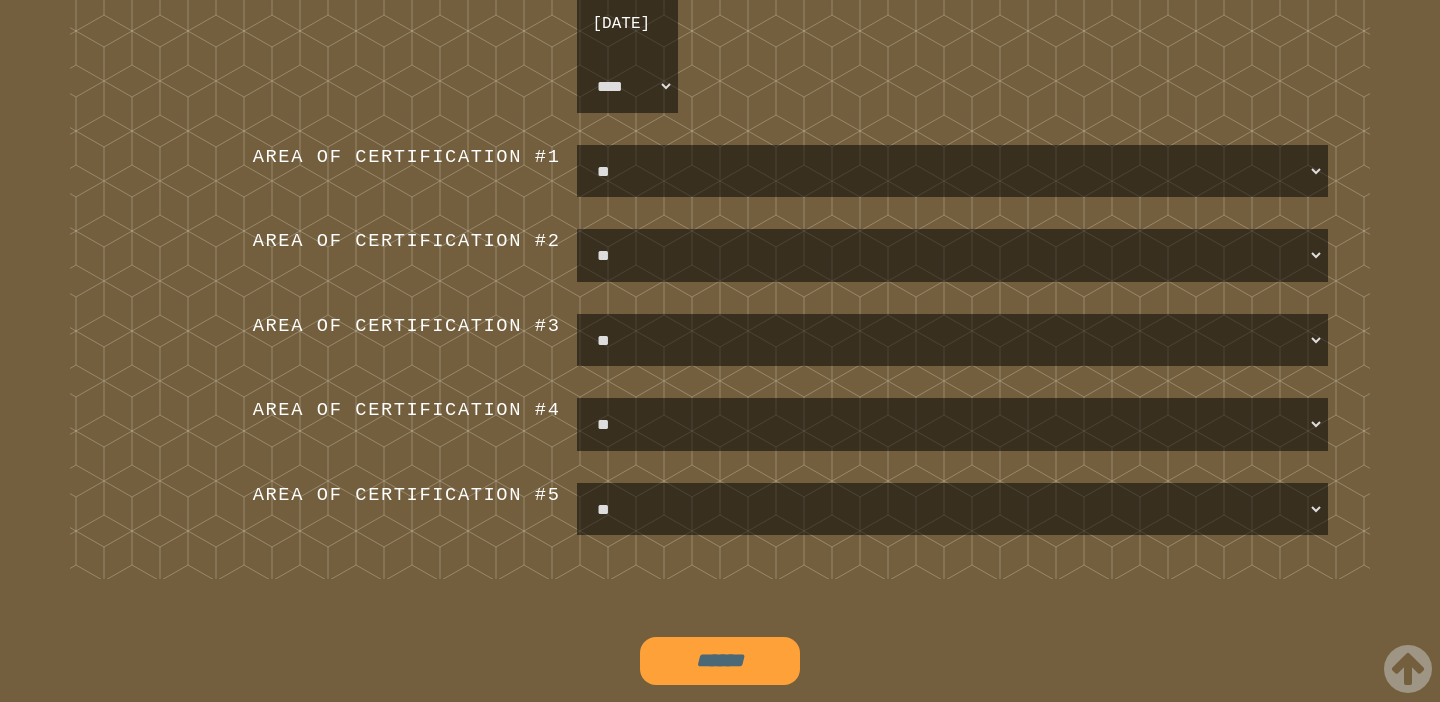 click on "**********" at bounding box center (952, 171) 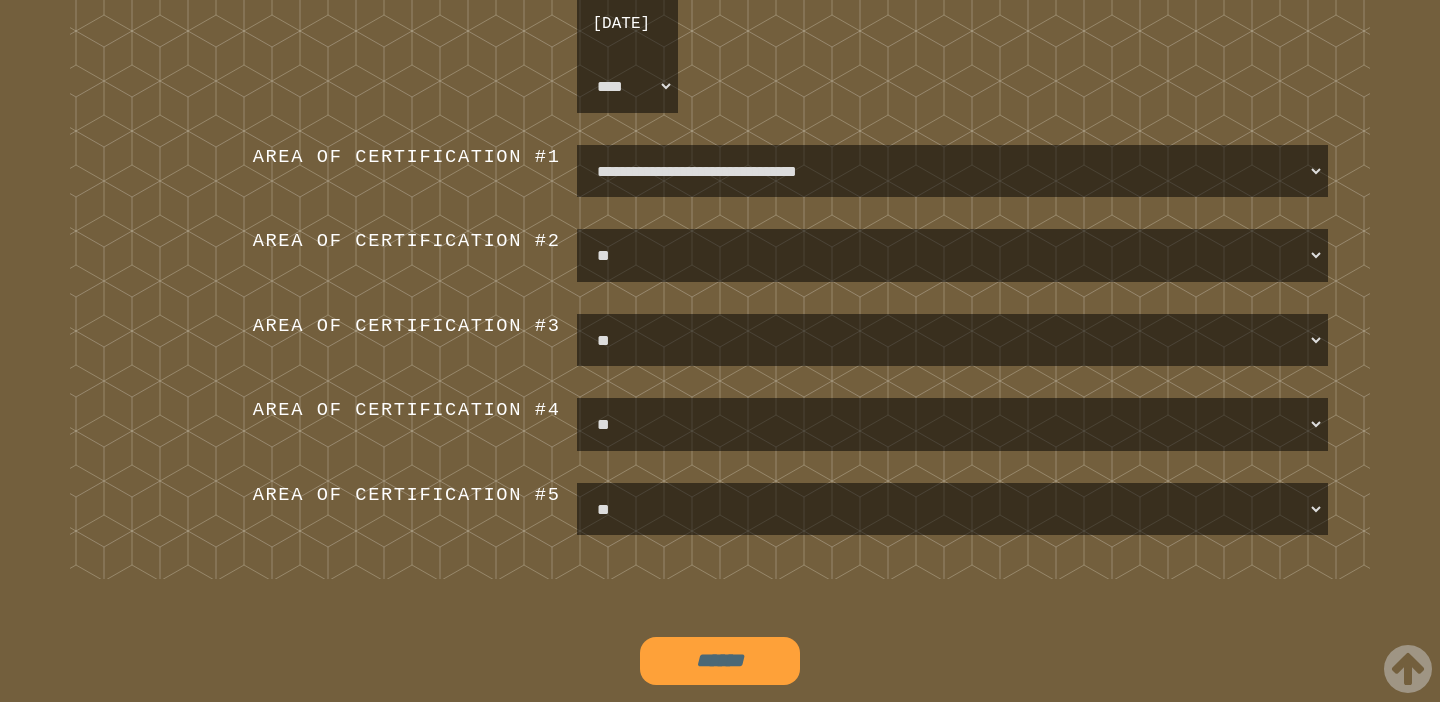 click on "**********" at bounding box center (952, 255) 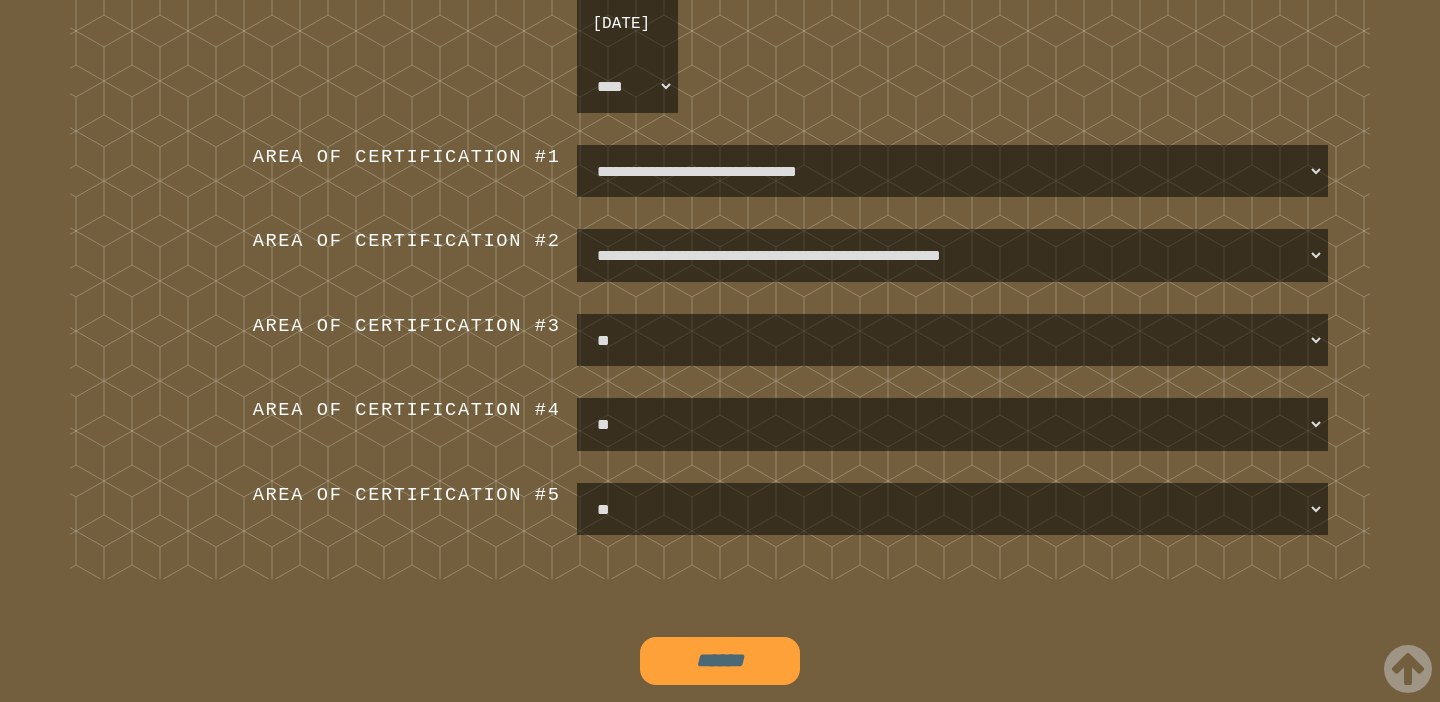 click on "**********" at bounding box center (952, 340) 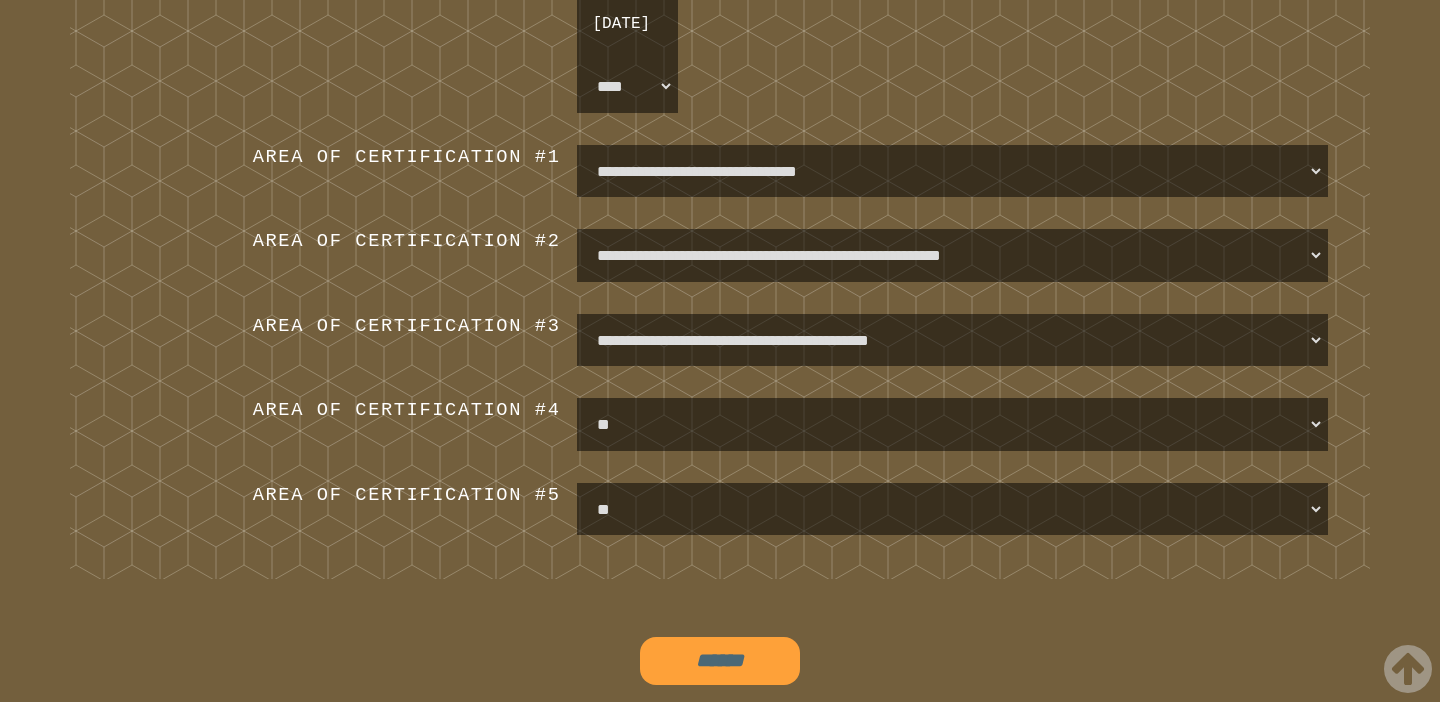click on "Professional
For certified teachers, all fields are required. Uncertified teachers should not fill in the Department of Education # nor the certification dates.
Department of Education #
*******
Statement of Eligibility in process?
**
***
NO YES
Certification Start
July 1,
*
**** **** **** **** **** **** **** **** **** ****" at bounding box center [720, 24] 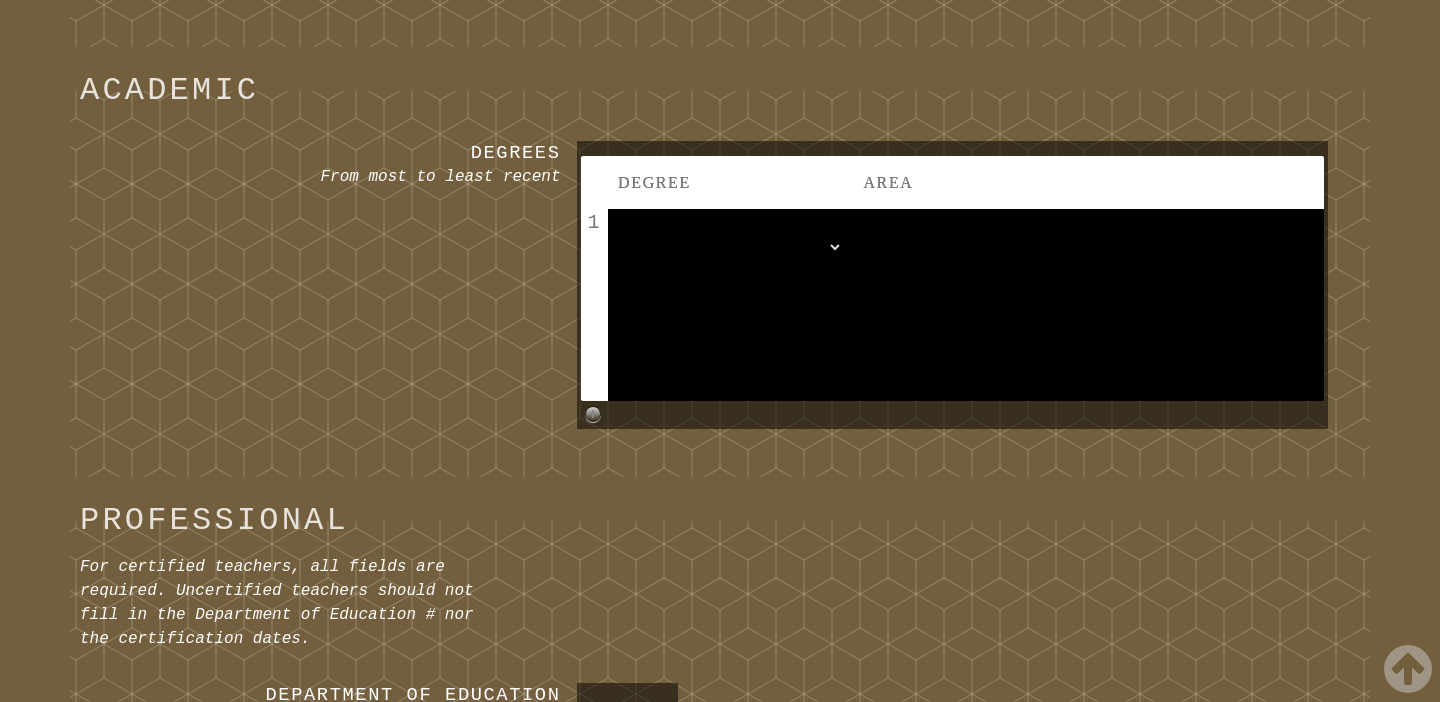 scroll, scrollTop: 1240, scrollLeft: 0, axis: vertical 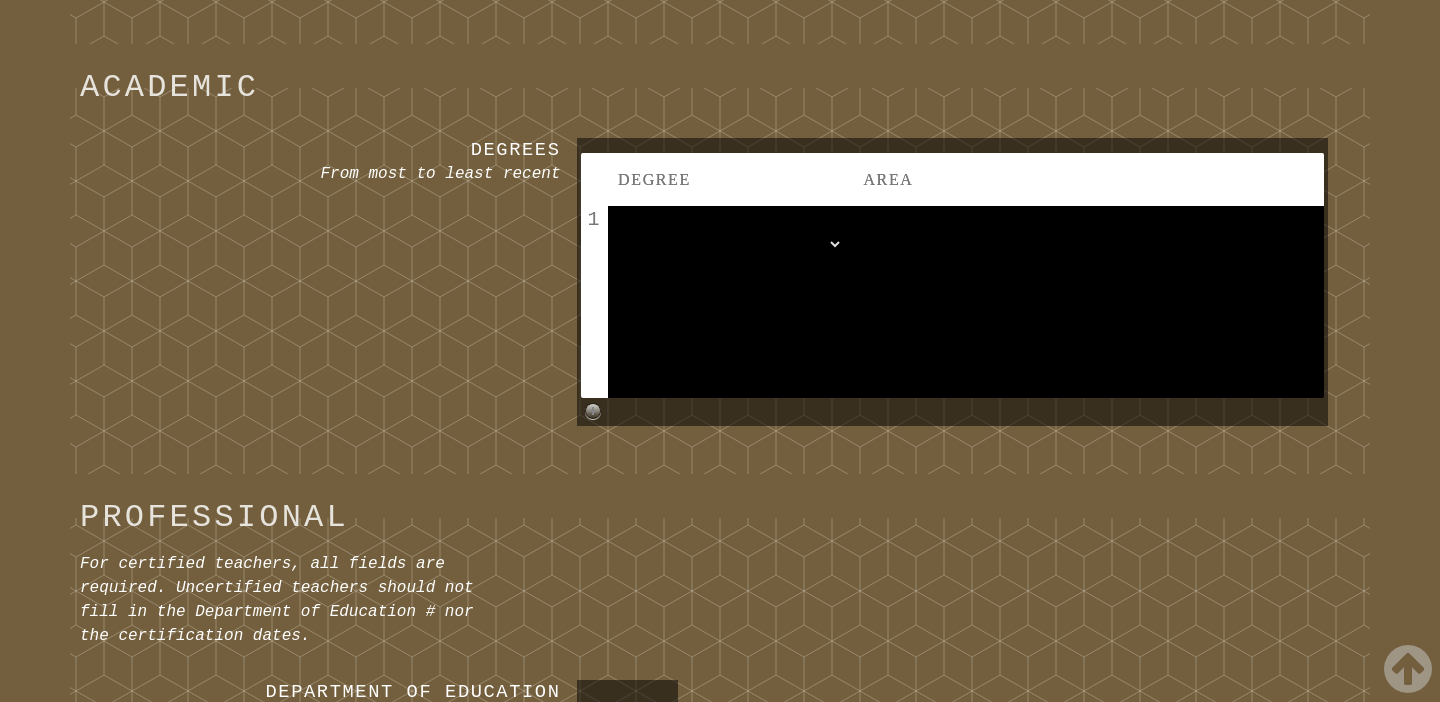 click on "**********" at bounding box center (730, 244) 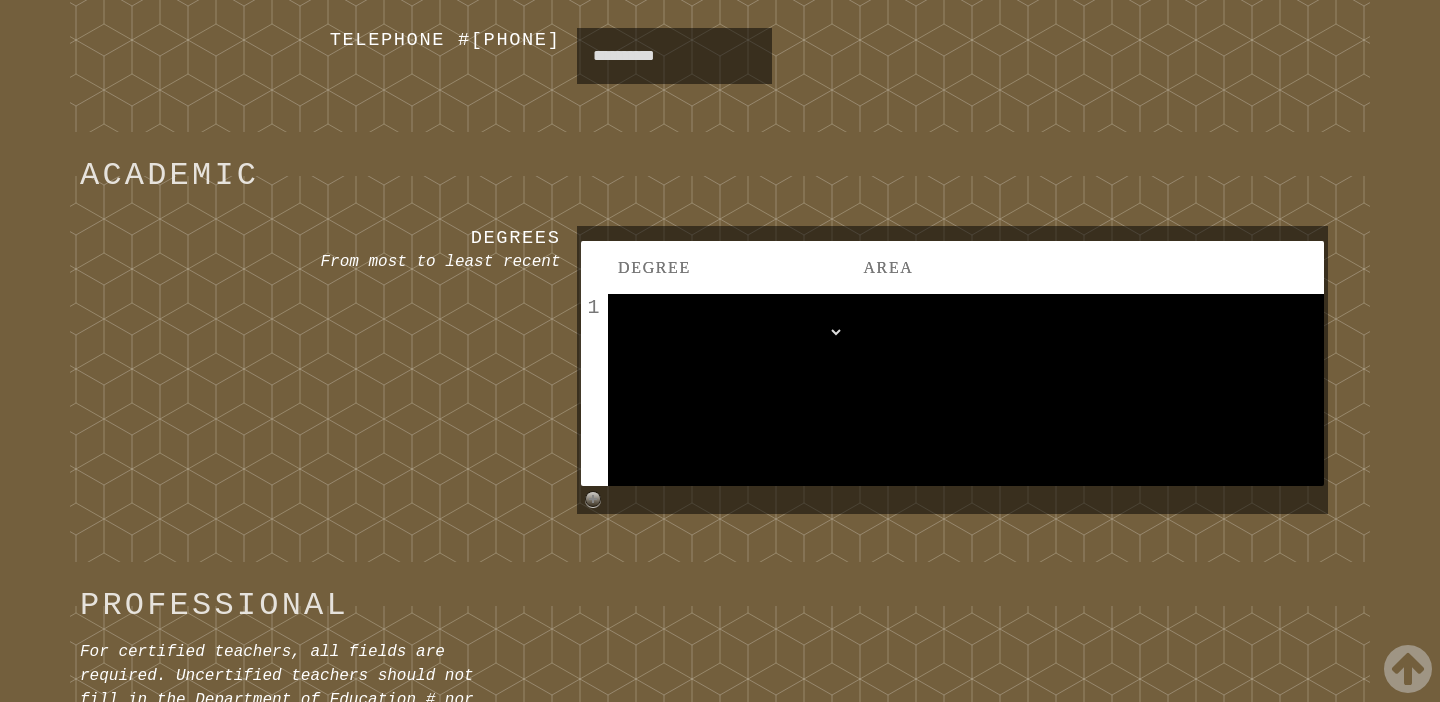 scroll, scrollTop: 1158, scrollLeft: 0, axis: vertical 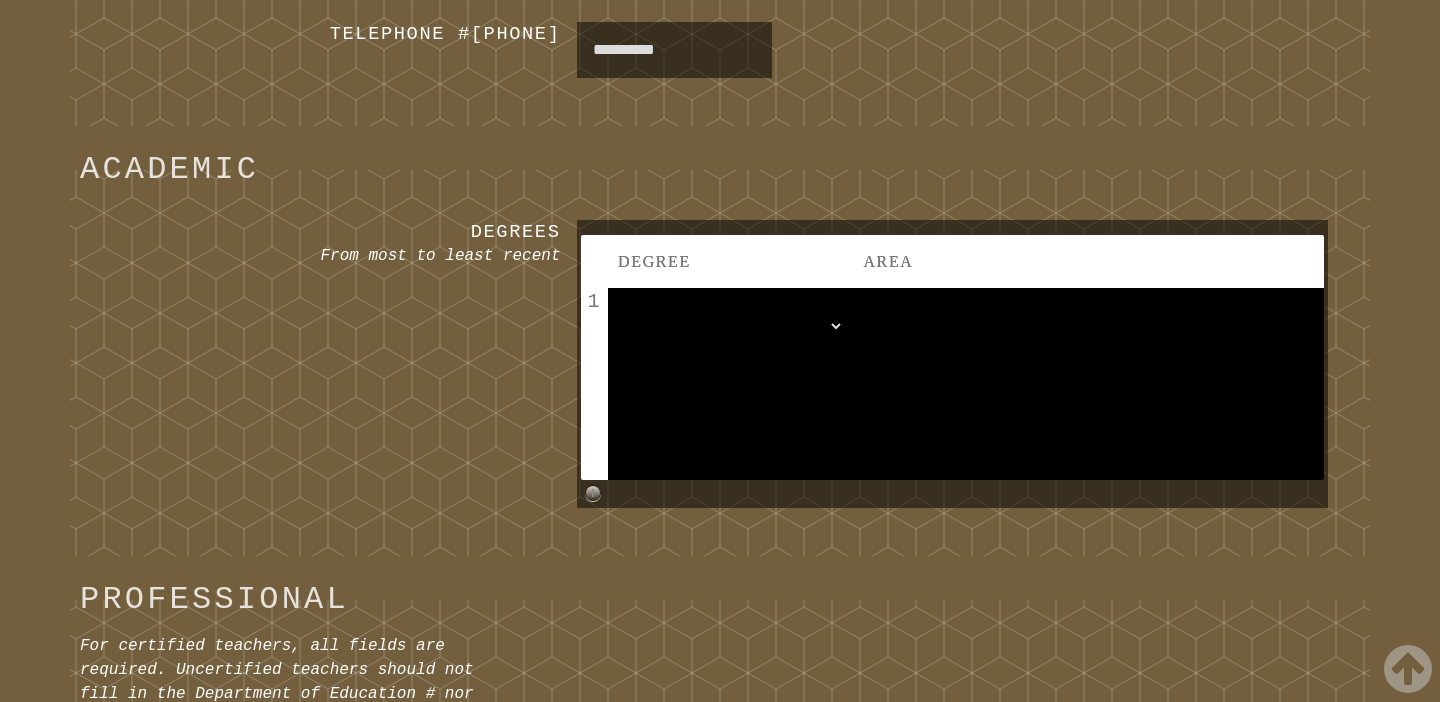 click on "**********" at bounding box center [730, 326] 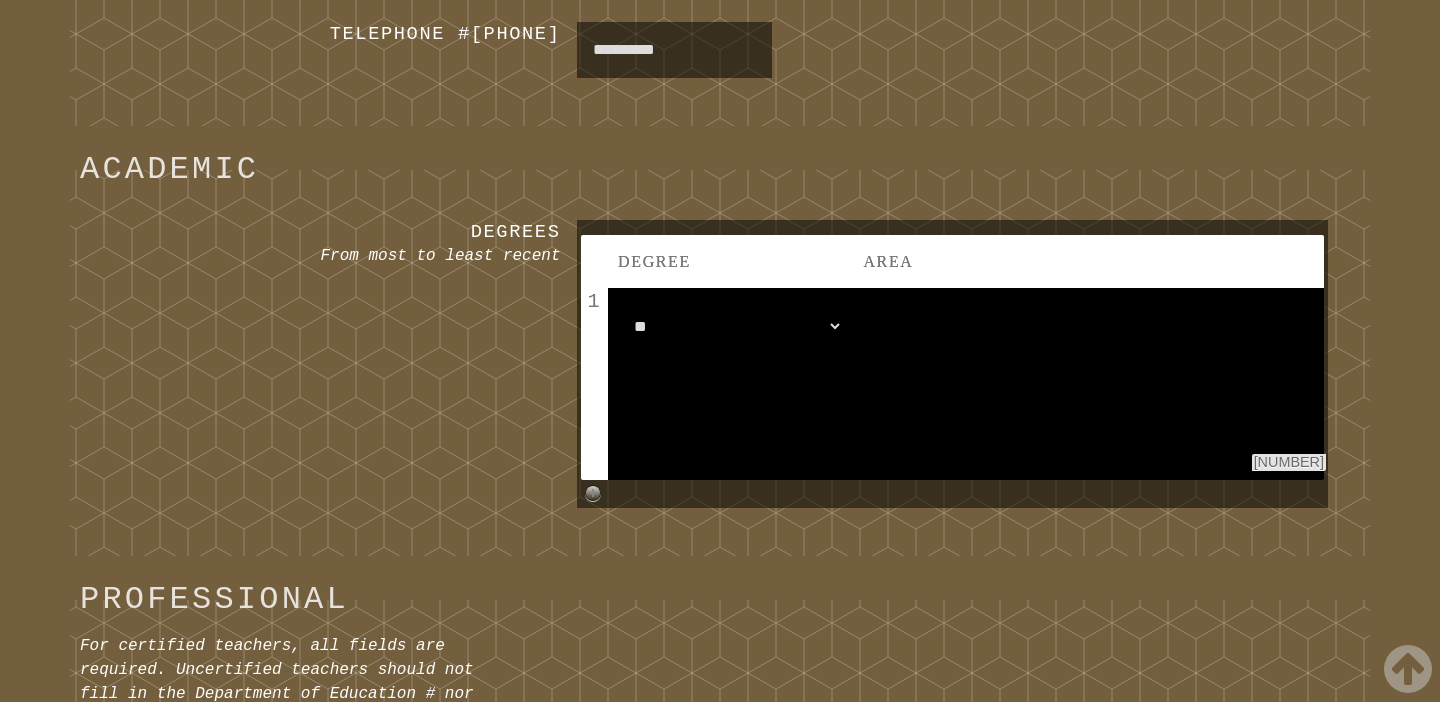 click at bounding box center [1089, 384] 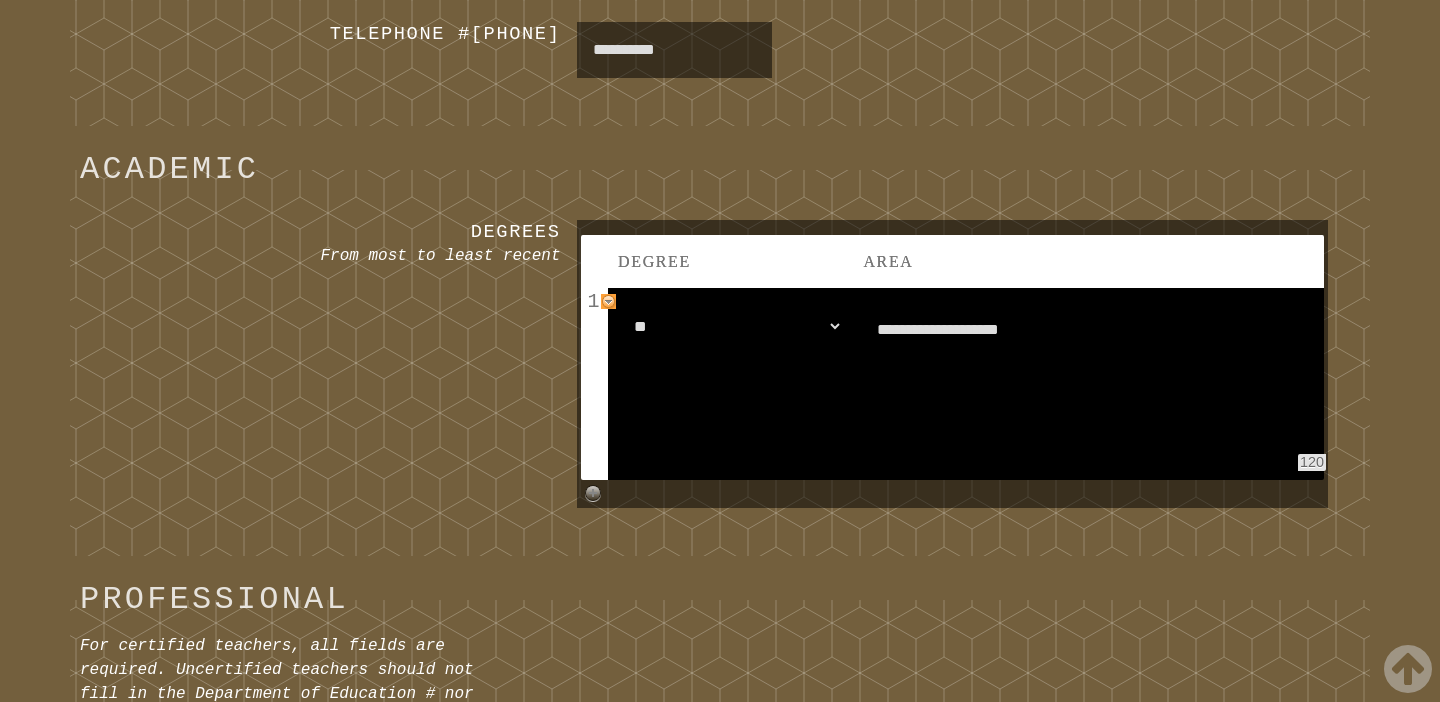 type on "**********" 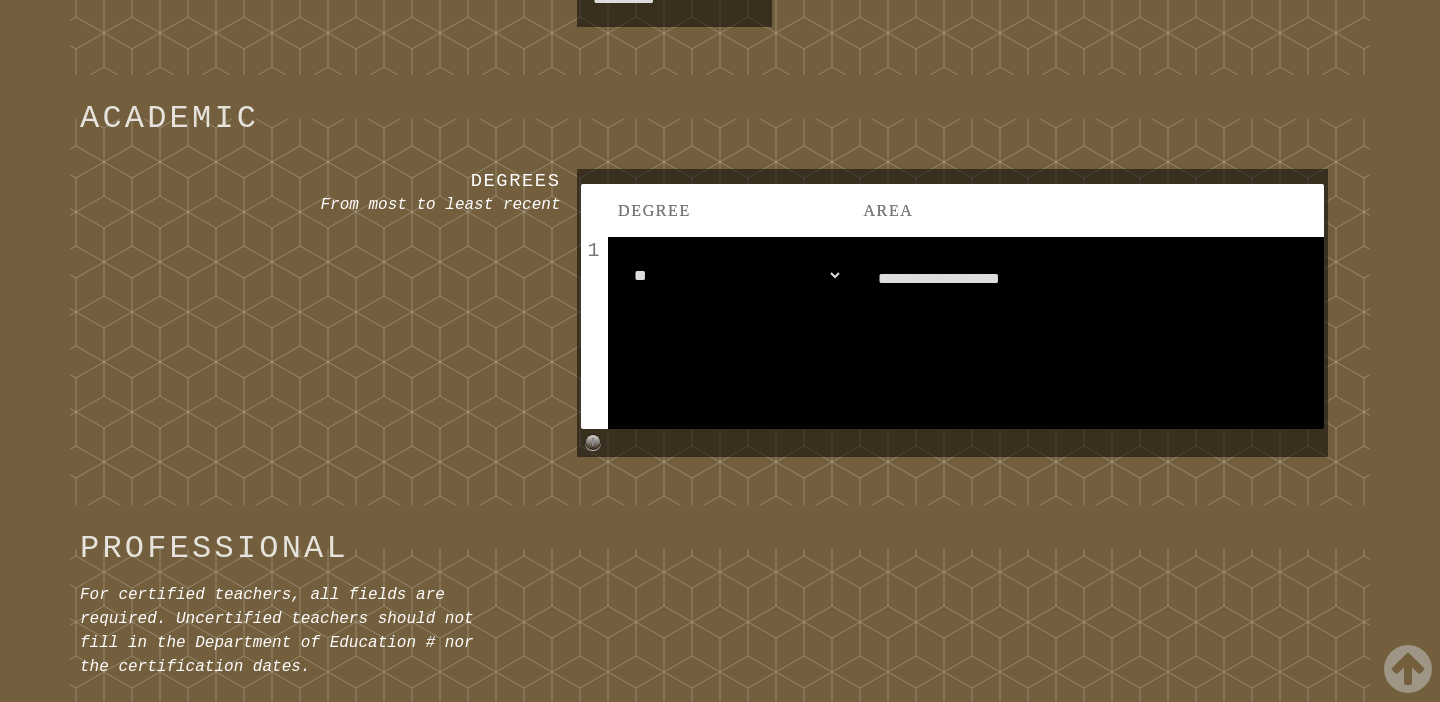 scroll, scrollTop: 1204, scrollLeft: 0, axis: vertical 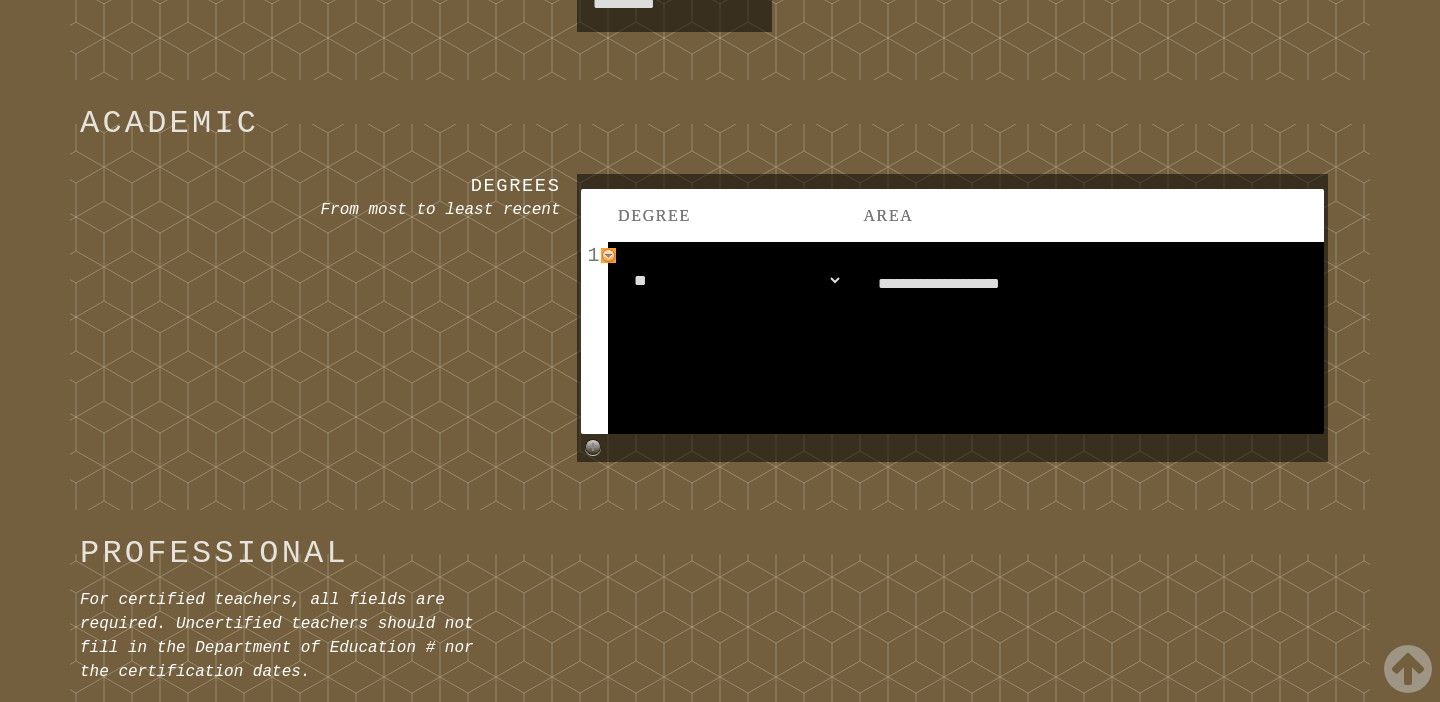 click at bounding box center [608, 255] 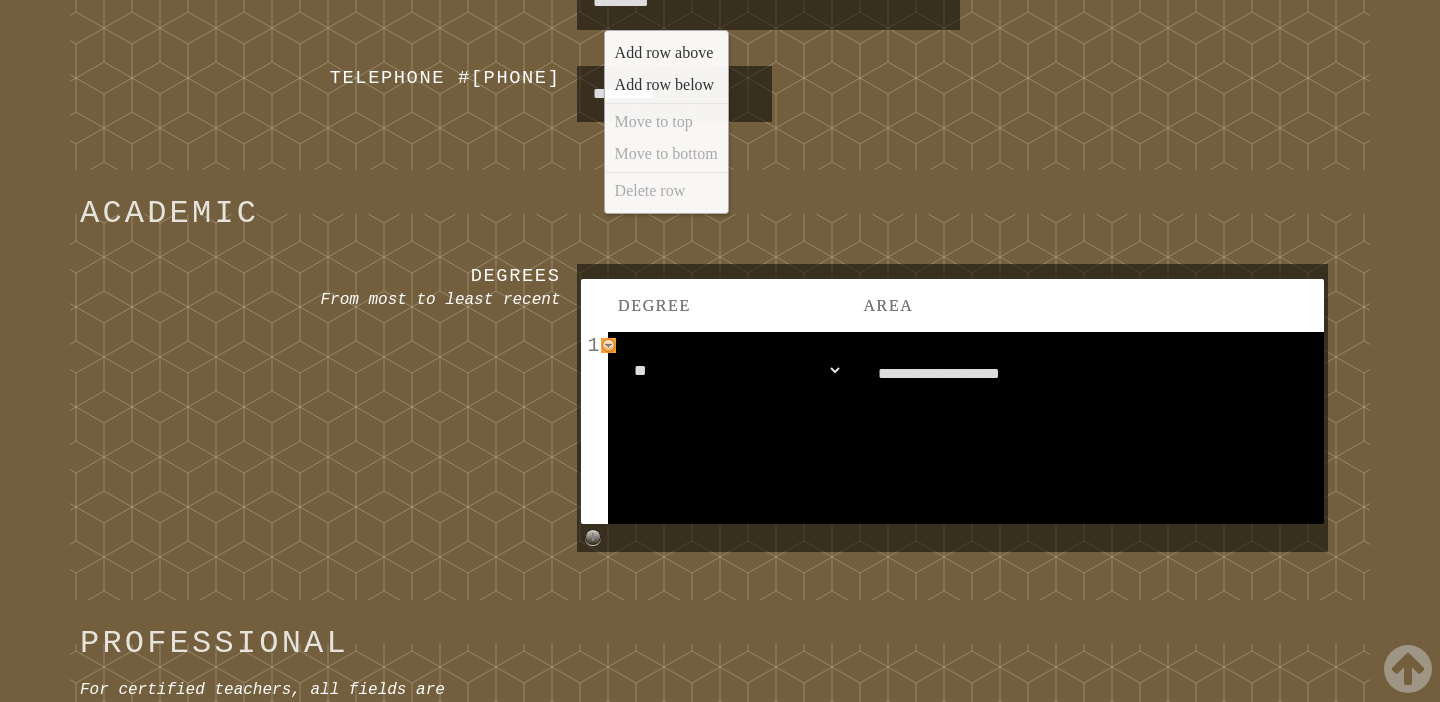 scroll, scrollTop: 1111, scrollLeft: 0, axis: vertical 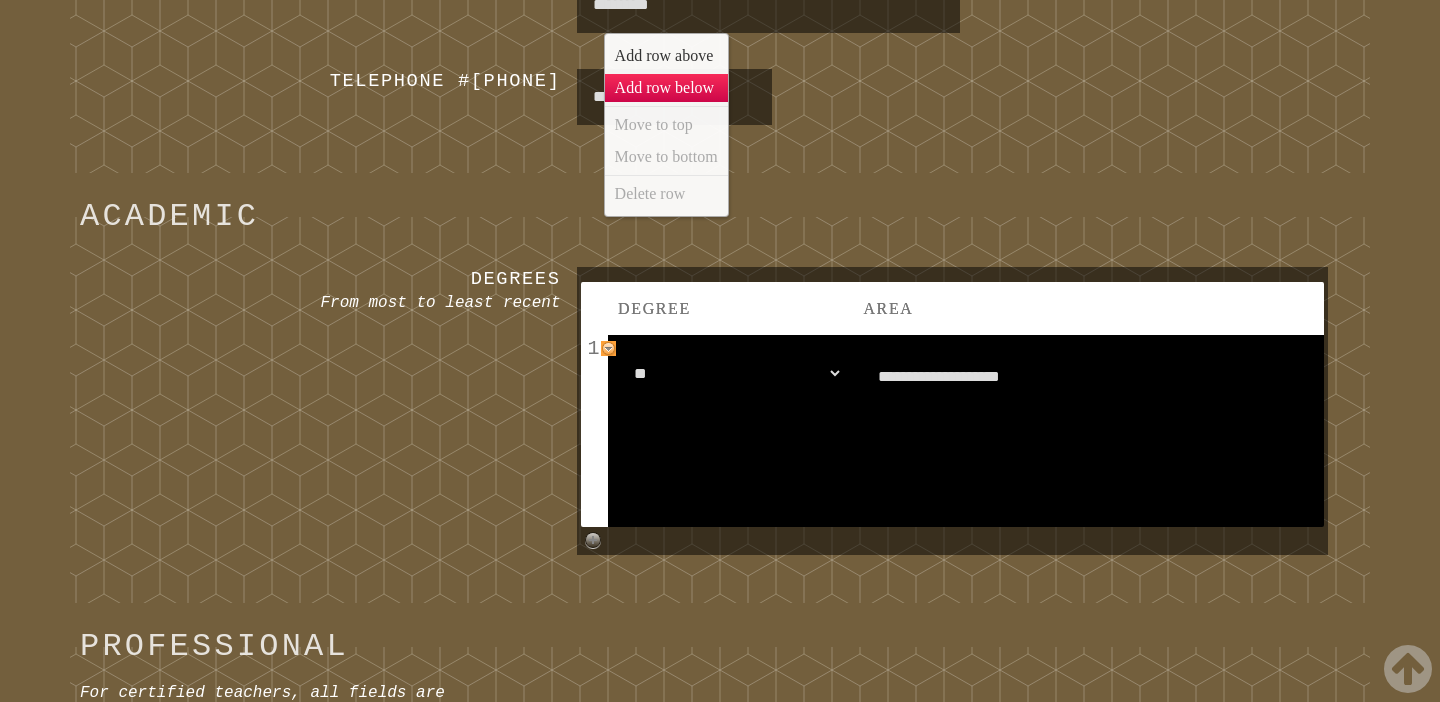 click on "Add row below" at bounding box center (666, 88) 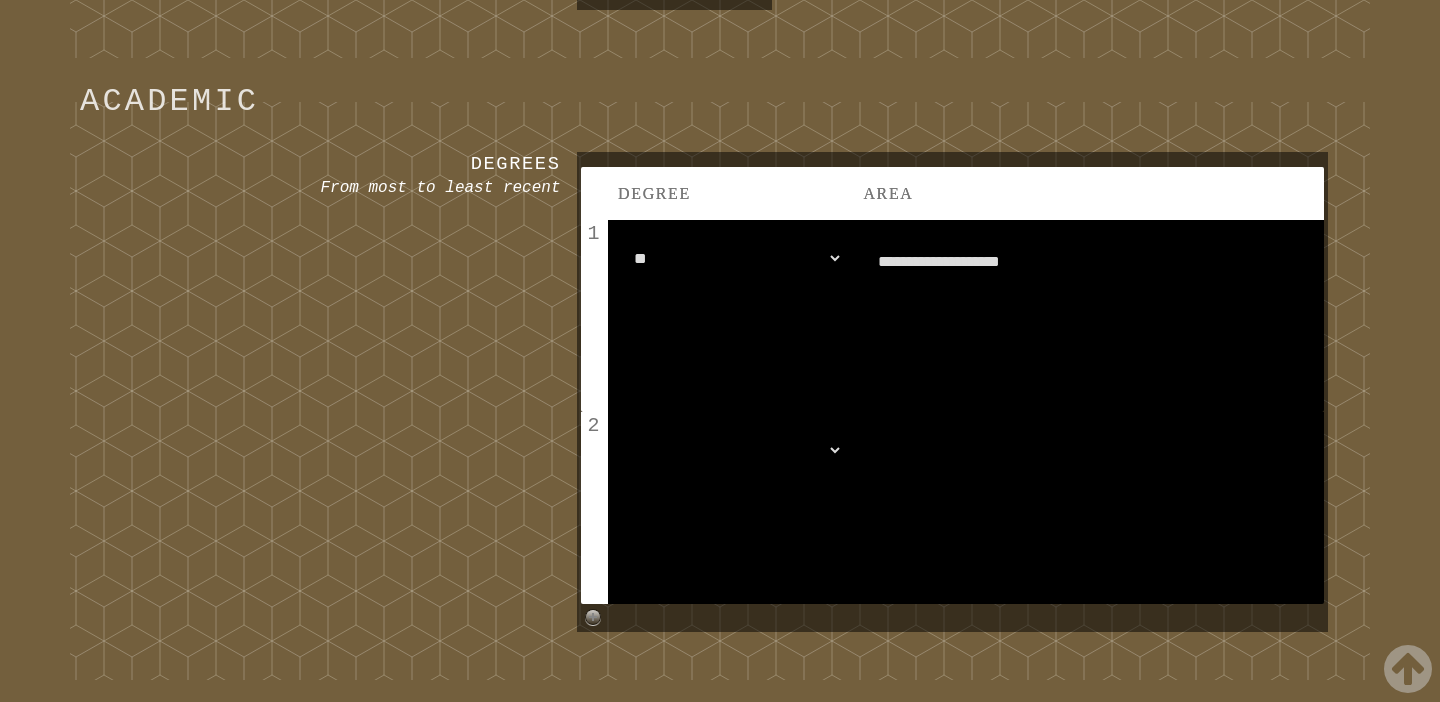 scroll, scrollTop: 1261, scrollLeft: 0, axis: vertical 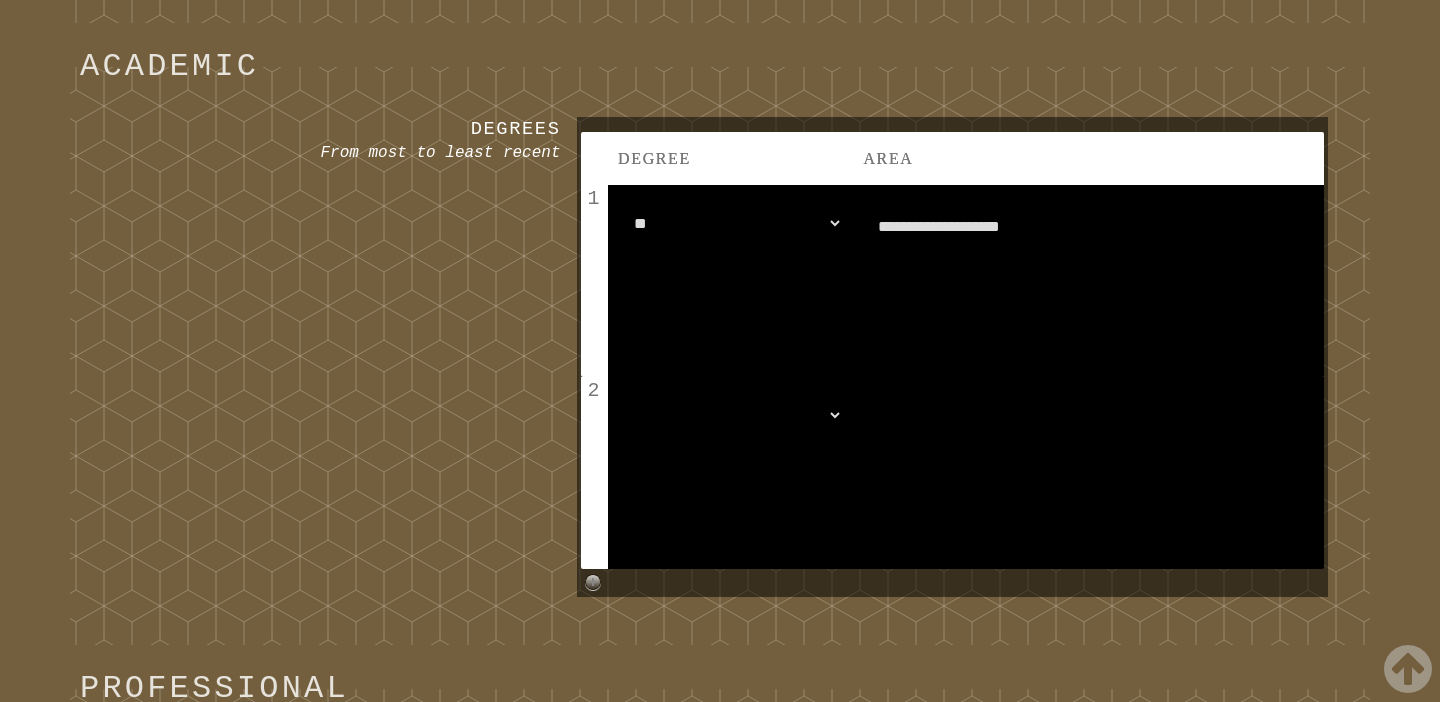 click on "**********" at bounding box center [730, 415] 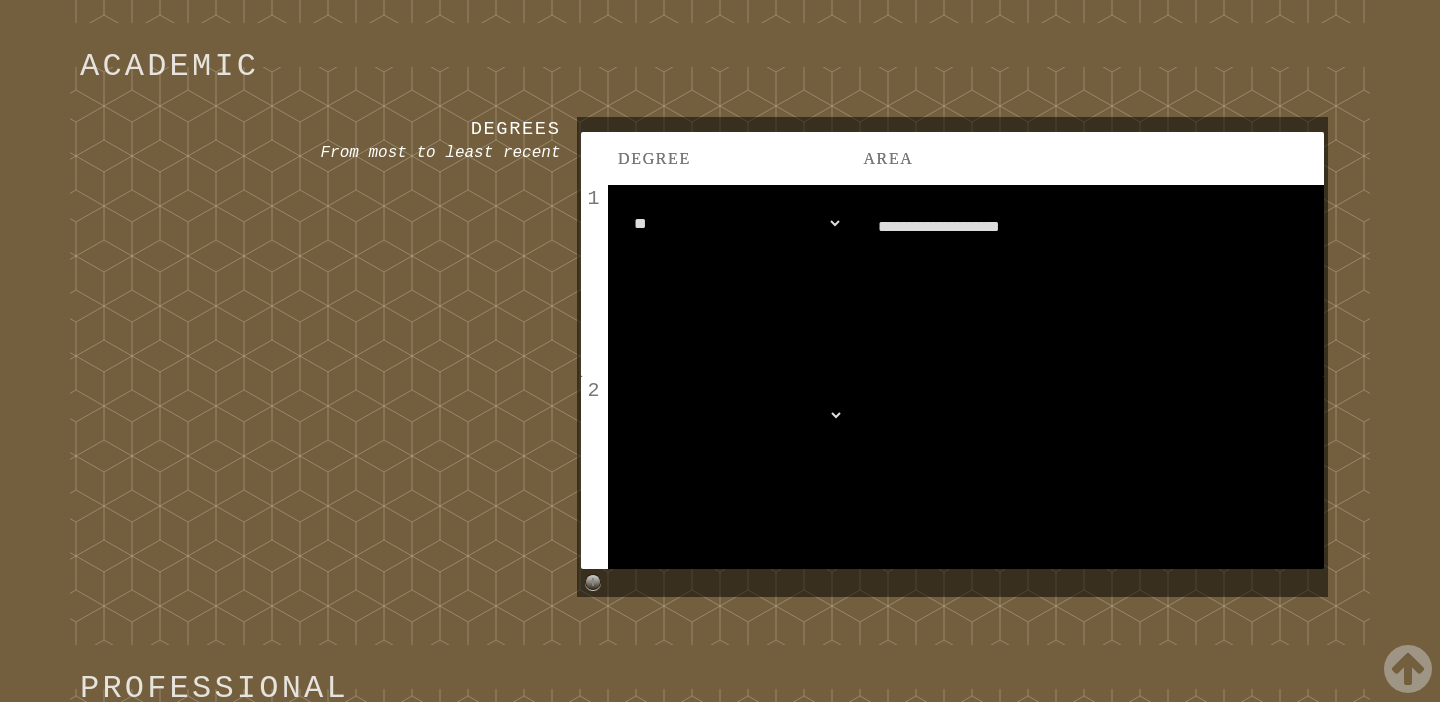 click on "**********" at bounding box center [730, 415] 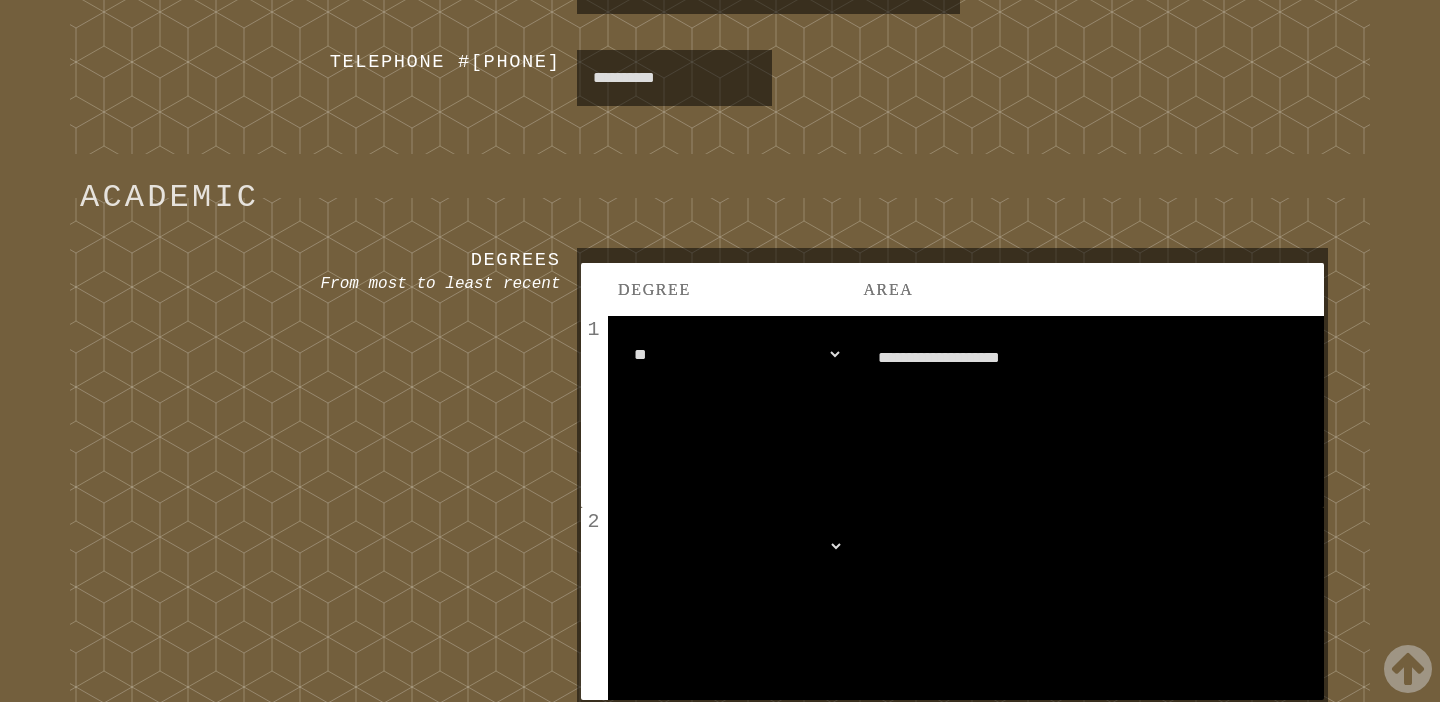 scroll, scrollTop: 1143, scrollLeft: 0, axis: vertical 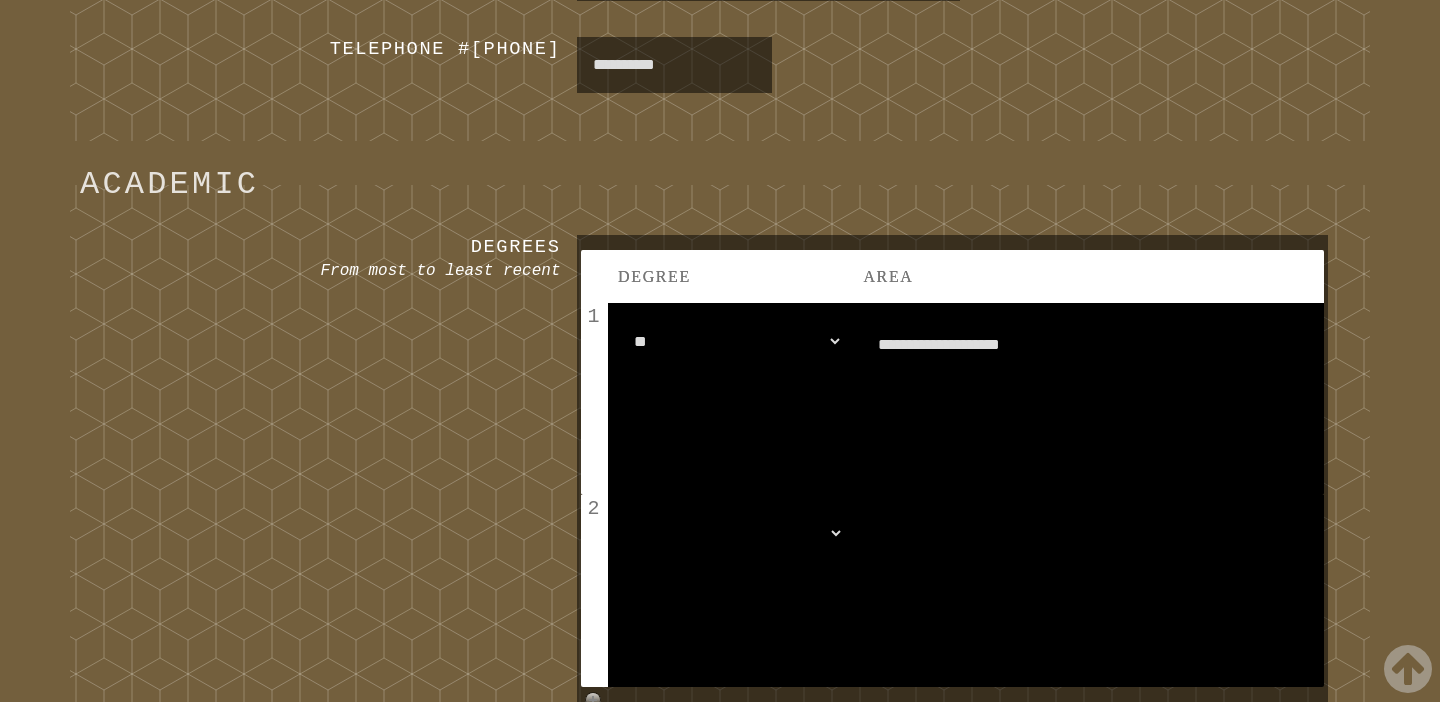 click on "**********" at bounding box center [730, 399] 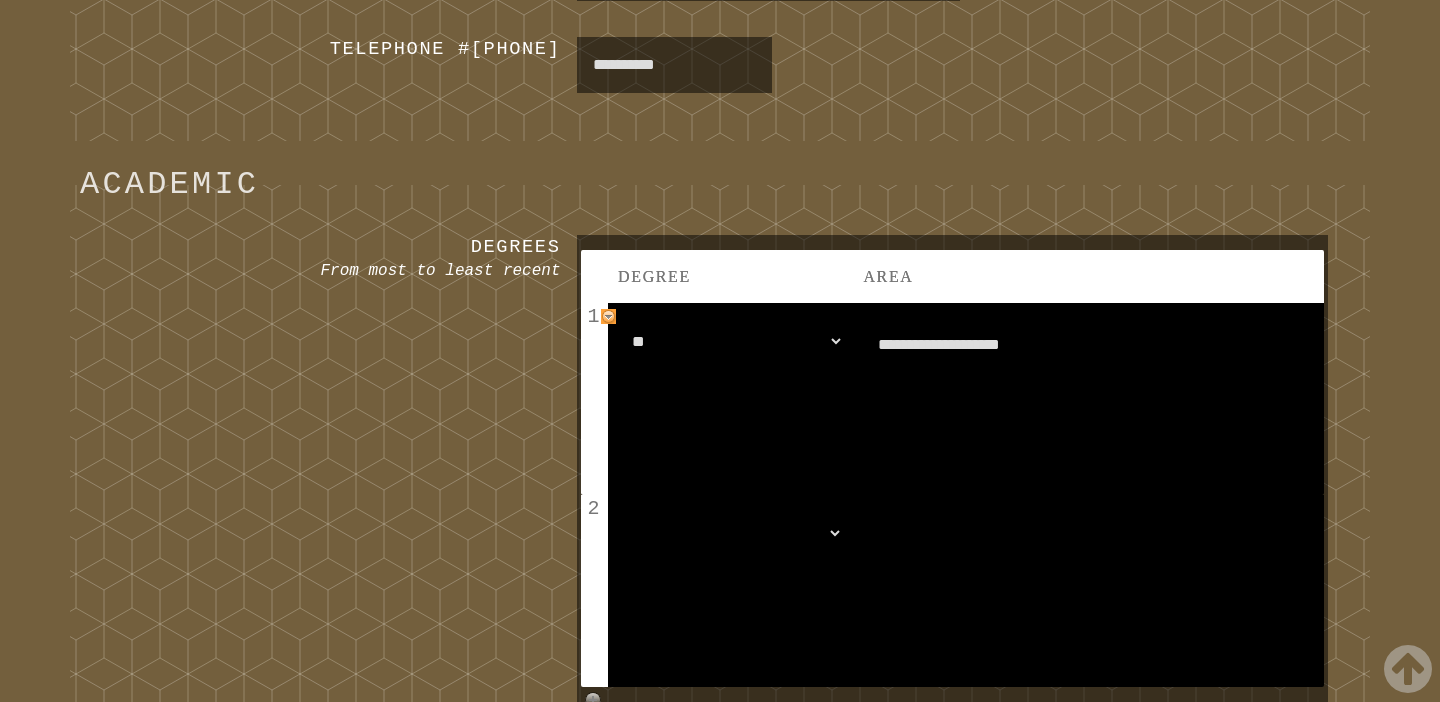 click at bounding box center [608, 316] 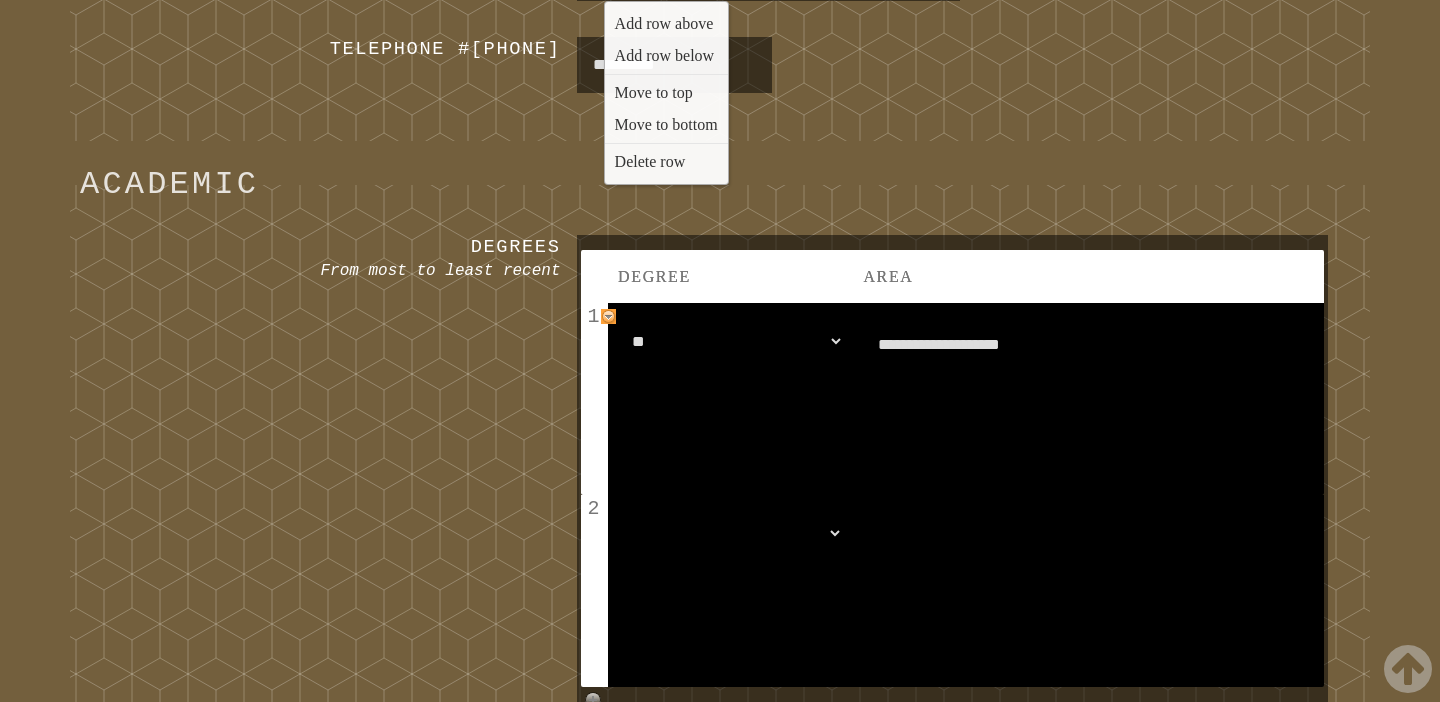 click on "[NUMBER]" at bounding box center (595, 316) 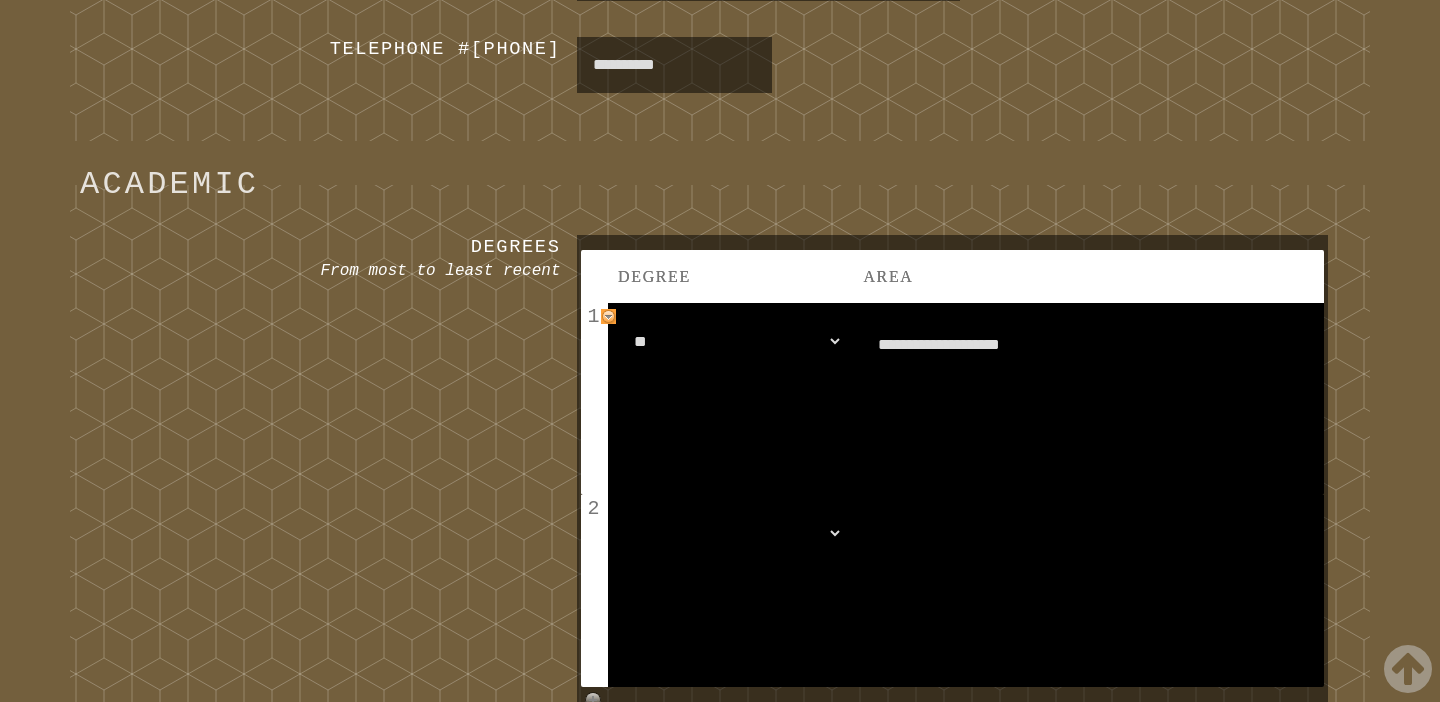 click on "[NUMBER]" at bounding box center (595, 316) 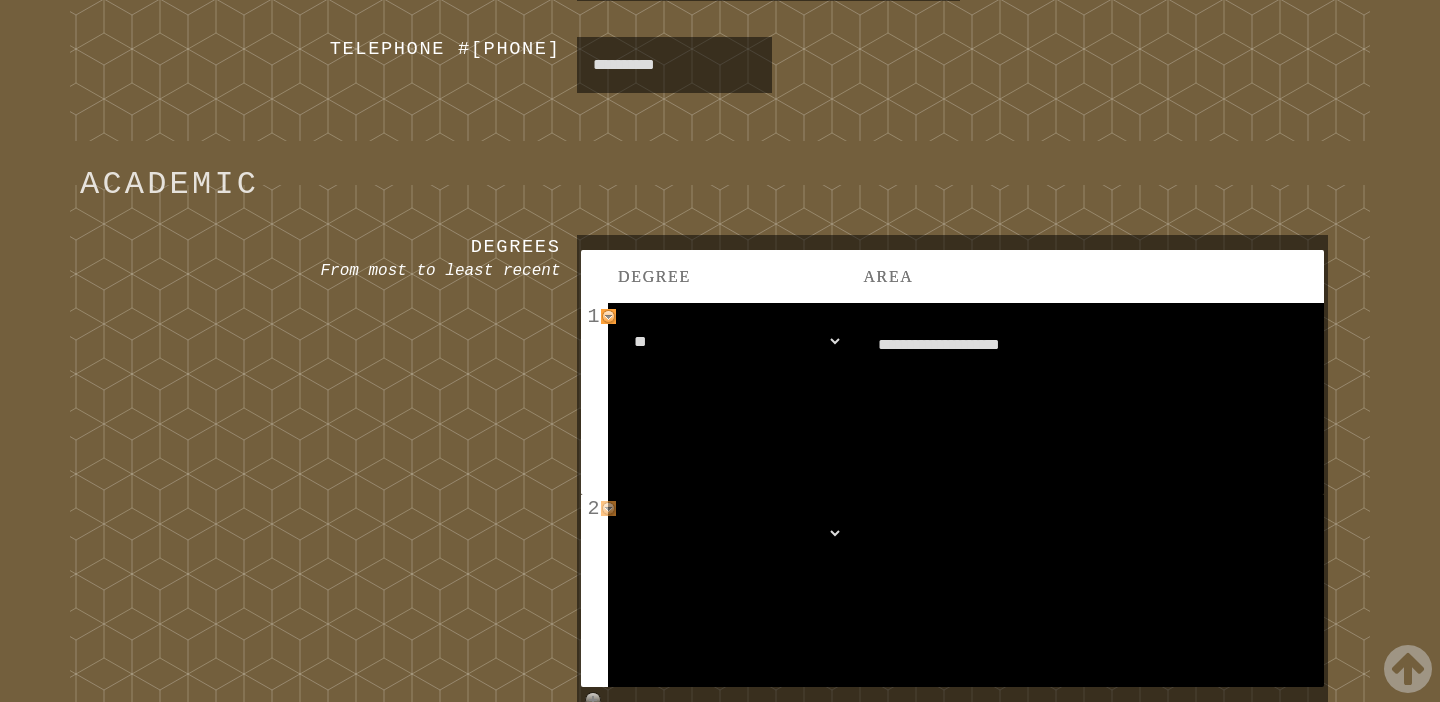 click on "[NUMBER]" at bounding box center (595, 316) 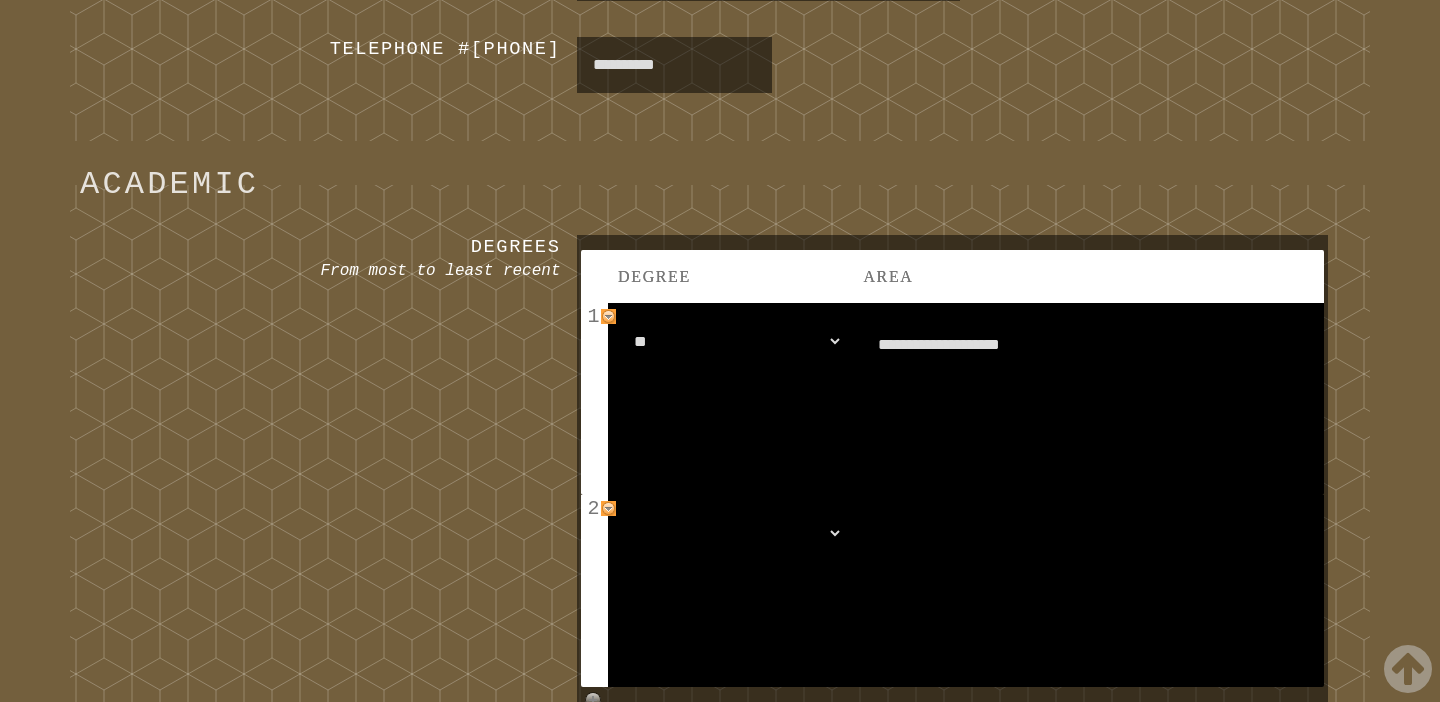 click at bounding box center [608, 316] 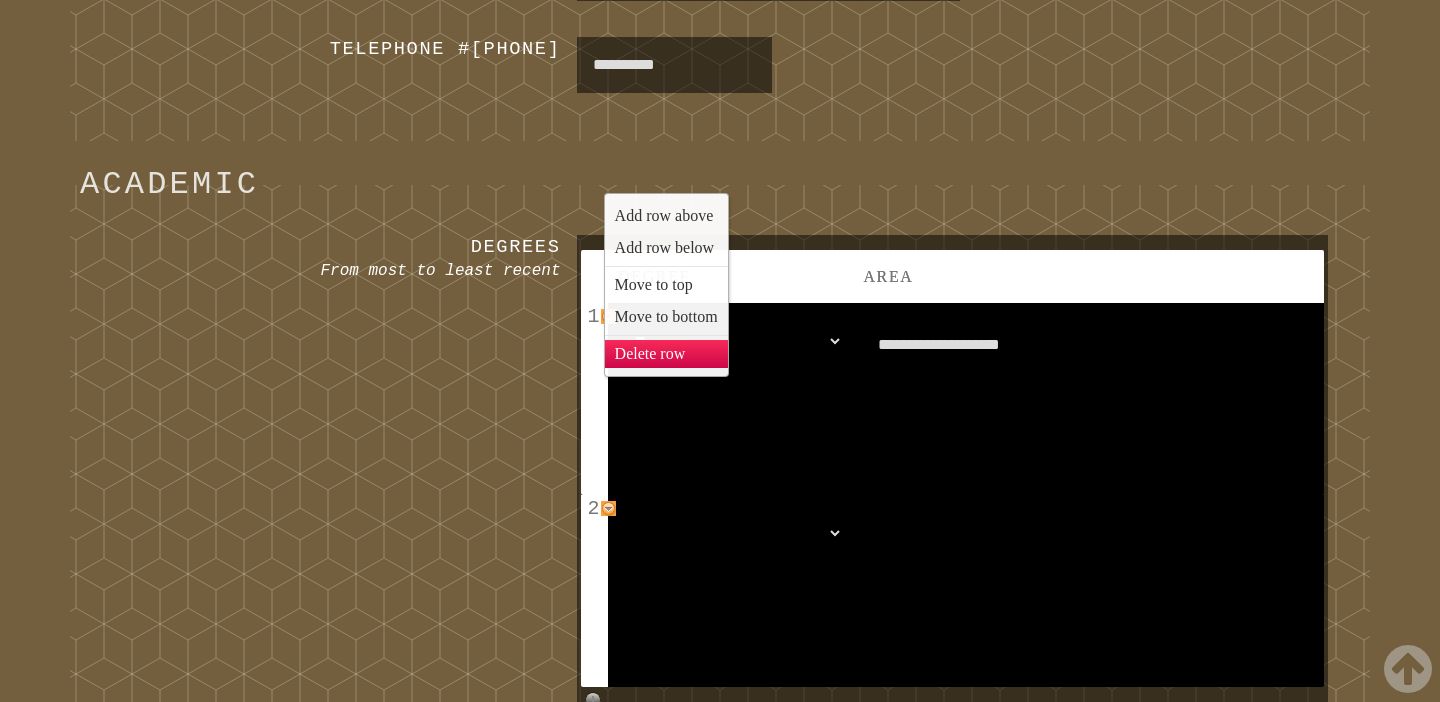 click on "Delete row" at bounding box center [666, 354] 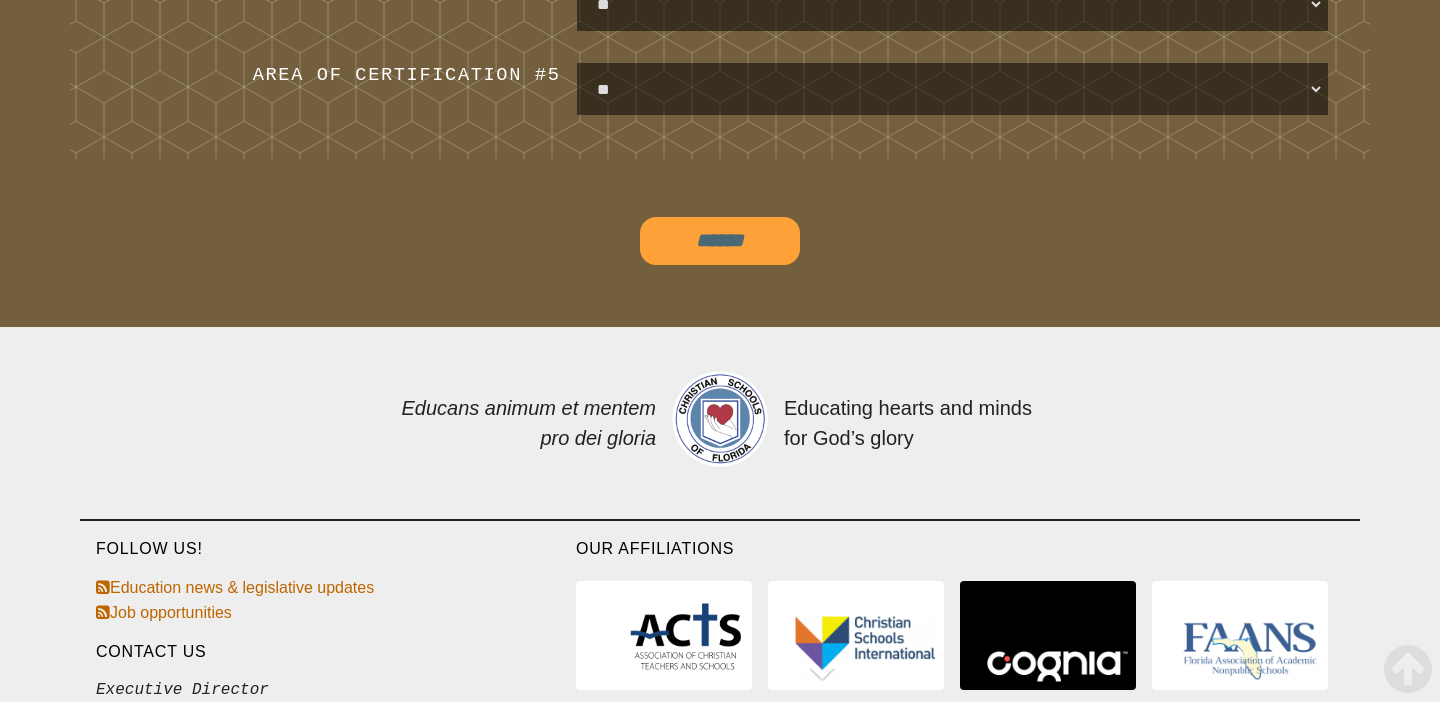 scroll, scrollTop: 2755, scrollLeft: 0, axis: vertical 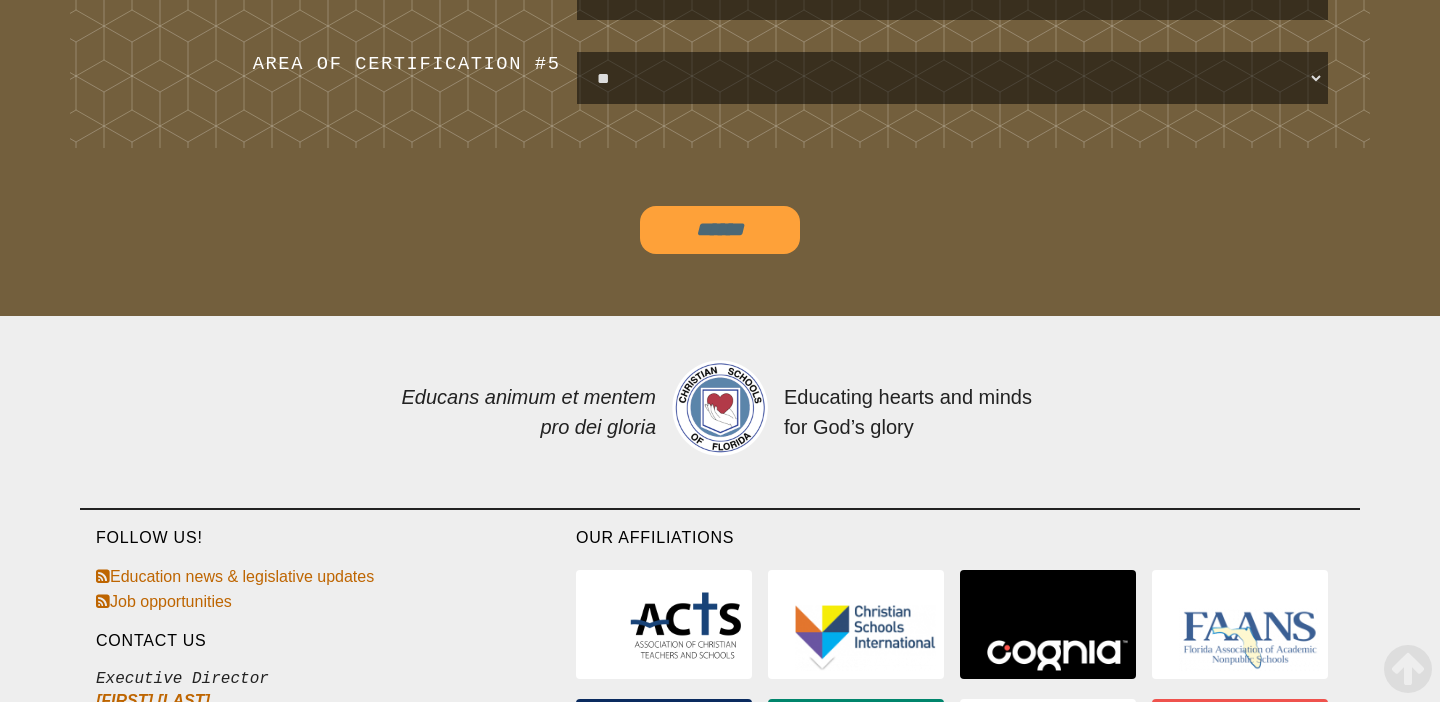 click on "******" at bounding box center [720, 230] 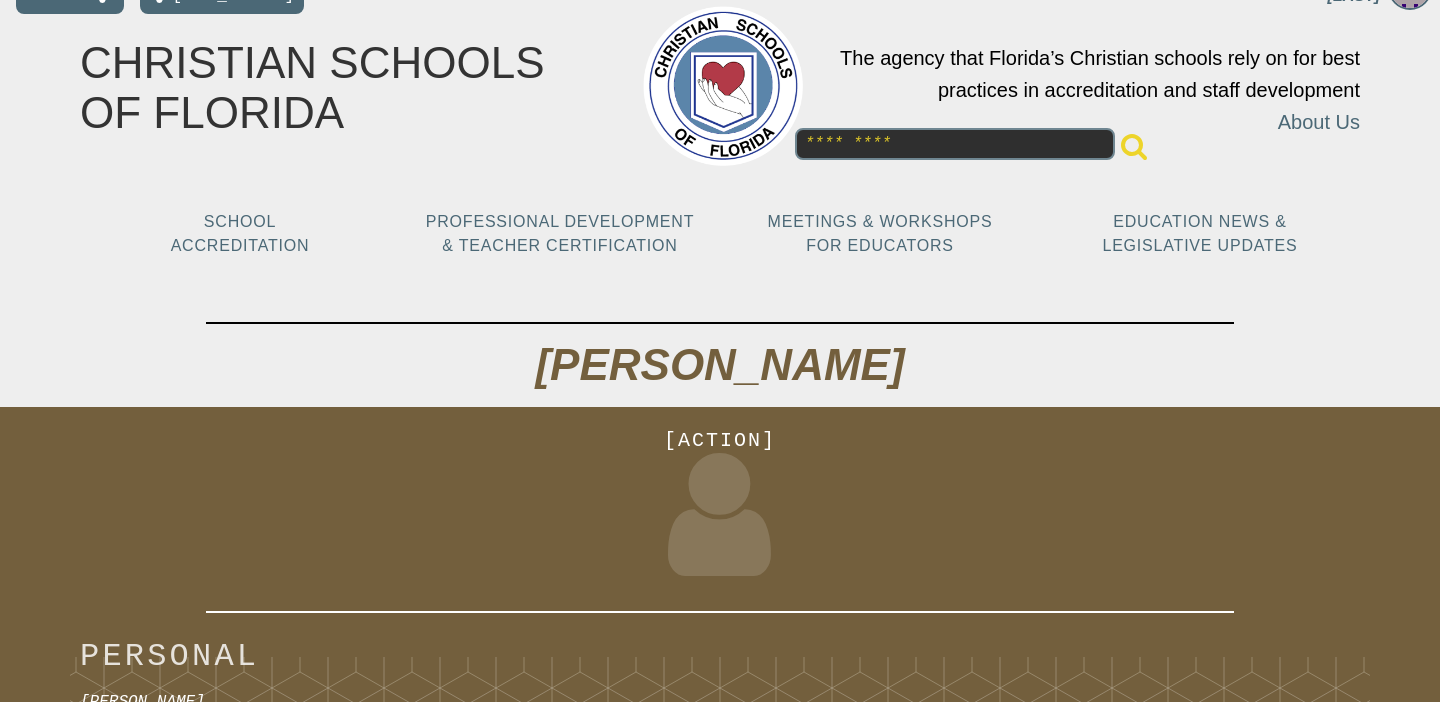 scroll, scrollTop: 0, scrollLeft: 0, axis: both 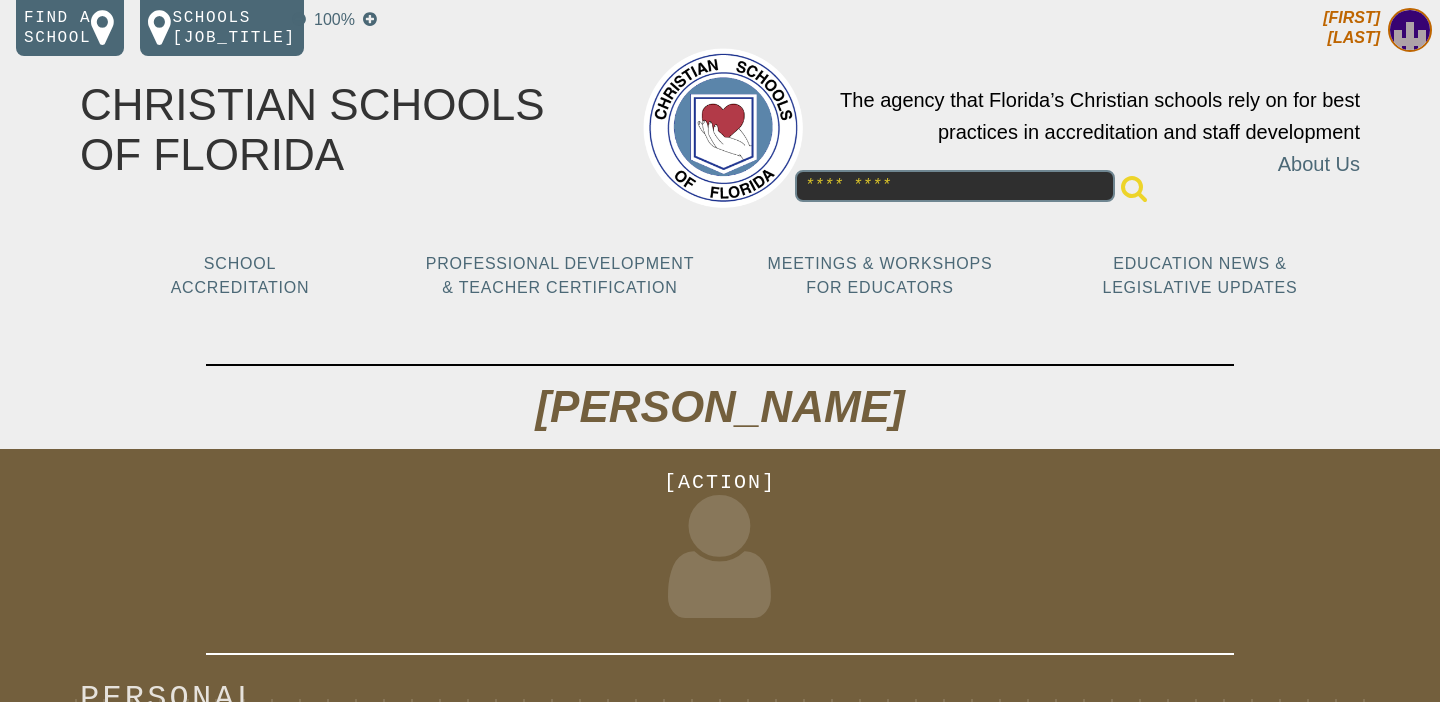 click on "[FIRST] [LAST]" at bounding box center [1351, 27] 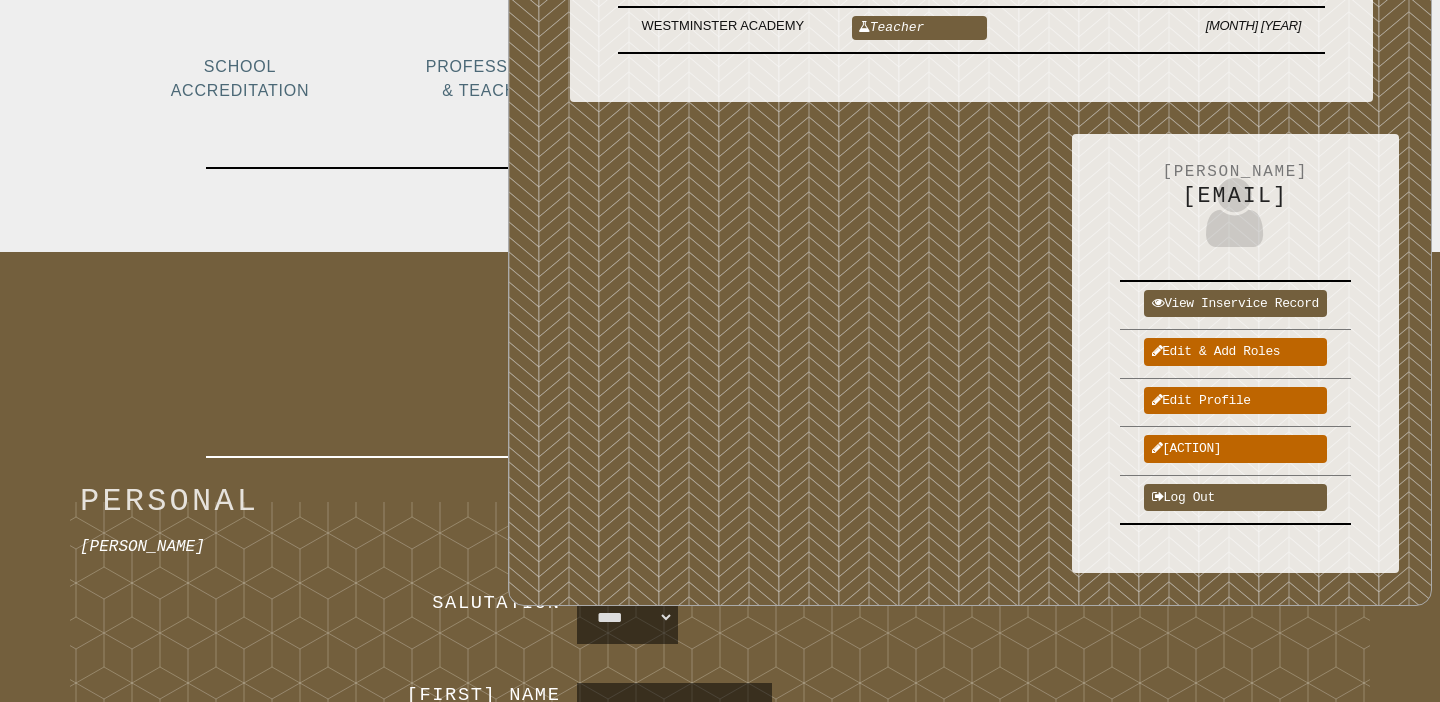 scroll, scrollTop: 183, scrollLeft: 0, axis: vertical 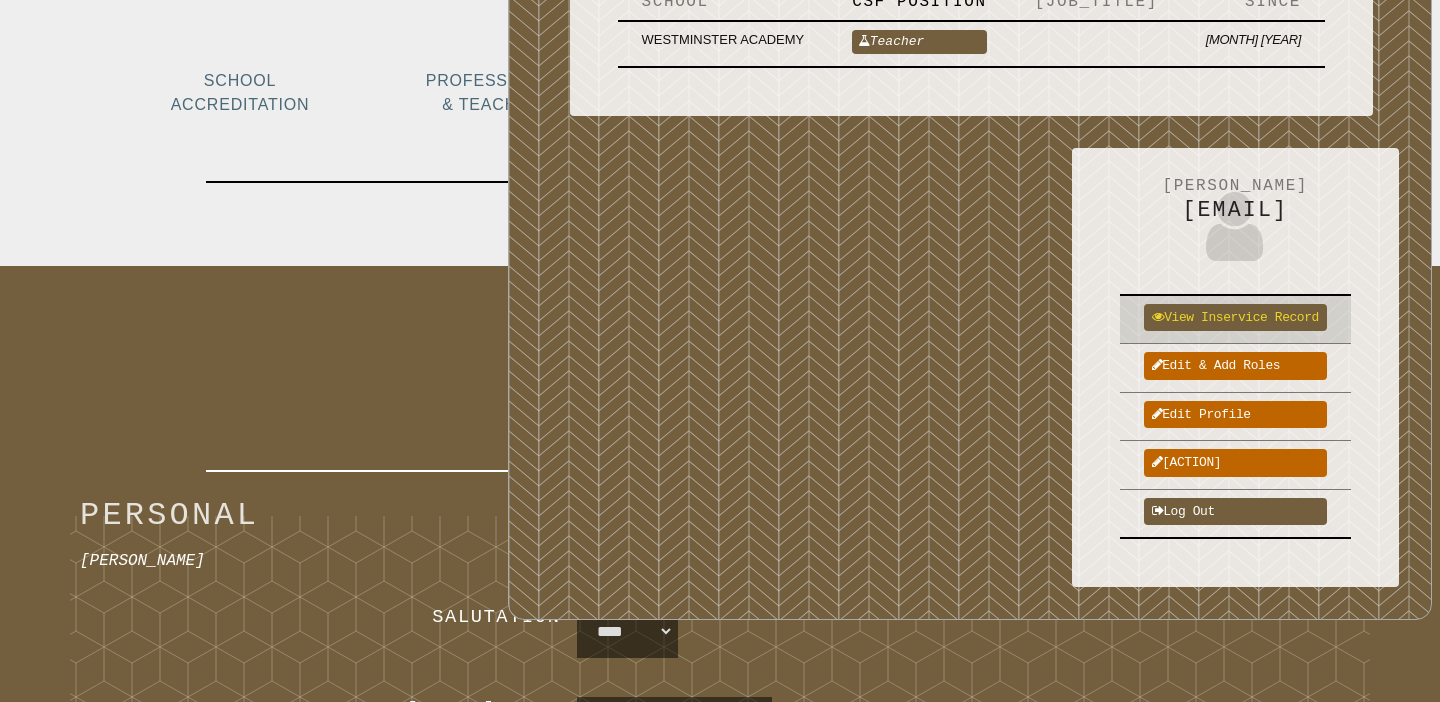 click on "View inservice record" at bounding box center (1235, 317) 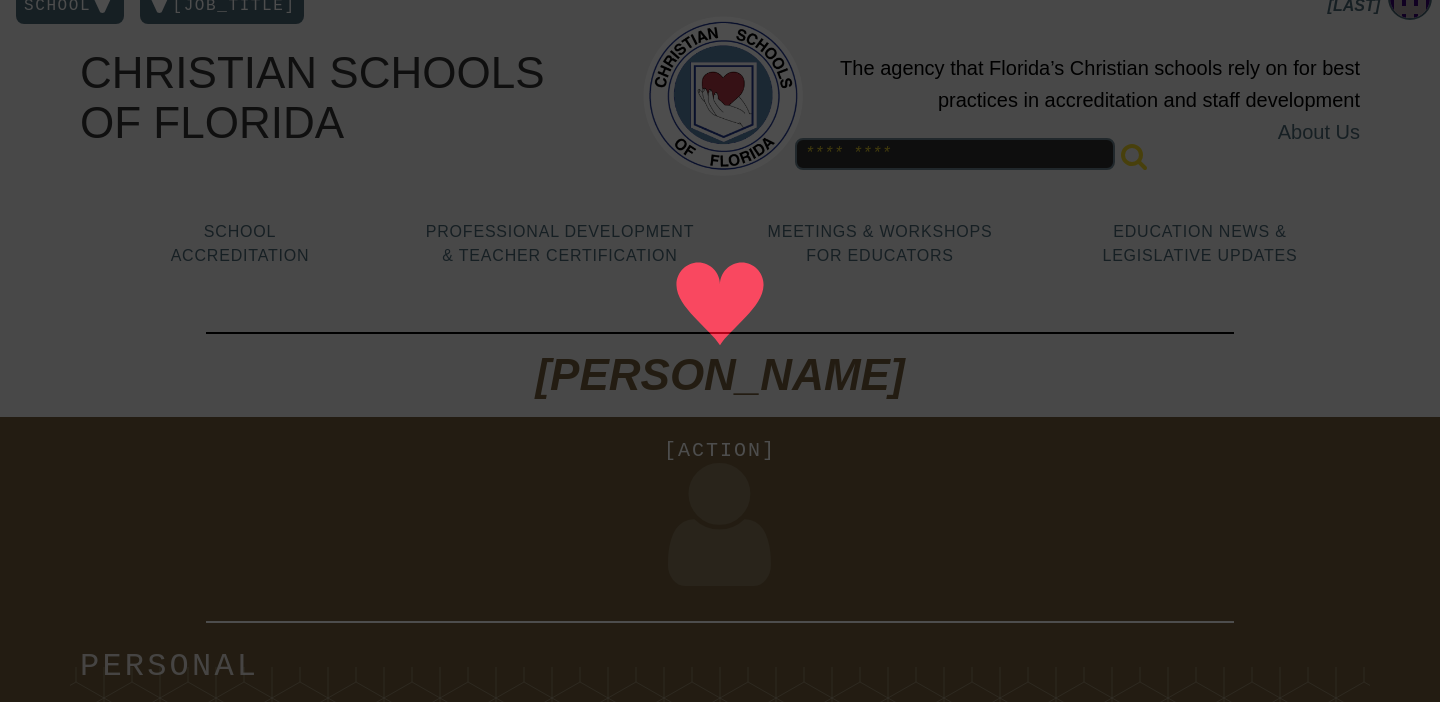 scroll, scrollTop: 0, scrollLeft: 0, axis: both 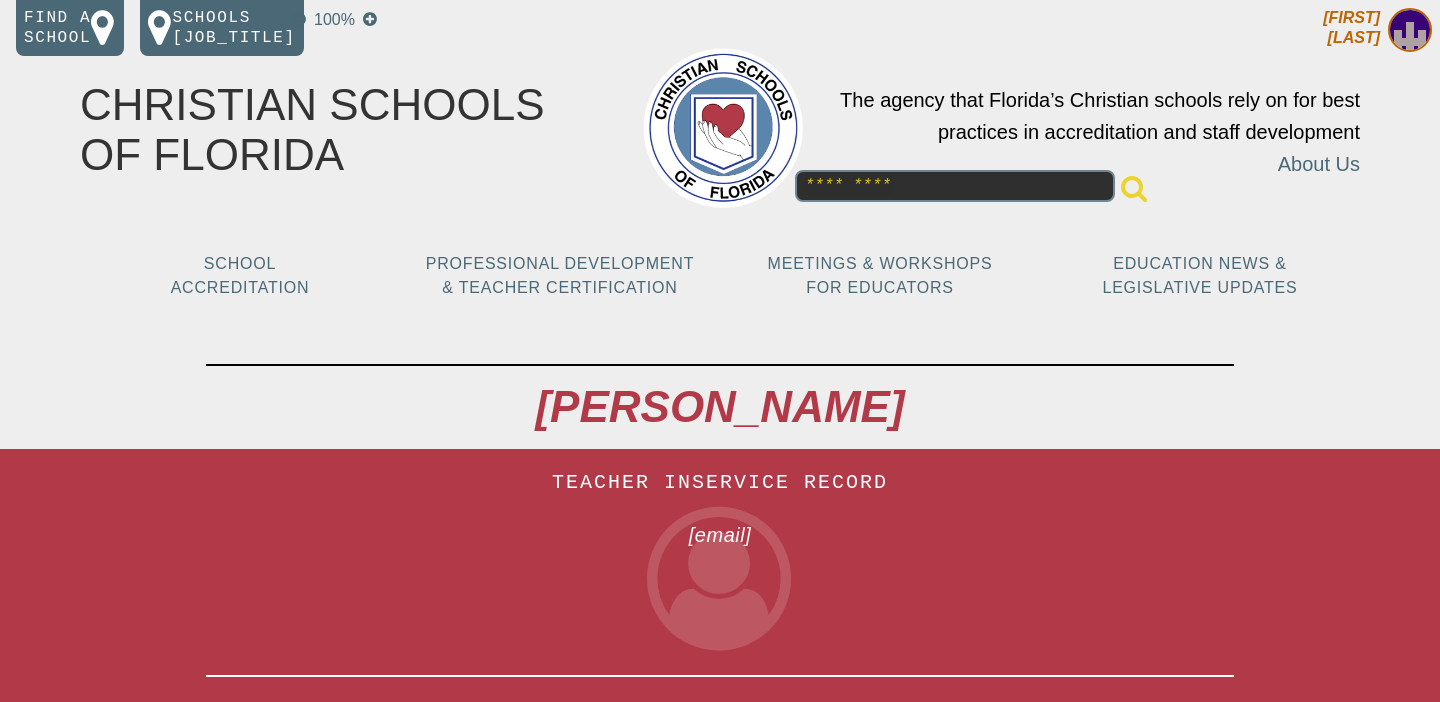 click at bounding box center (1410, 30) 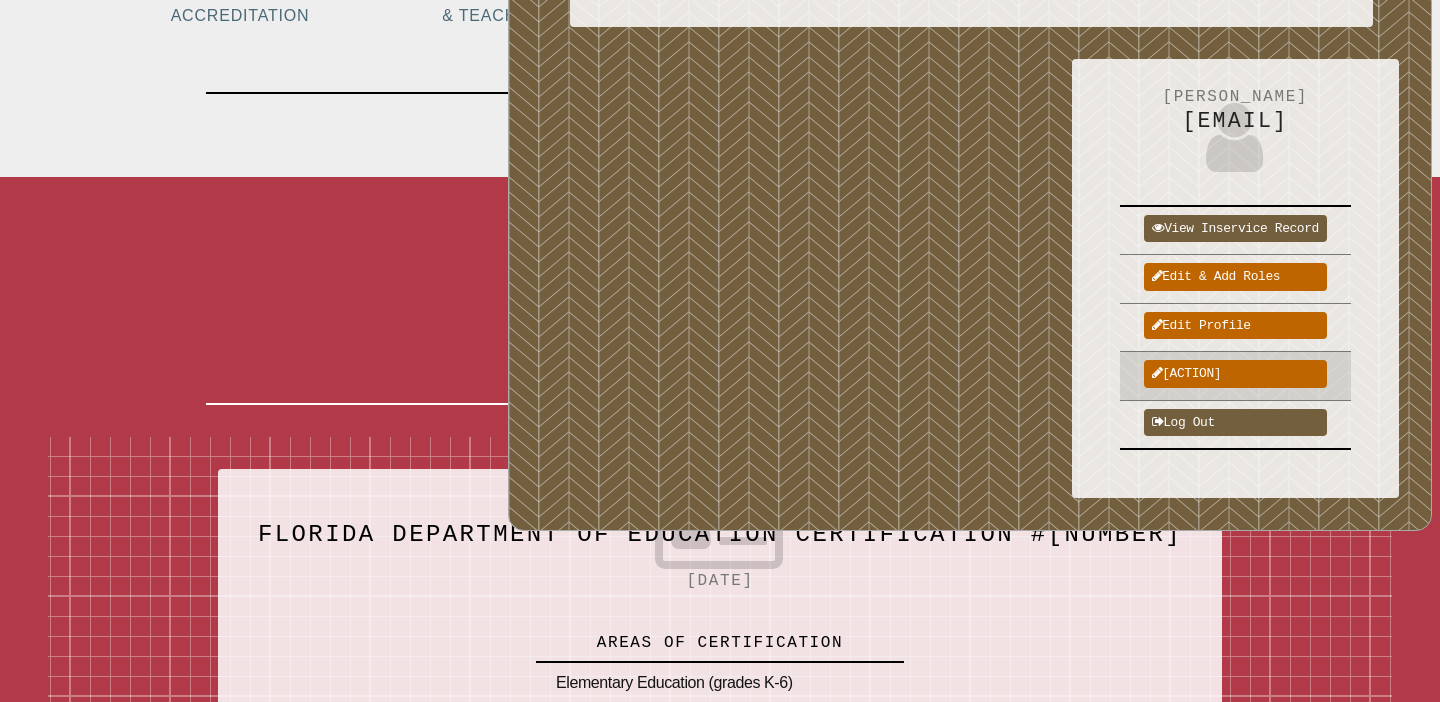 scroll, scrollTop: 289, scrollLeft: 0, axis: vertical 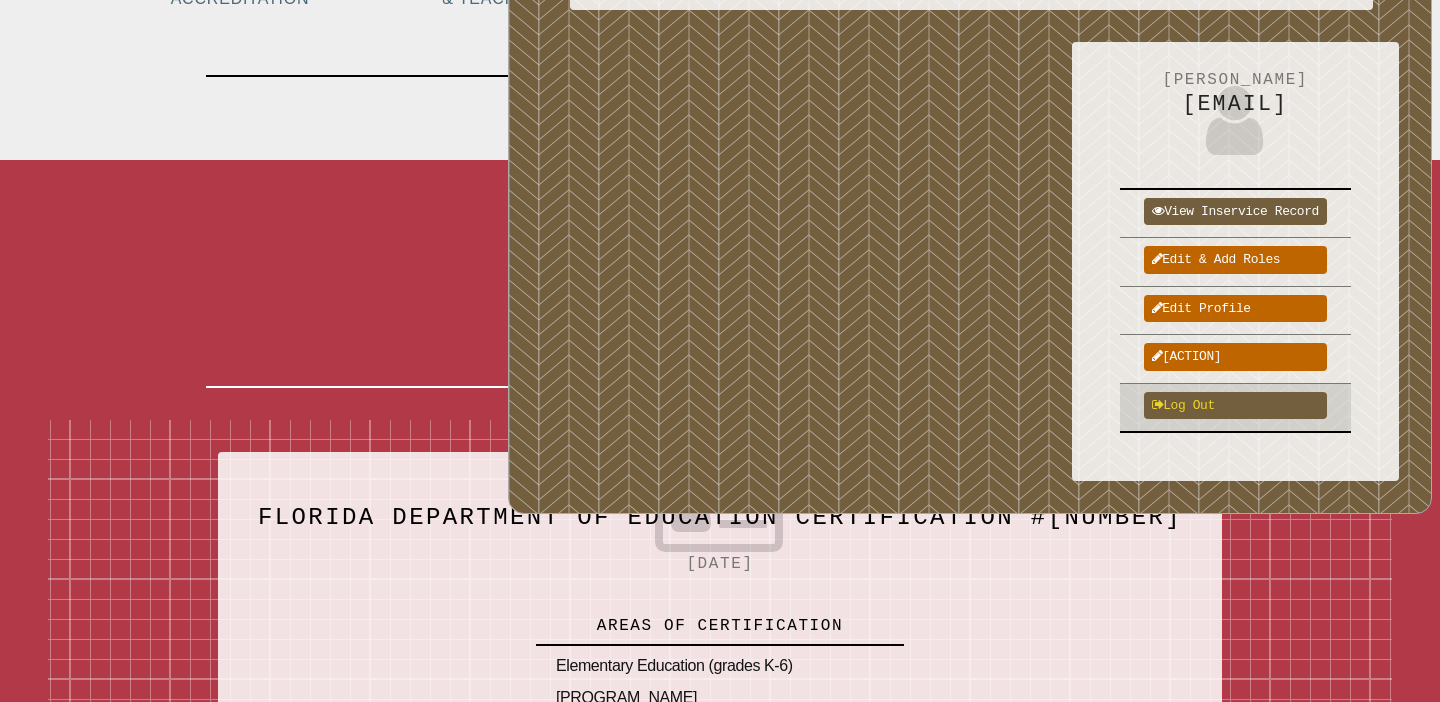click on "Log out" at bounding box center (1235, 405) 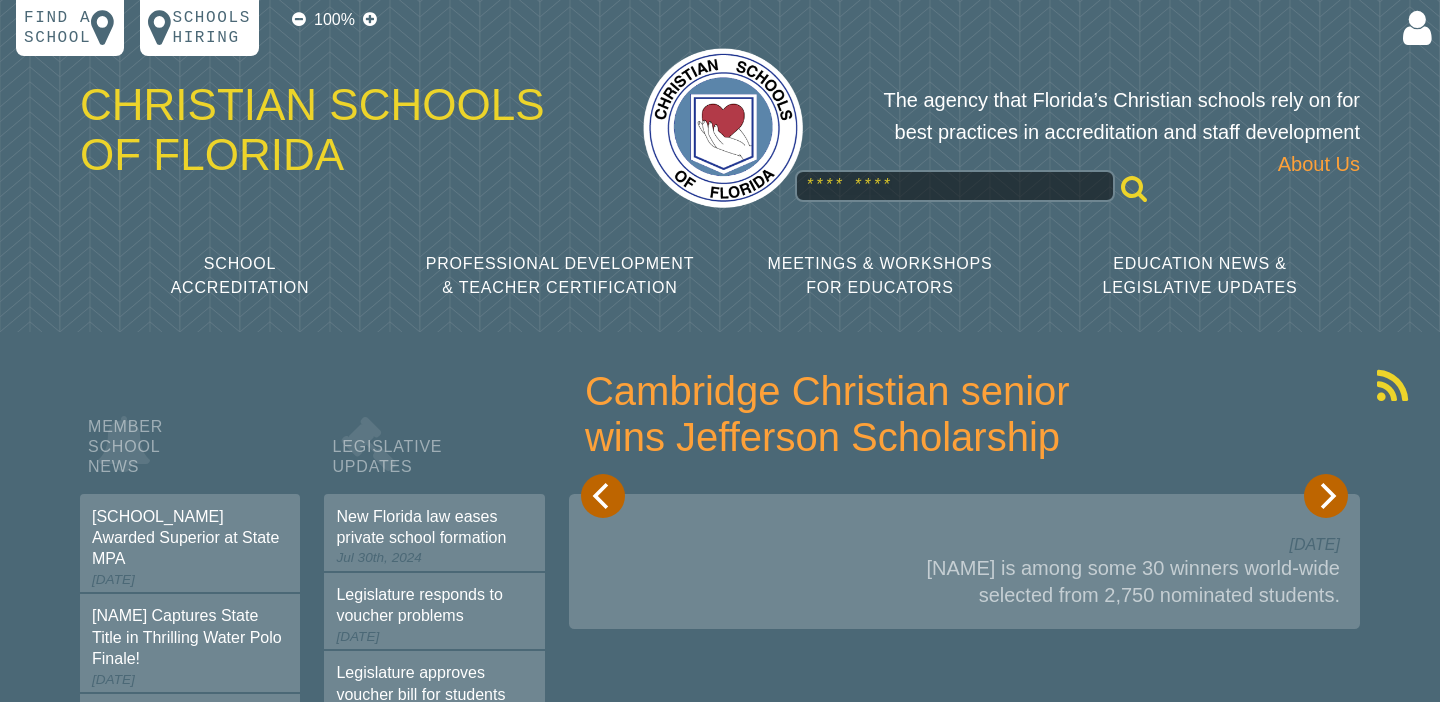 scroll, scrollTop: 0, scrollLeft: 0, axis: both 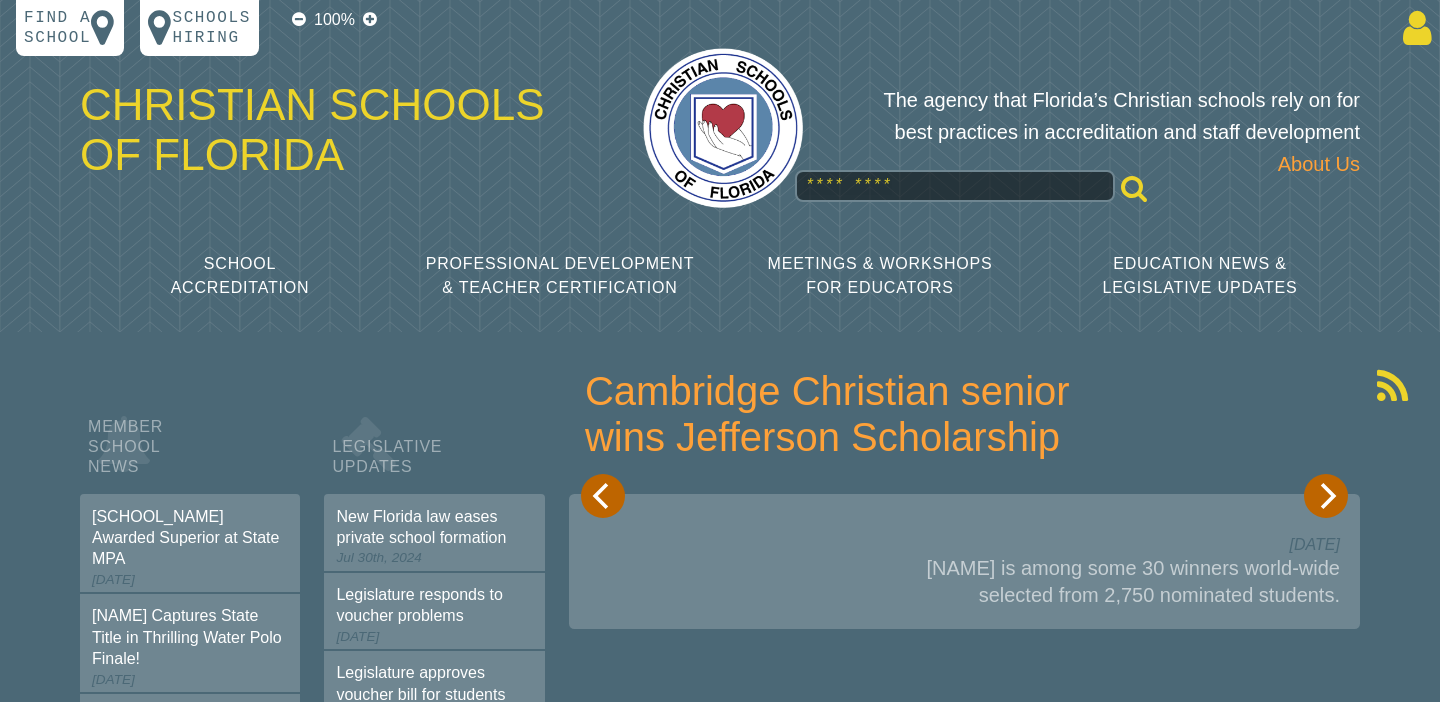 click at bounding box center (1413, 28) 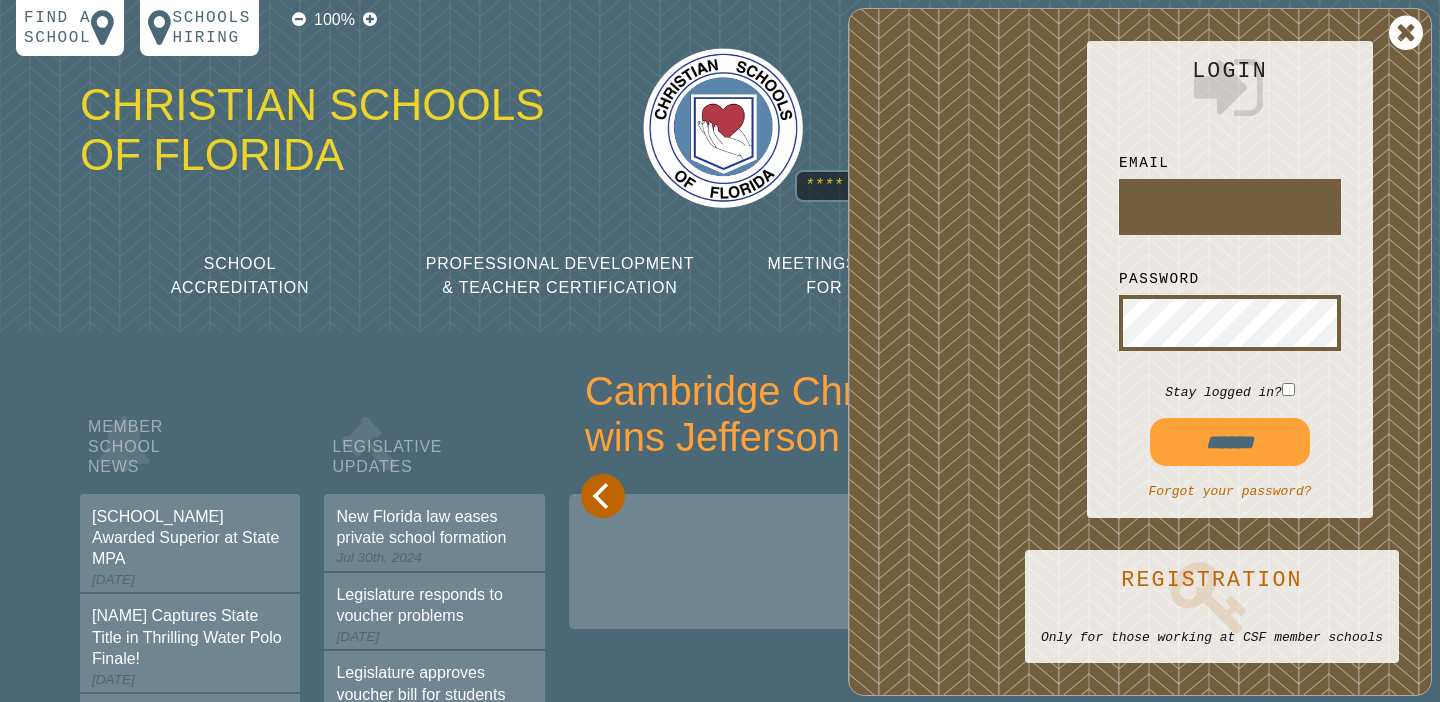 click at bounding box center [1230, 207] 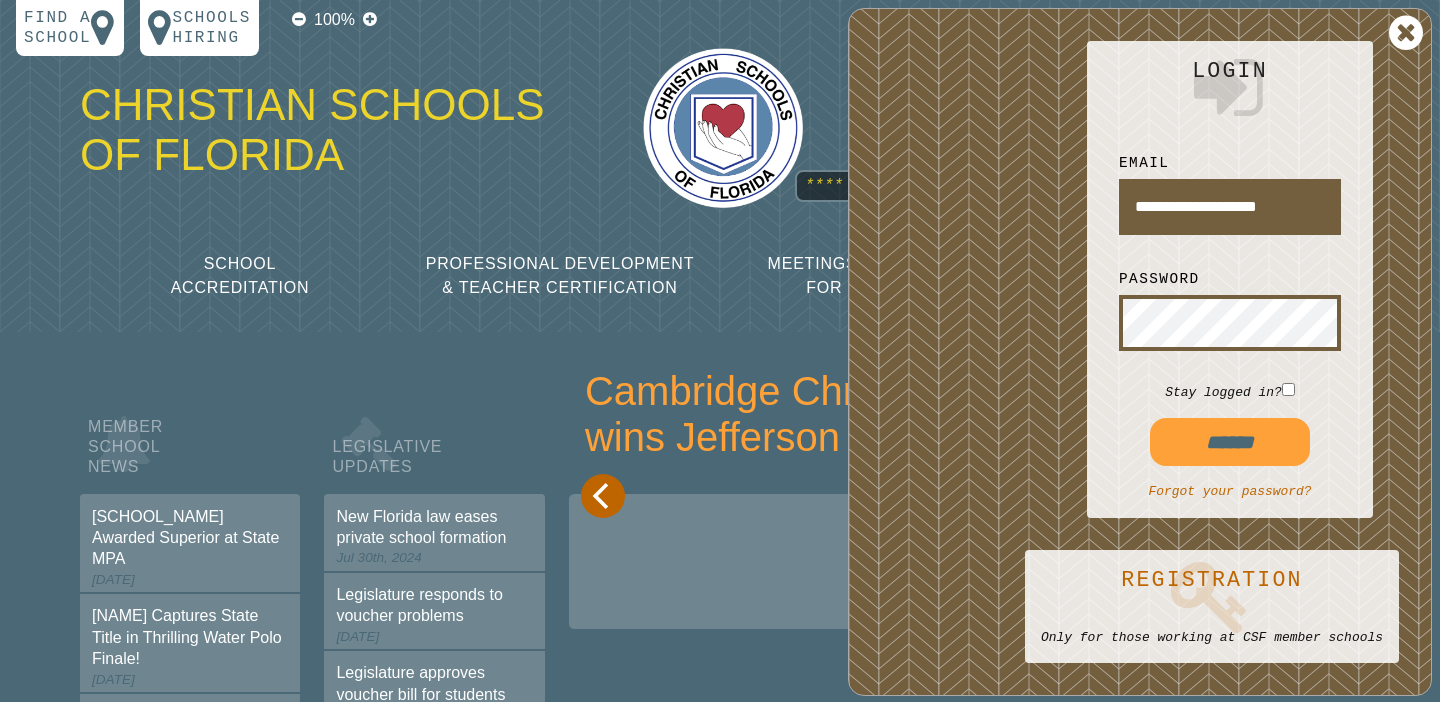 click on "******" at bounding box center [1230, 442] 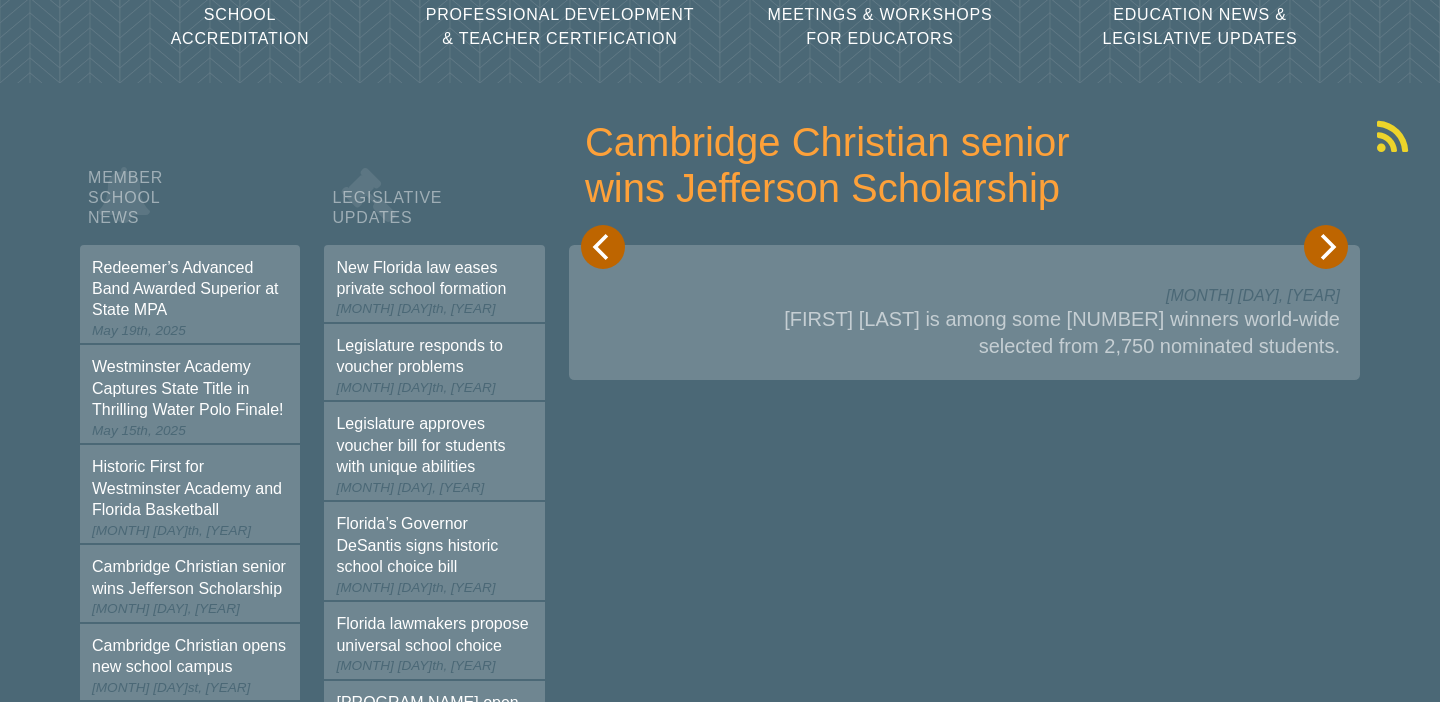 scroll, scrollTop: 0, scrollLeft: 0, axis: both 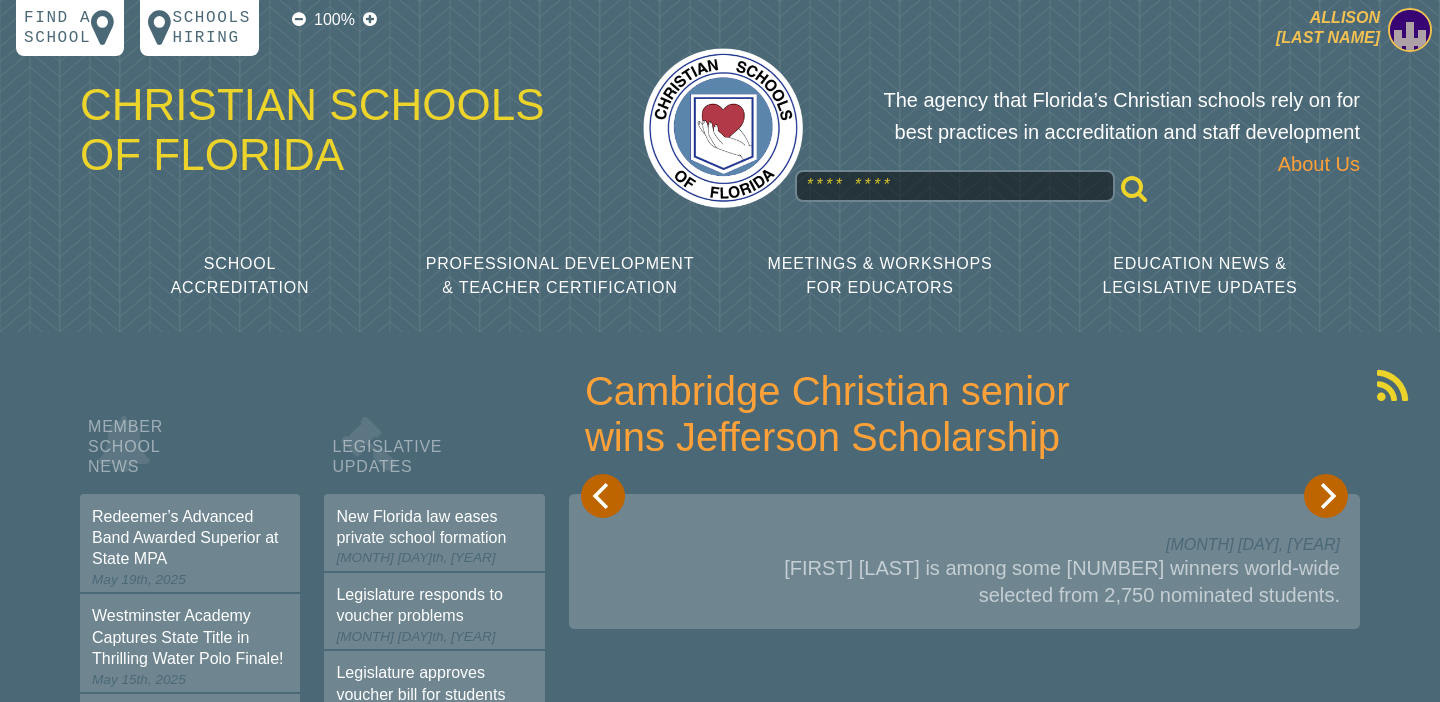click at bounding box center [1410, 30] 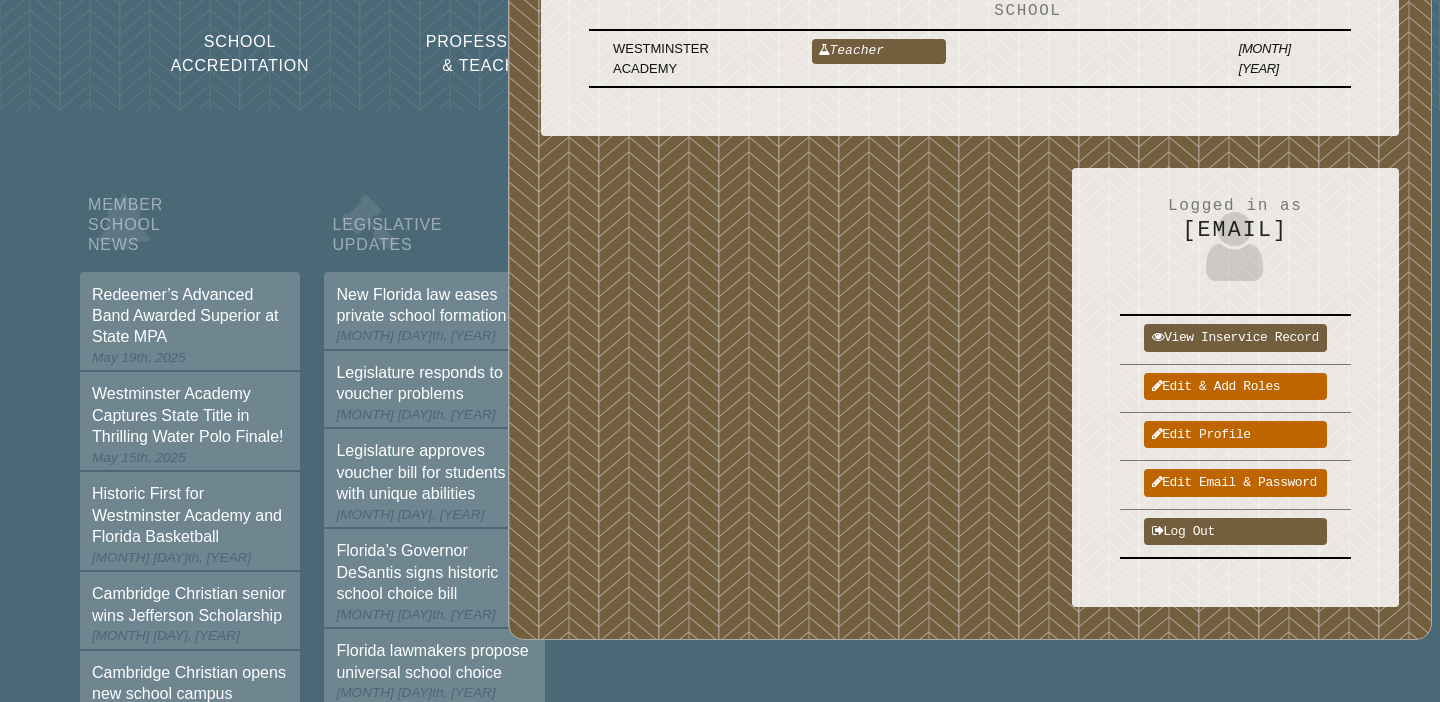 scroll, scrollTop: 220, scrollLeft: 0, axis: vertical 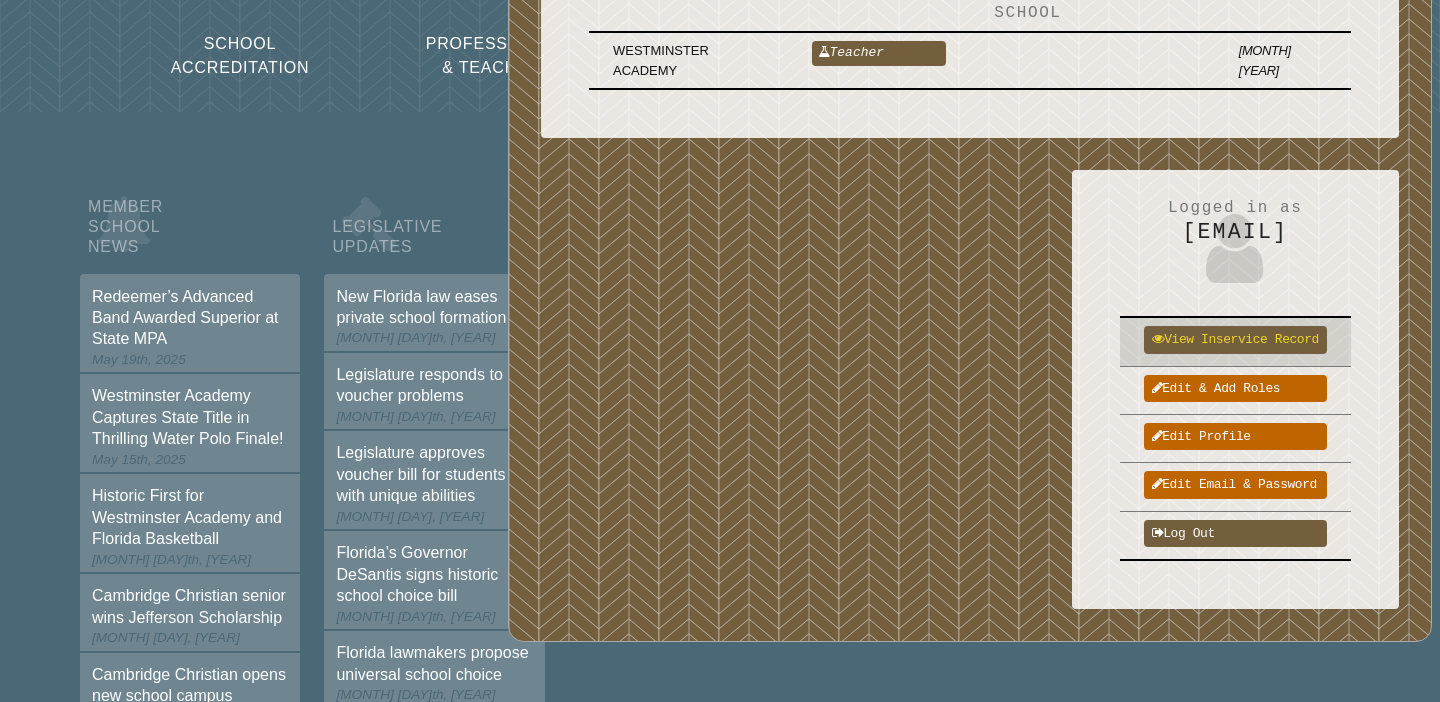 click on "View inservice record" at bounding box center (1235, 339) 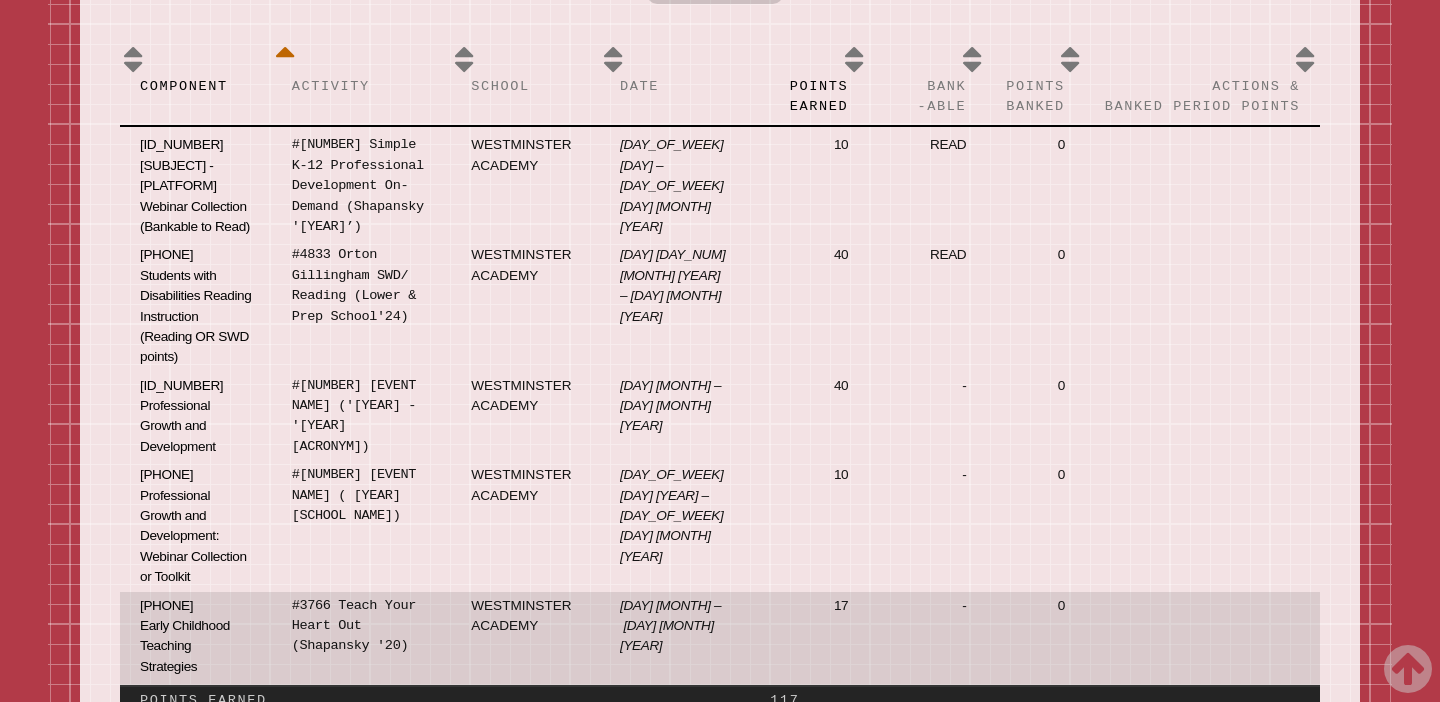 scroll, scrollTop: 1279, scrollLeft: 0, axis: vertical 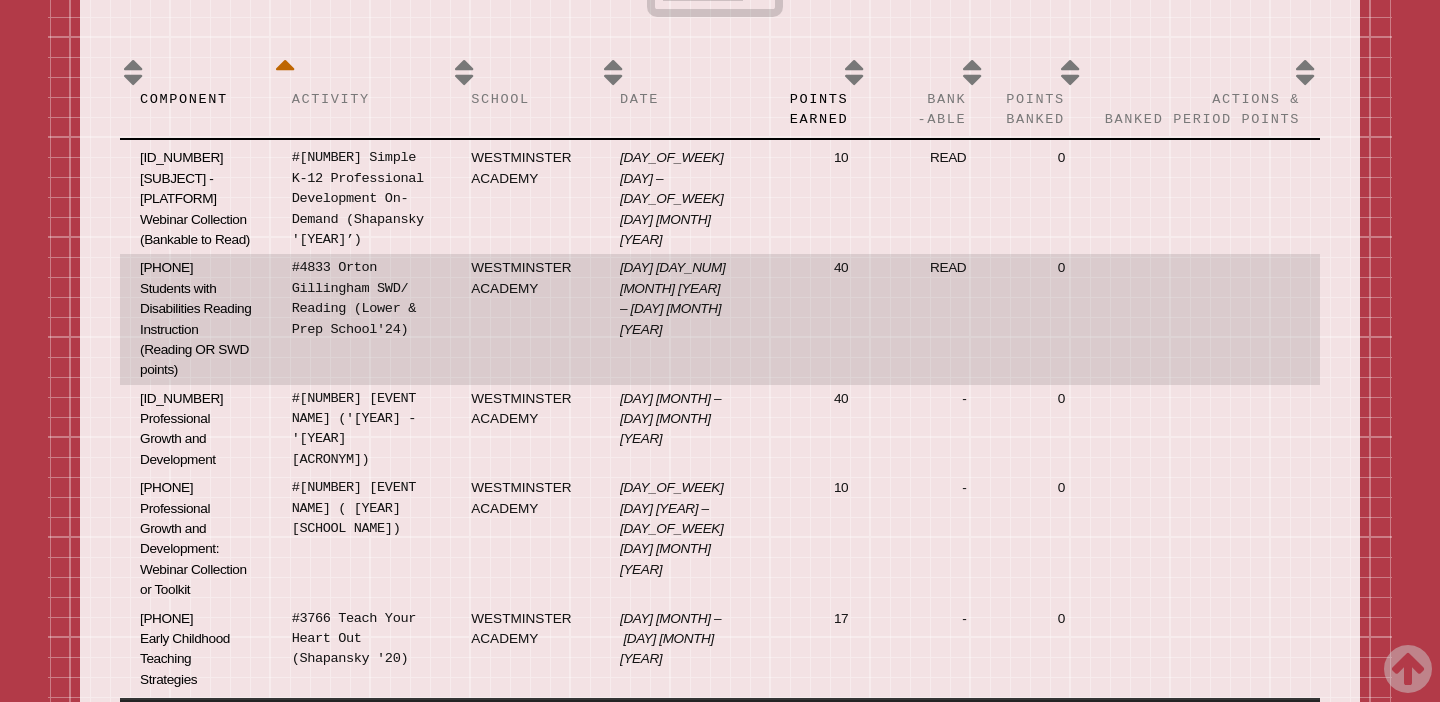click on "40" at bounding box center (809, 196) 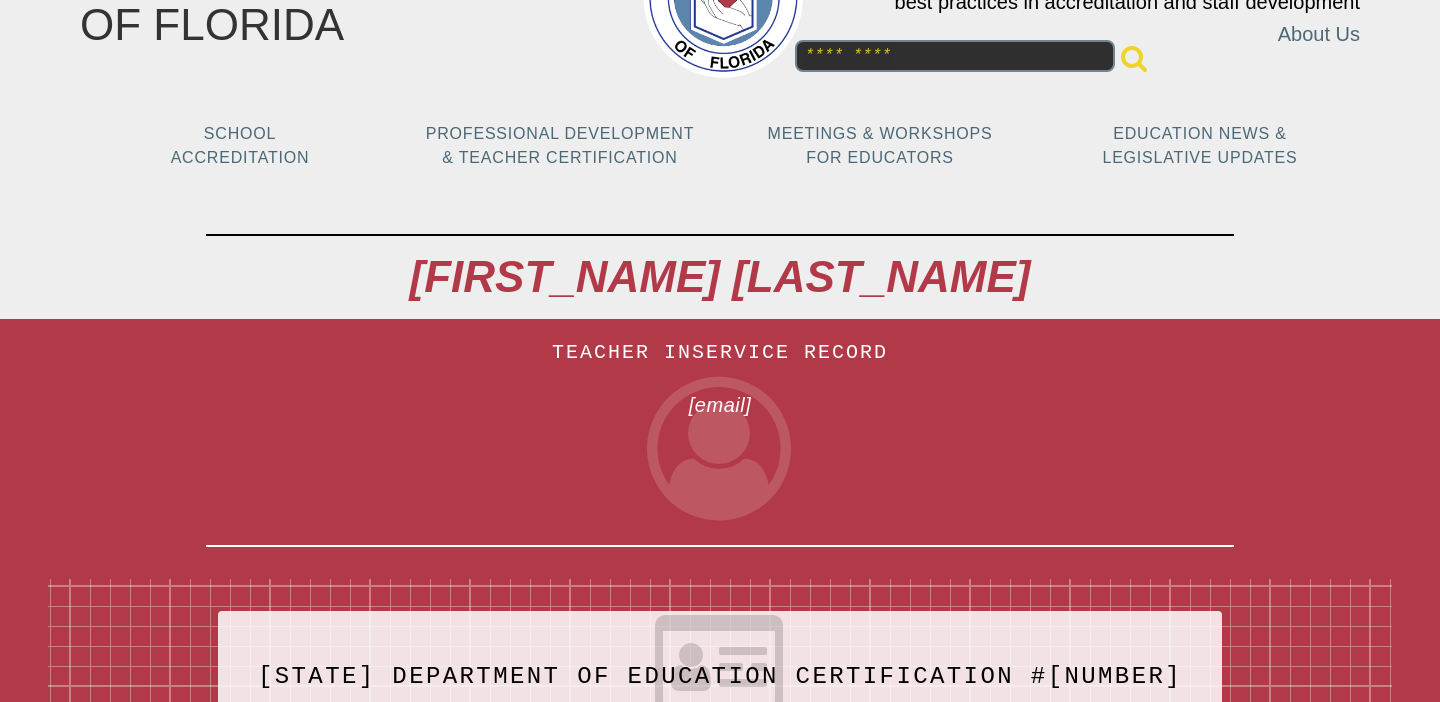 scroll, scrollTop: 0, scrollLeft: 0, axis: both 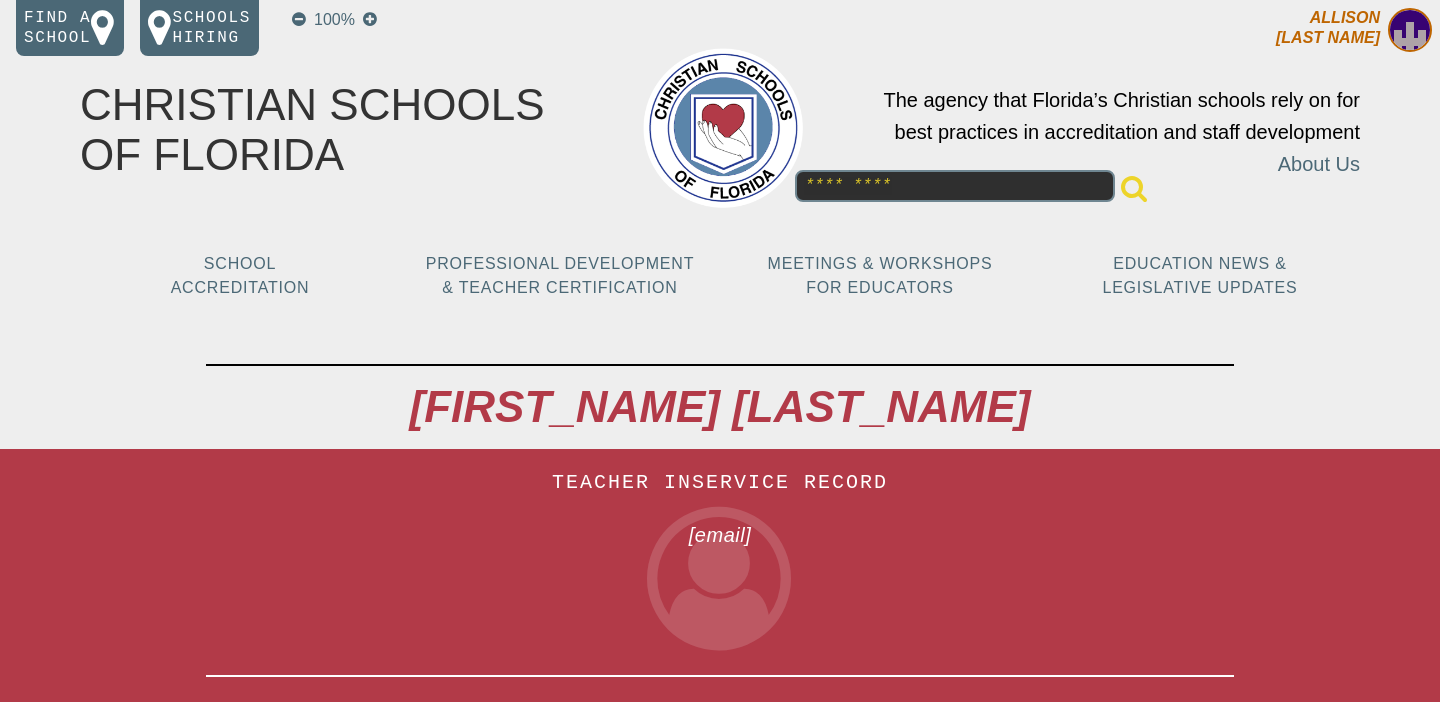 click at bounding box center (1410, 30) 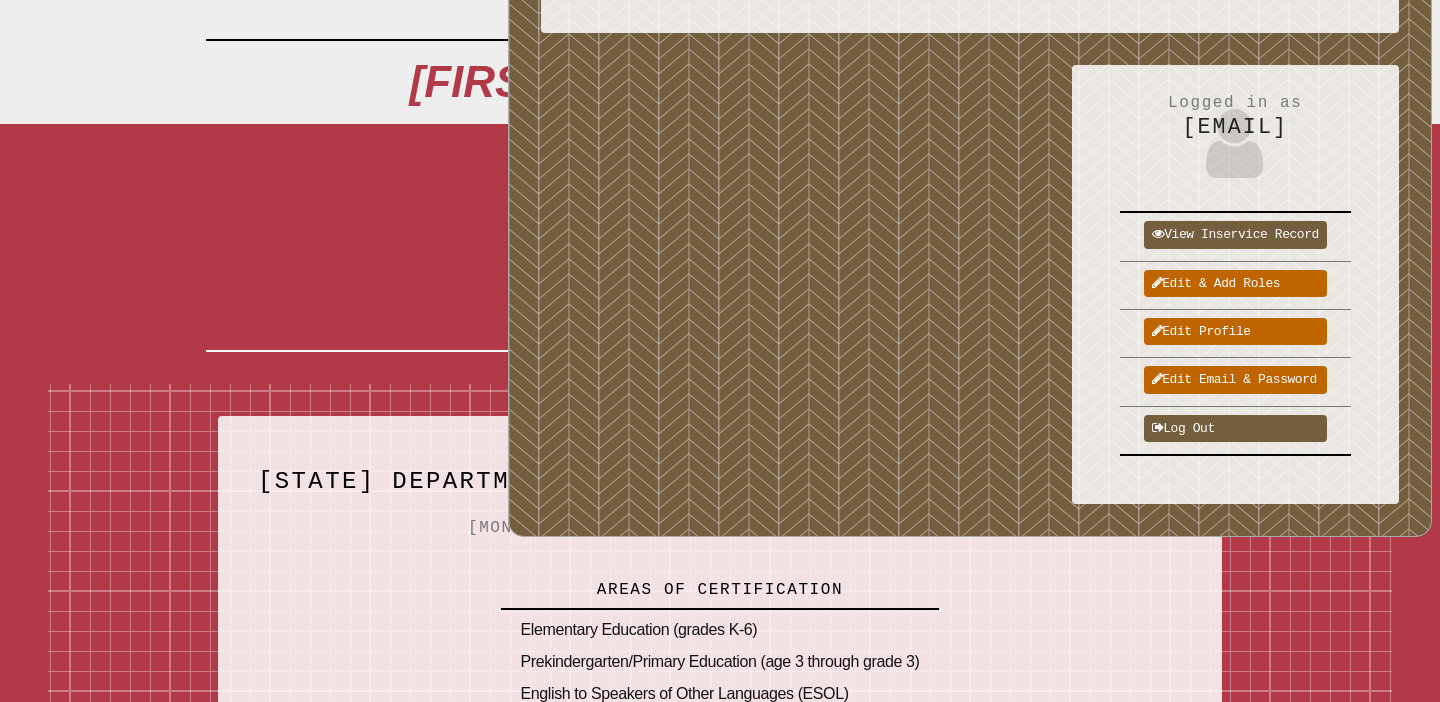 scroll, scrollTop: 358, scrollLeft: 0, axis: vertical 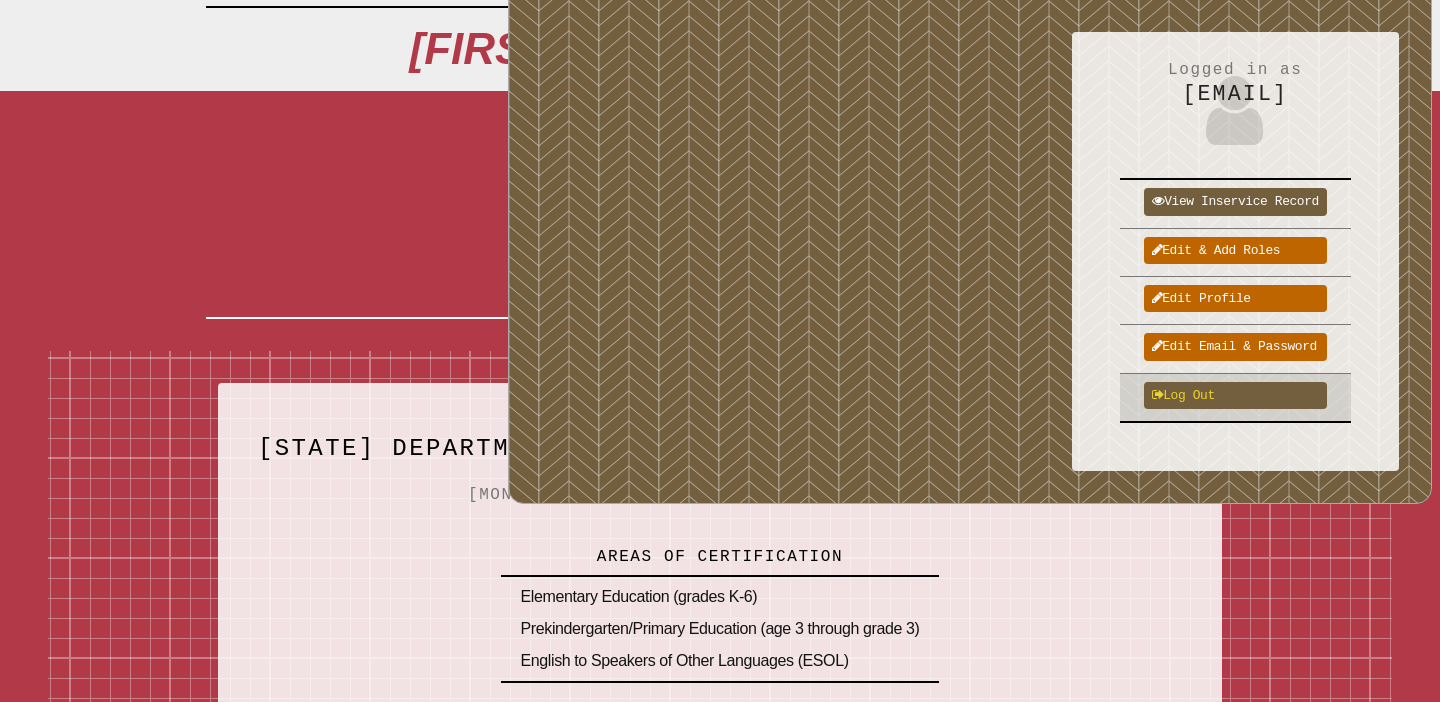 click on "Log out" at bounding box center (1235, 395) 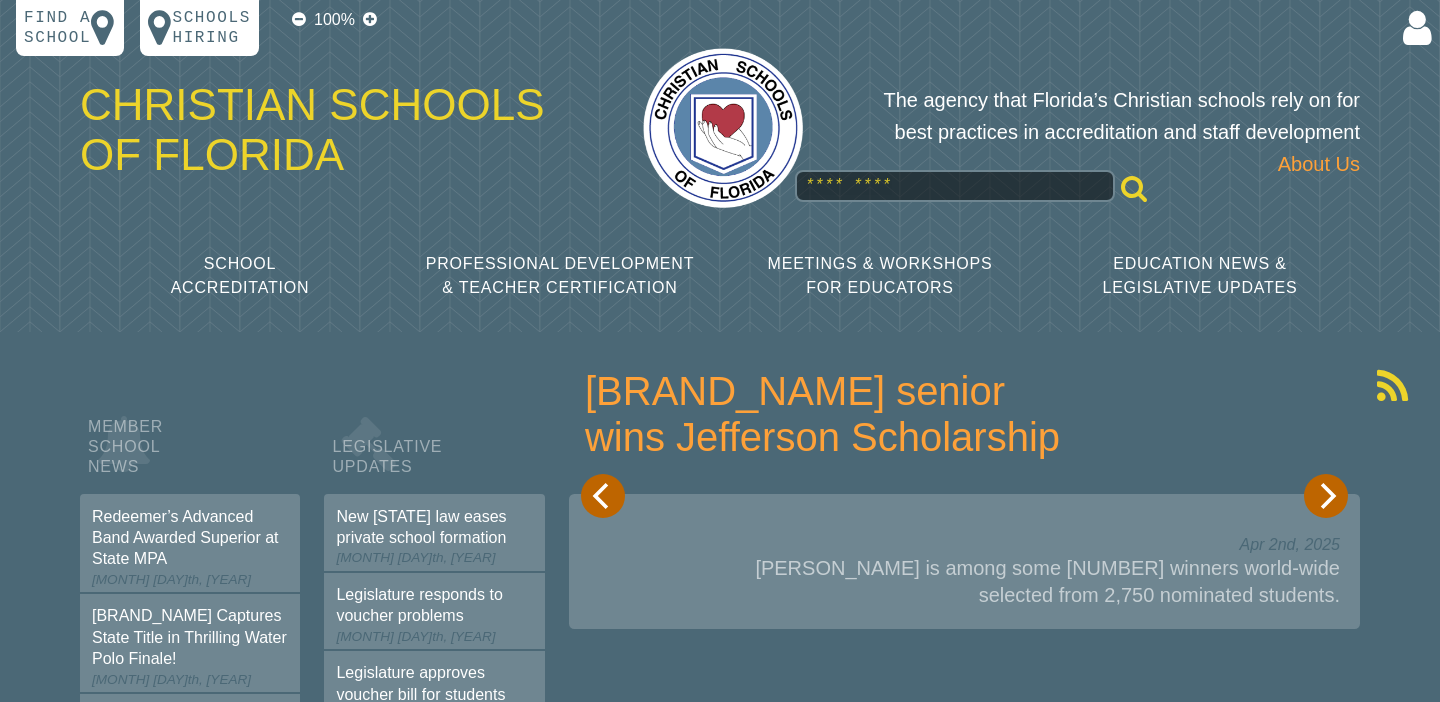 scroll, scrollTop: 0, scrollLeft: 0, axis: both 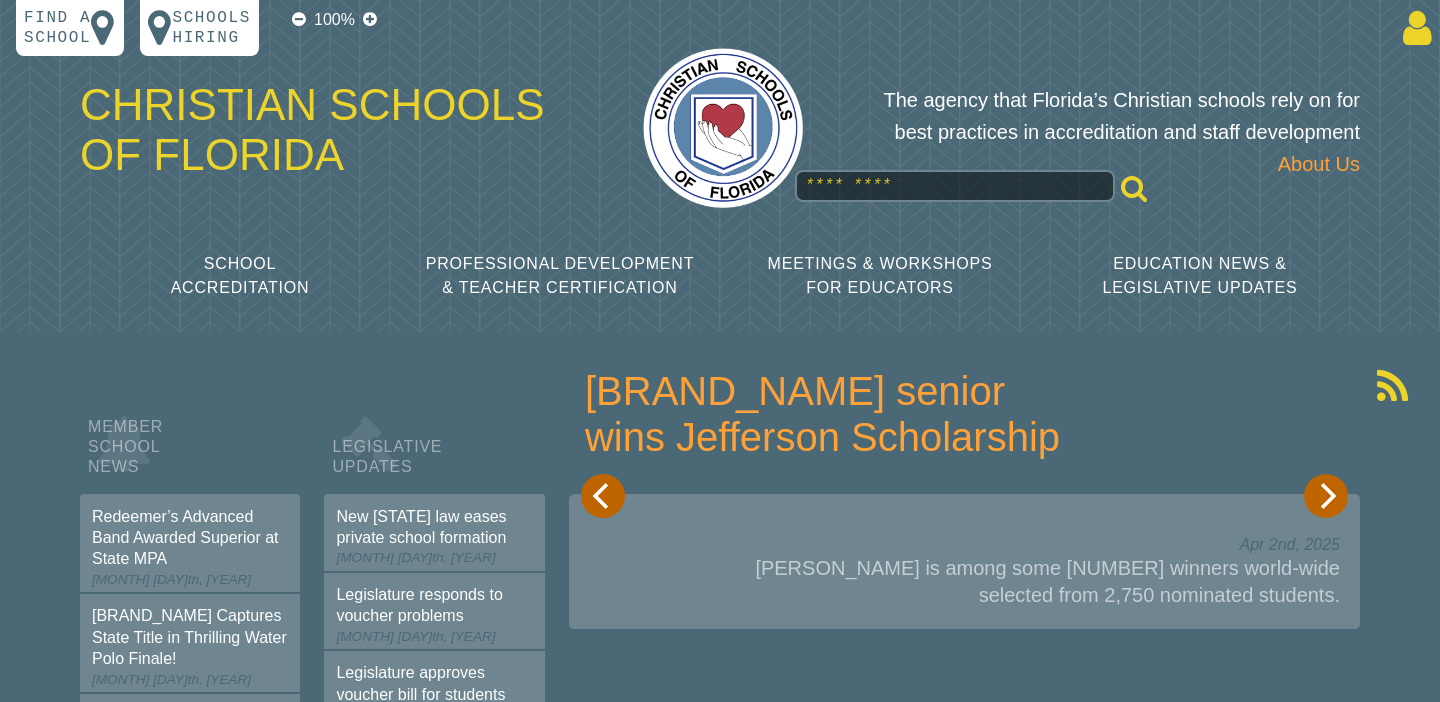 click at bounding box center [1413, 28] 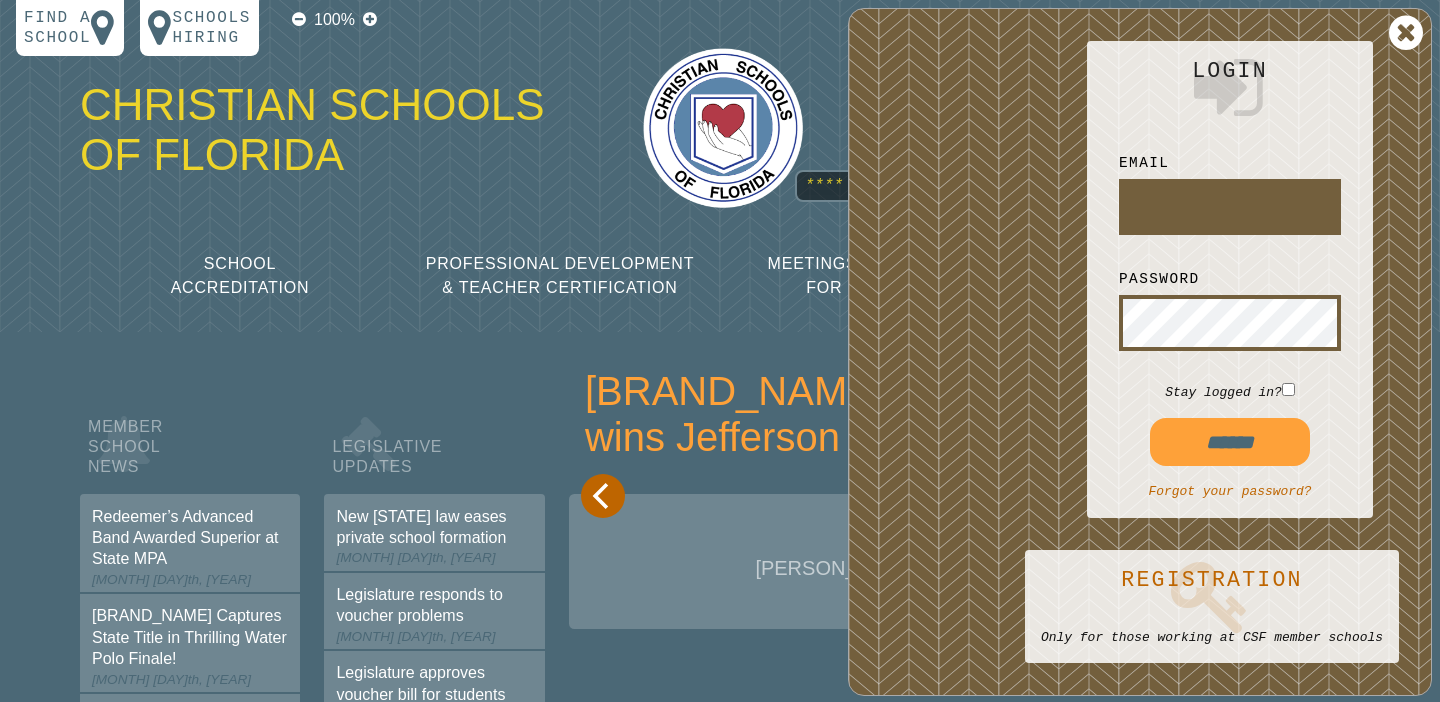 click at bounding box center (1230, 207) 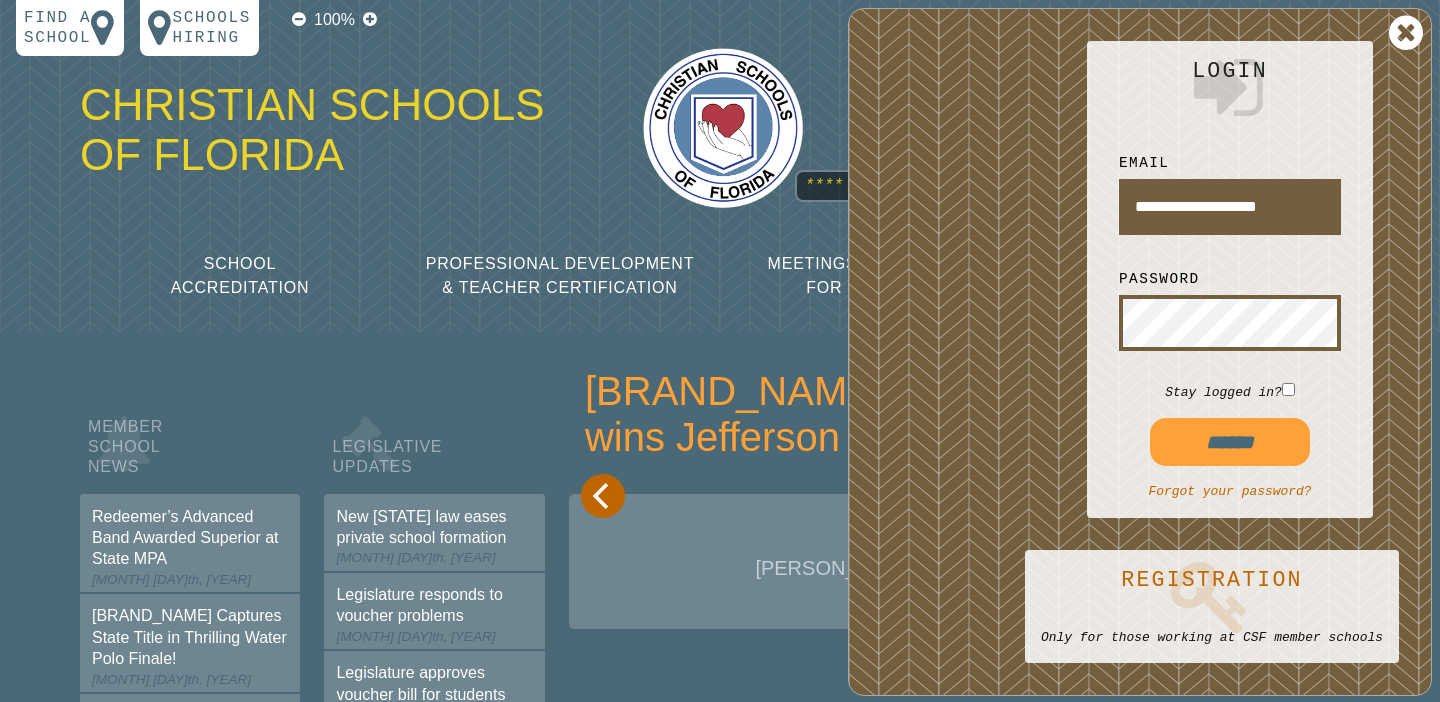 click on "******" at bounding box center (1230, 442) 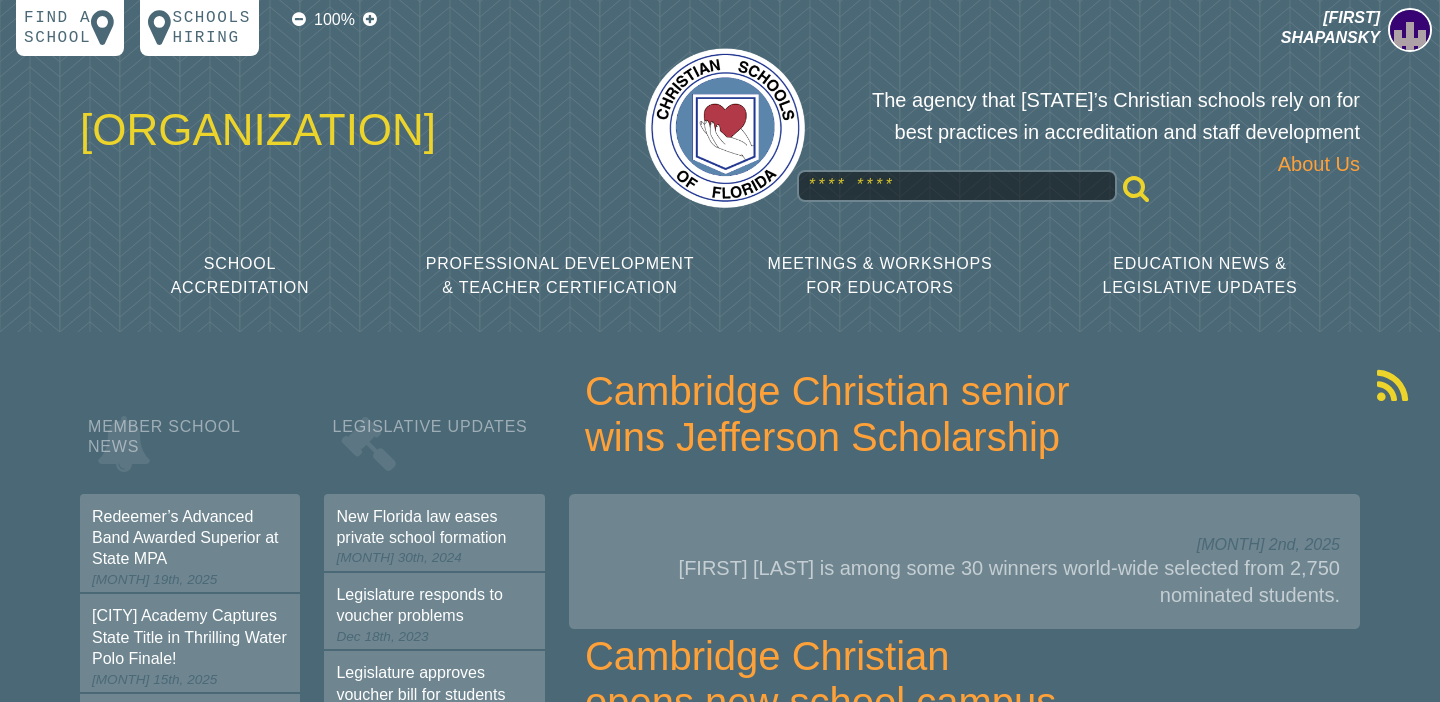 scroll, scrollTop: 0, scrollLeft: 0, axis: both 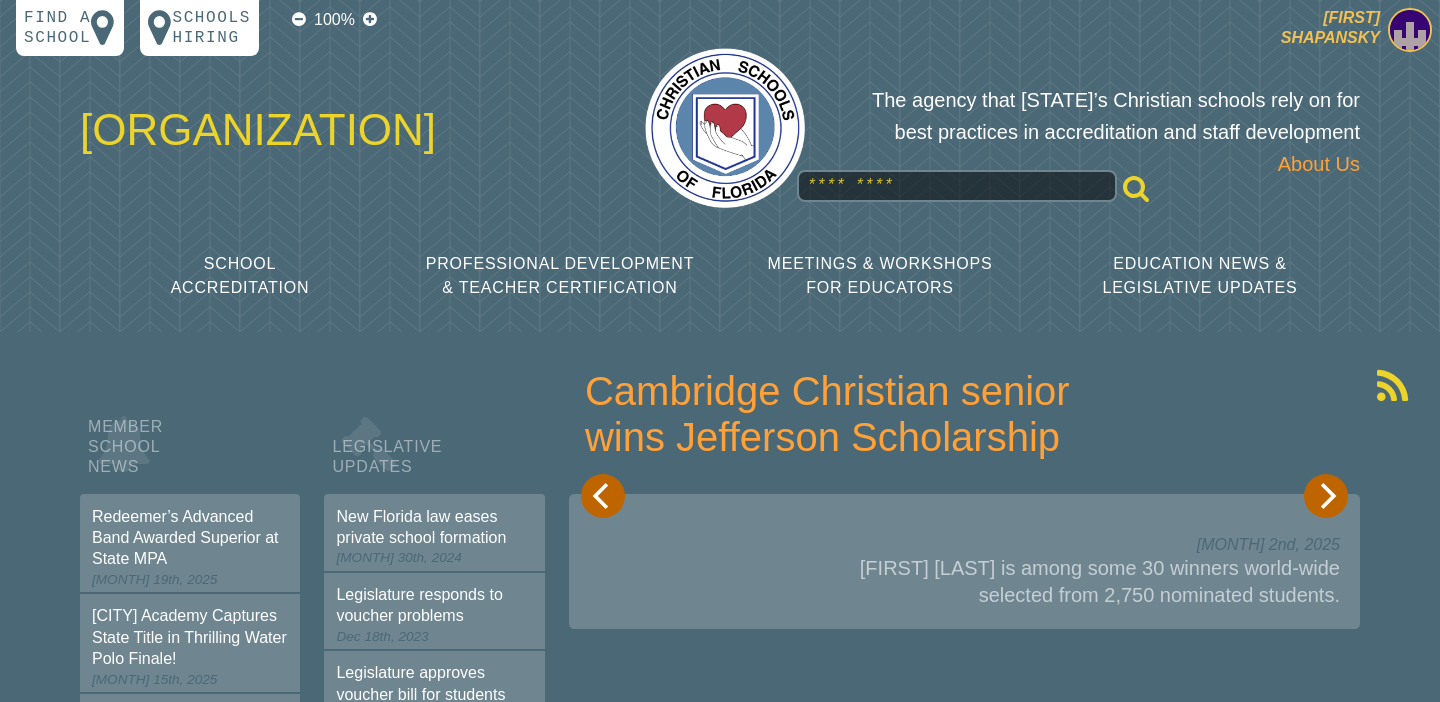 click at bounding box center [1410, 30] 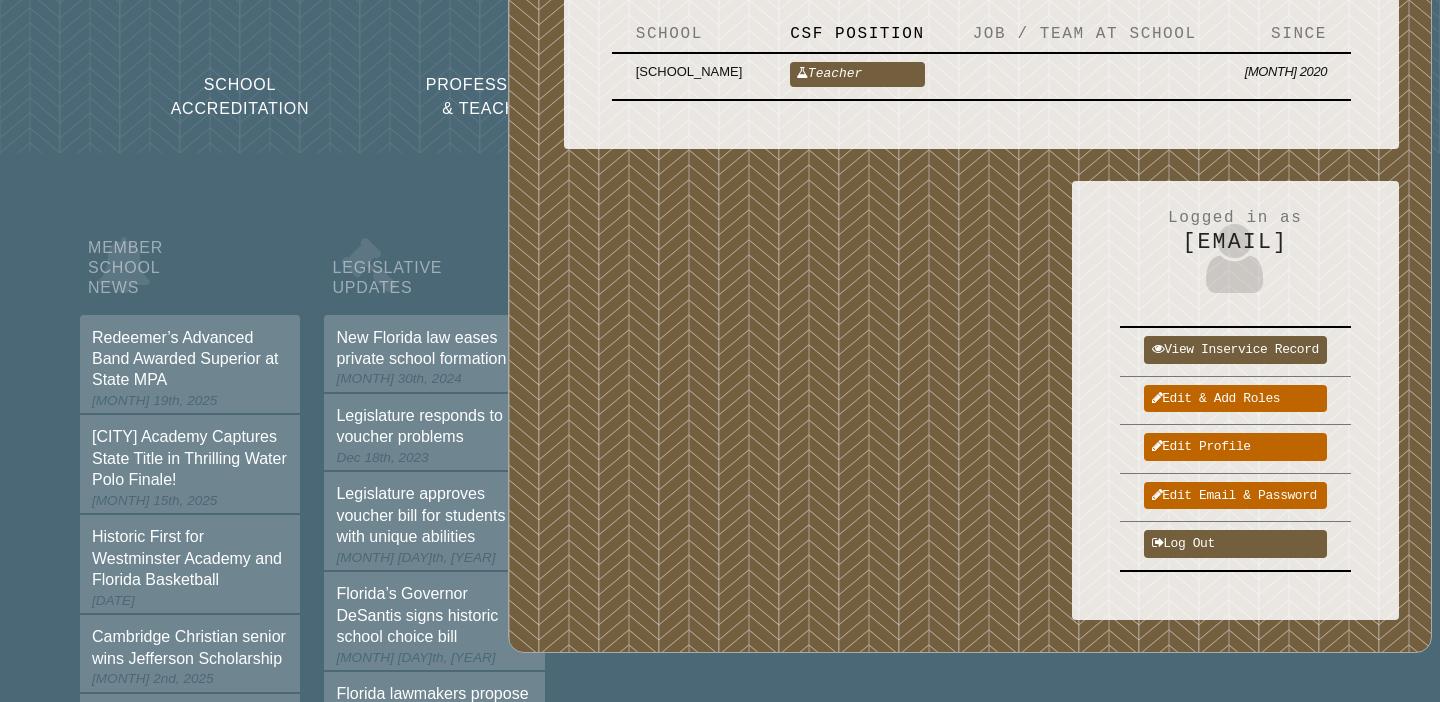 scroll, scrollTop: 185, scrollLeft: 0, axis: vertical 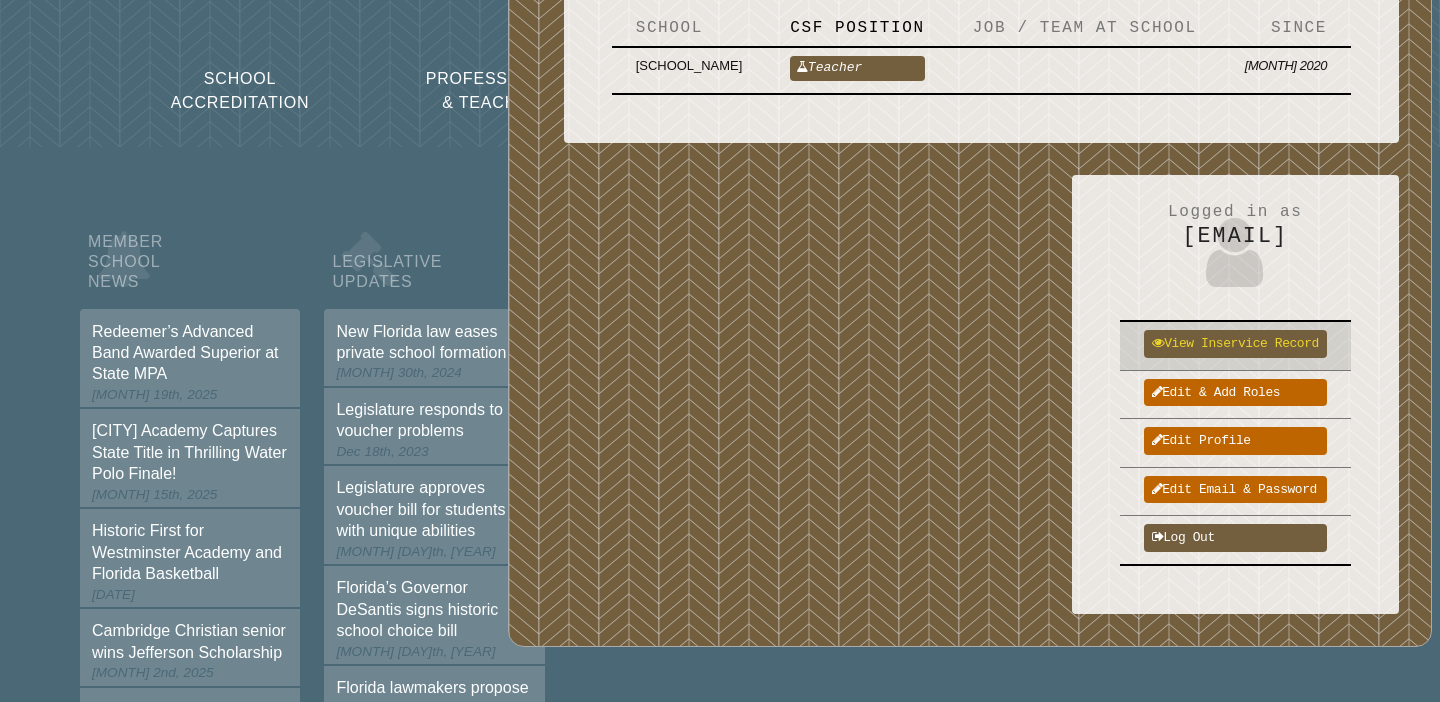 click on "View inservice record" at bounding box center (1235, 343) 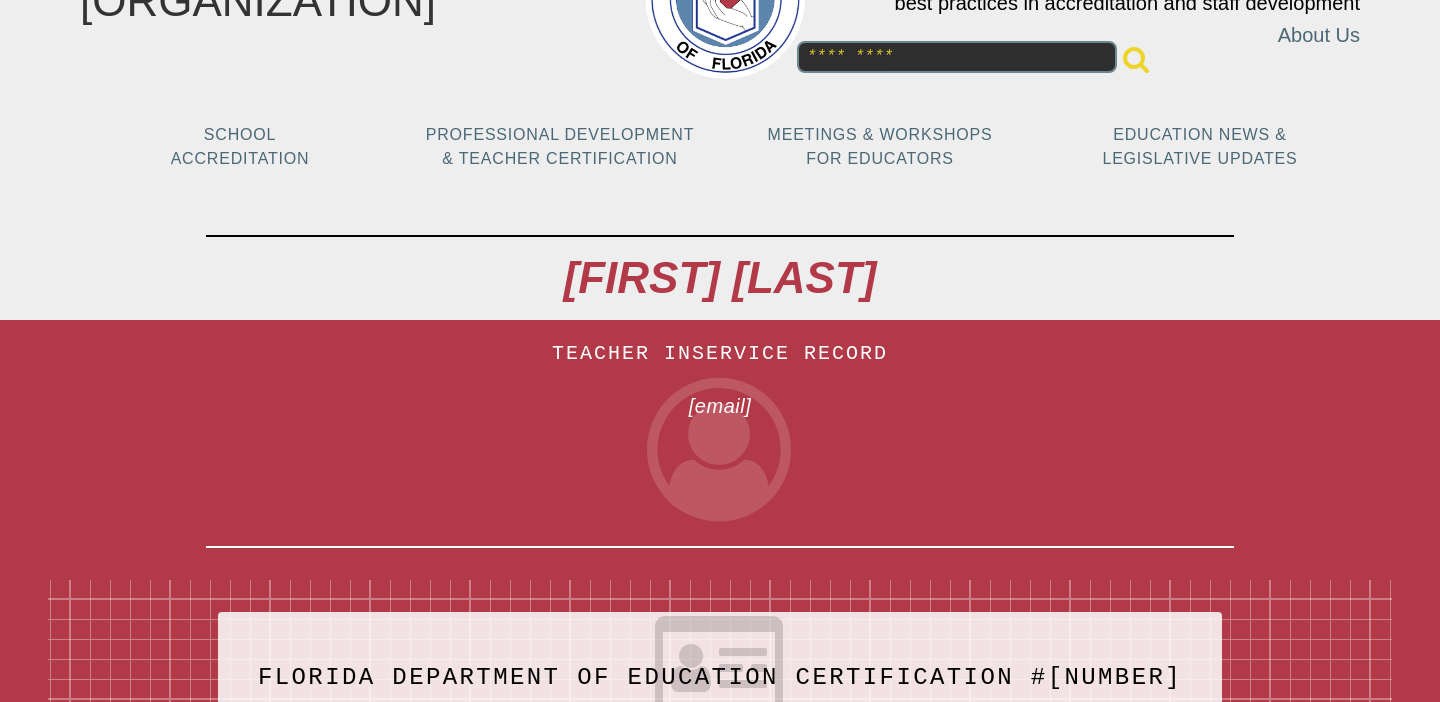 scroll, scrollTop: 0, scrollLeft: 0, axis: both 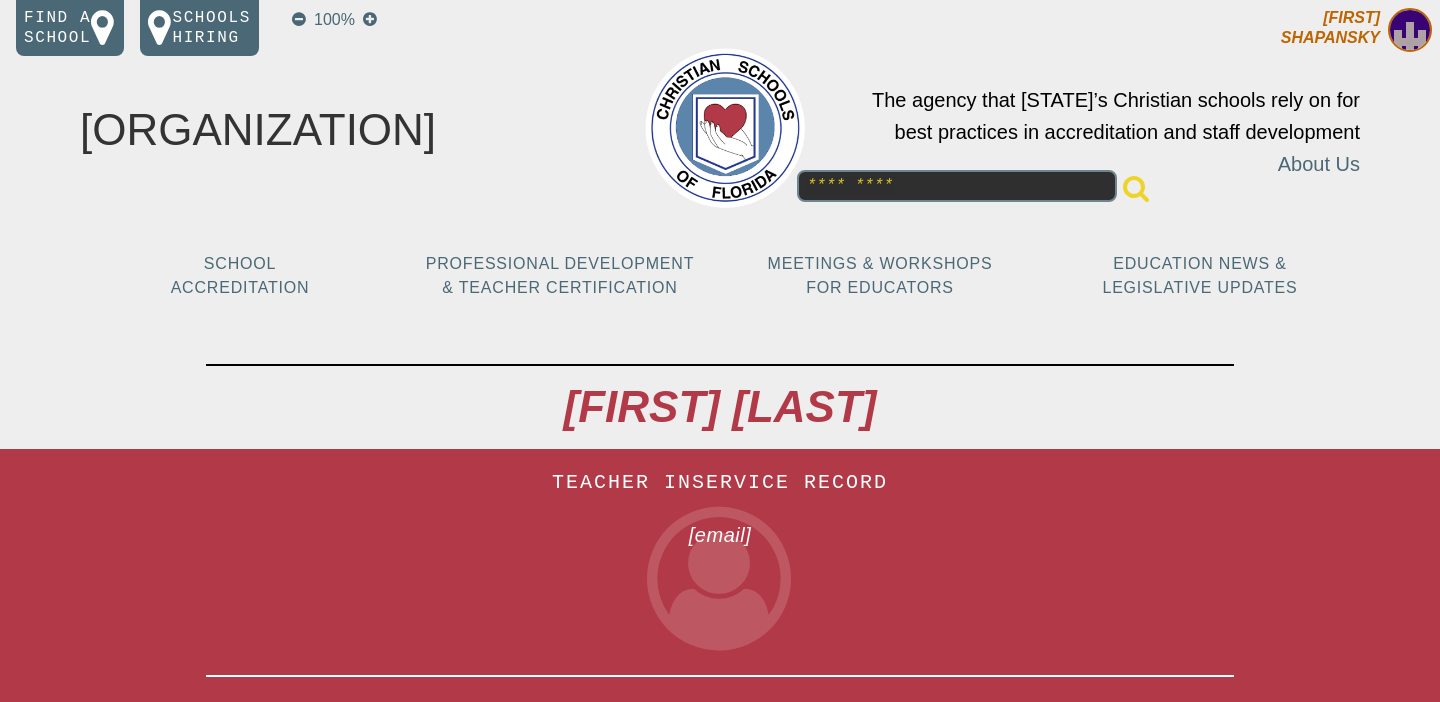click at bounding box center [1410, 30] 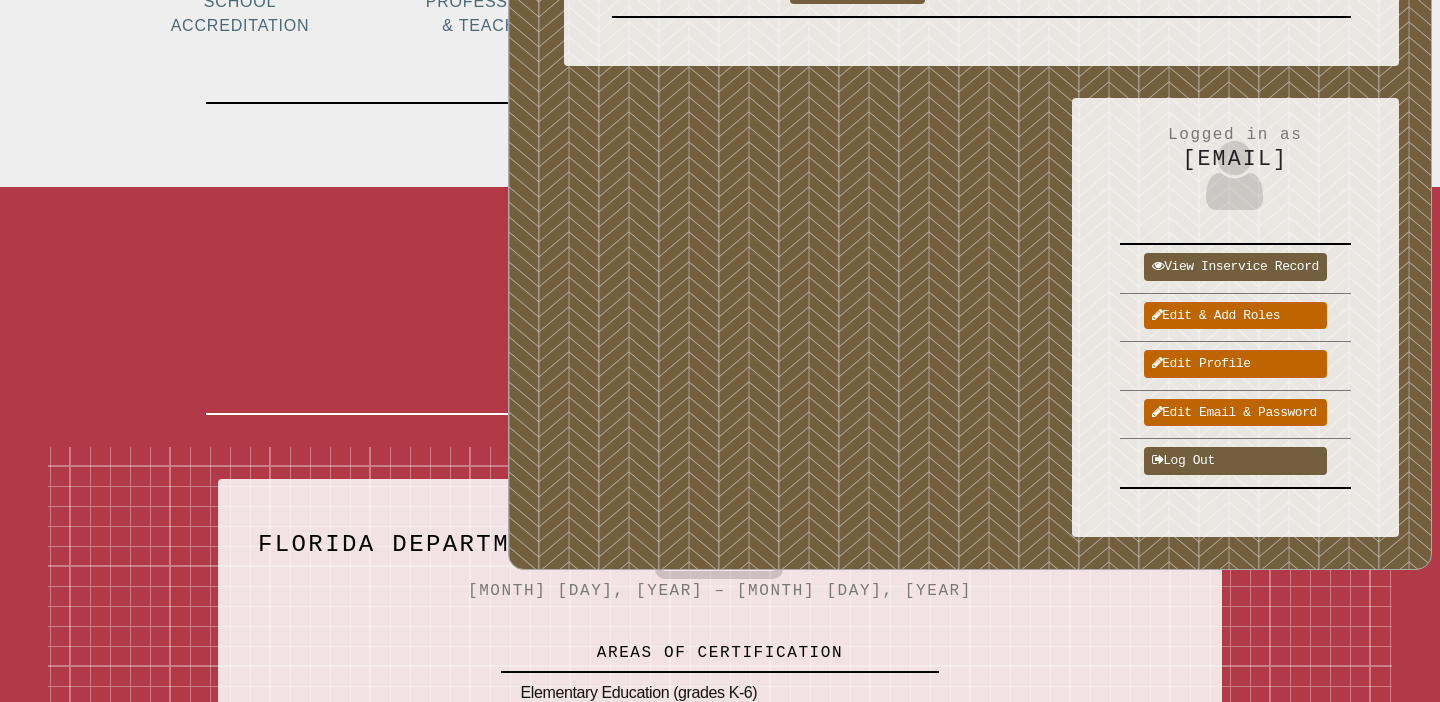 scroll, scrollTop: 283, scrollLeft: 0, axis: vertical 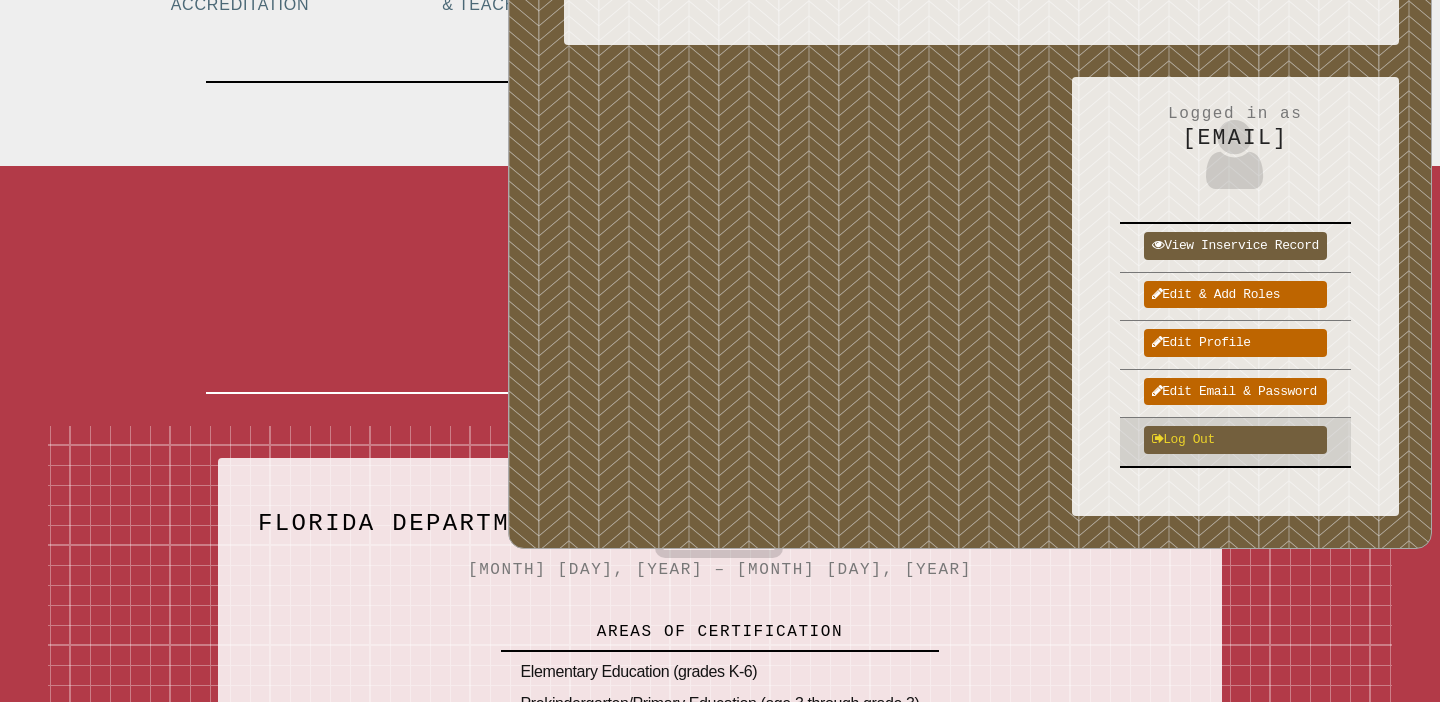 click on "Log out" at bounding box center [1235, 439] 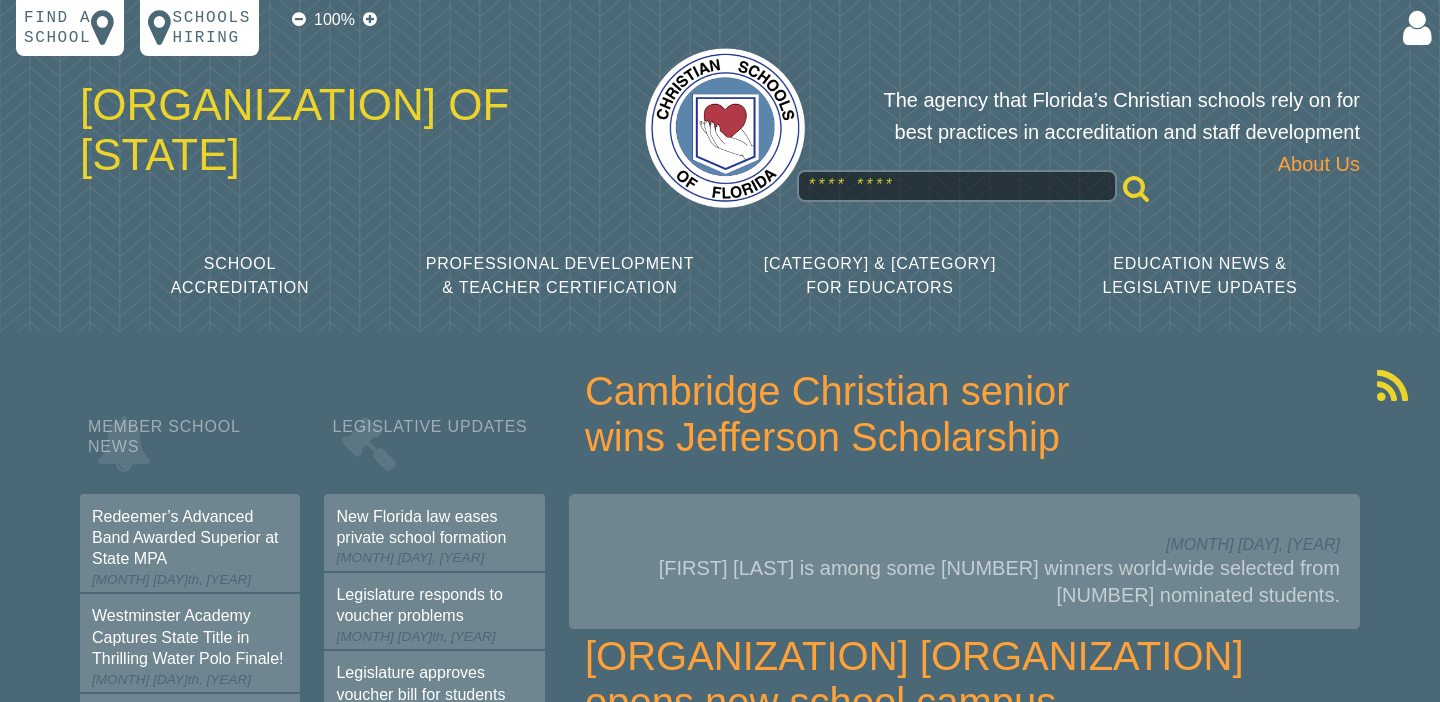 scroll, scrollTop: 0, scrollLeft: 0, axis: both 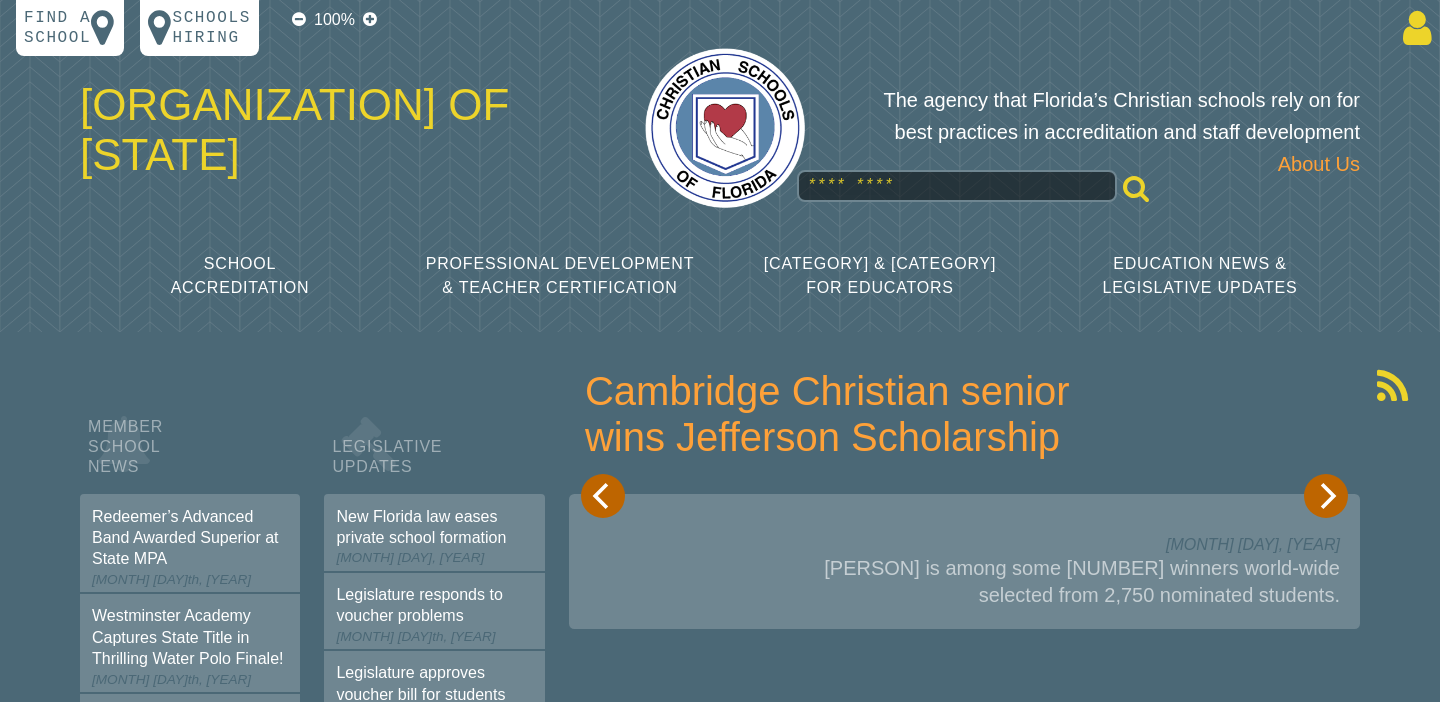 click at bounding box center [1413, 28] 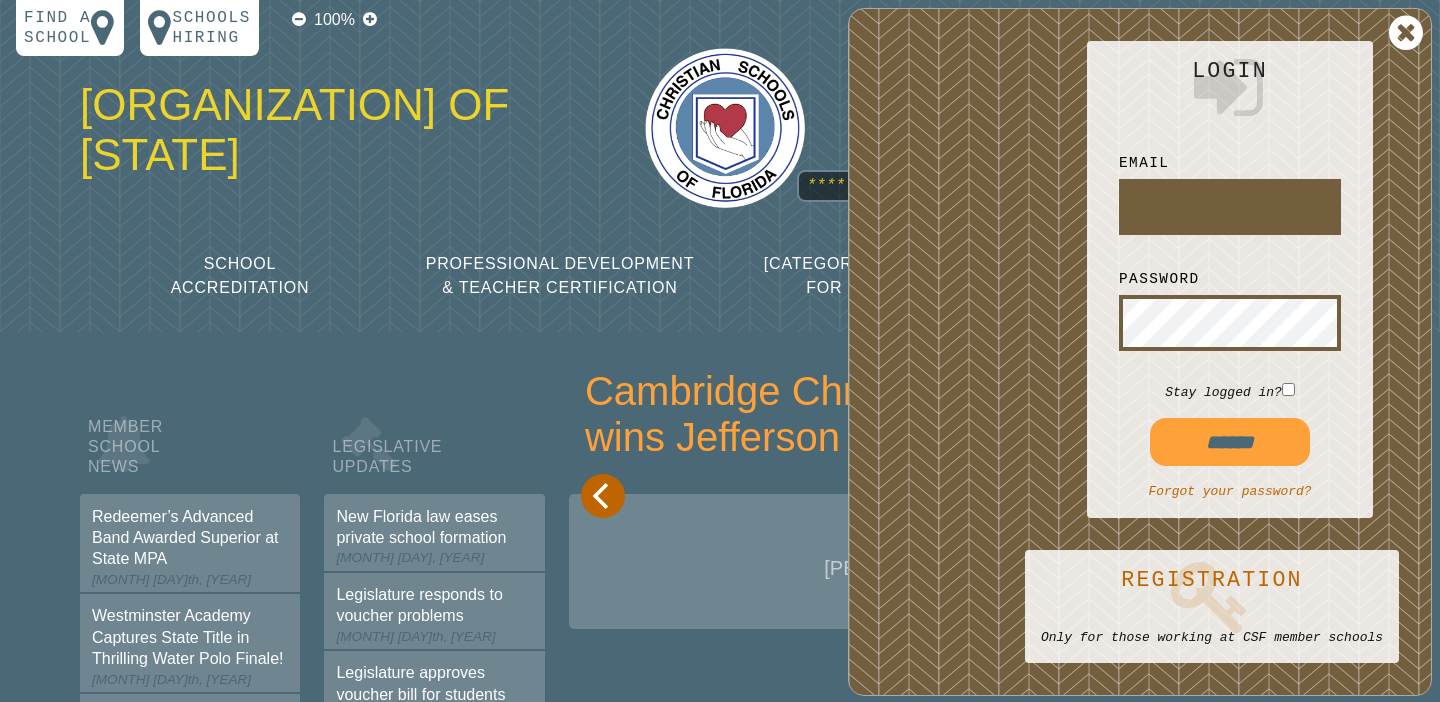 click at bounding box center [1406, 33] 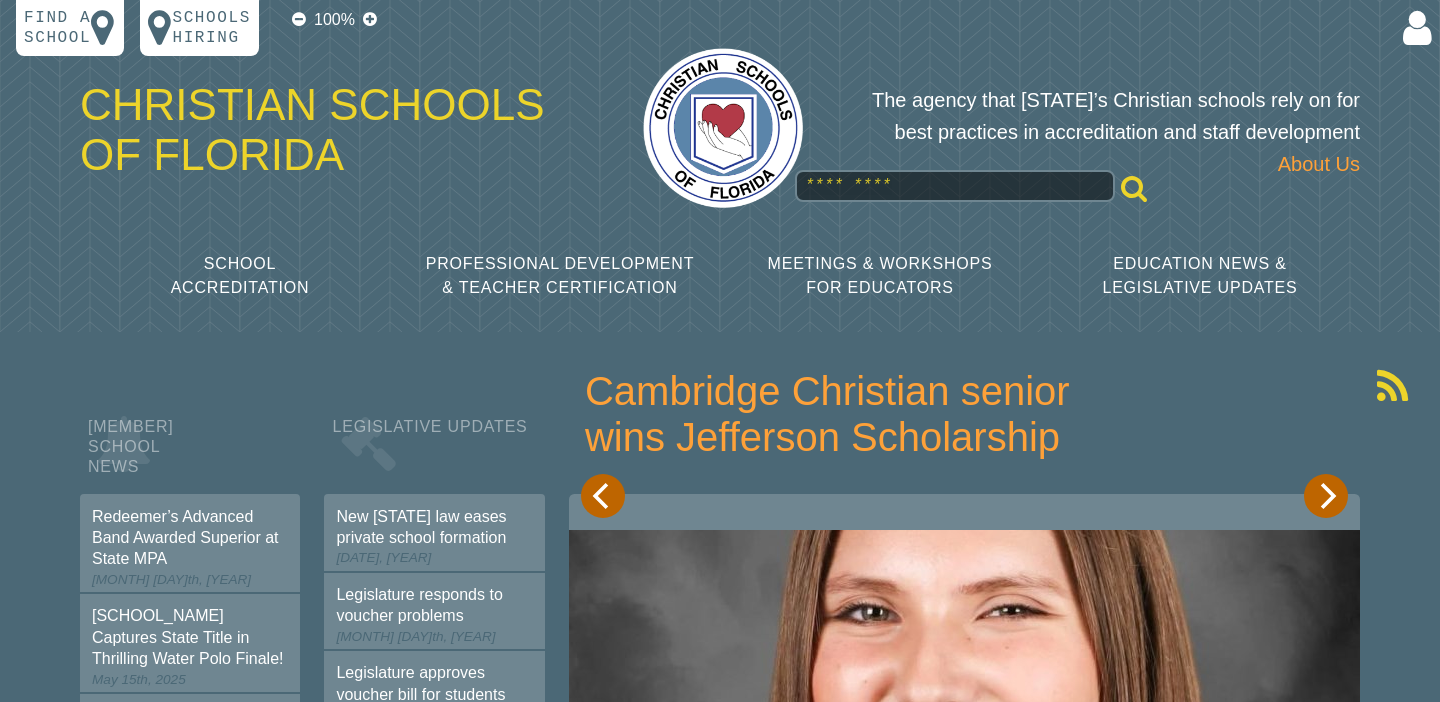 scroll, scrollTop: 0, scrollLeft: 0, axis: both 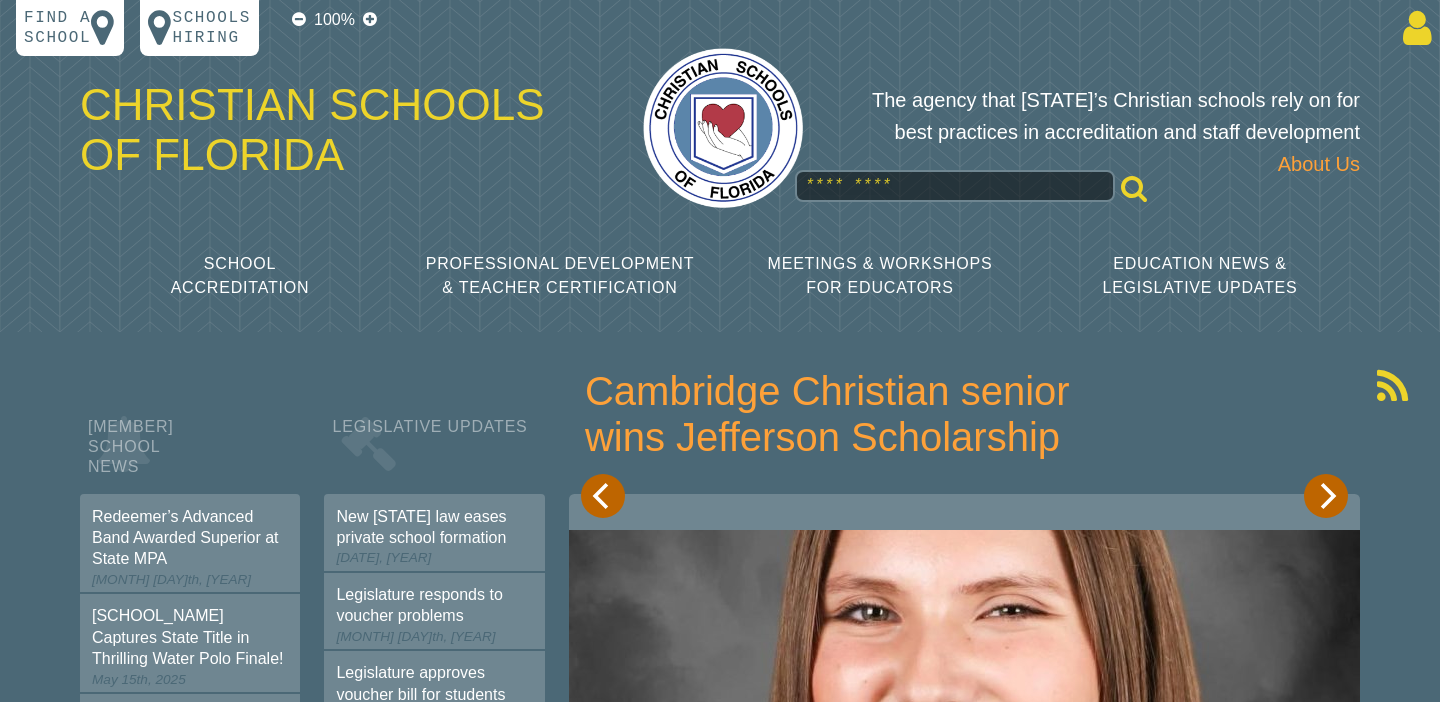 click at bounding box center [1413, 28] 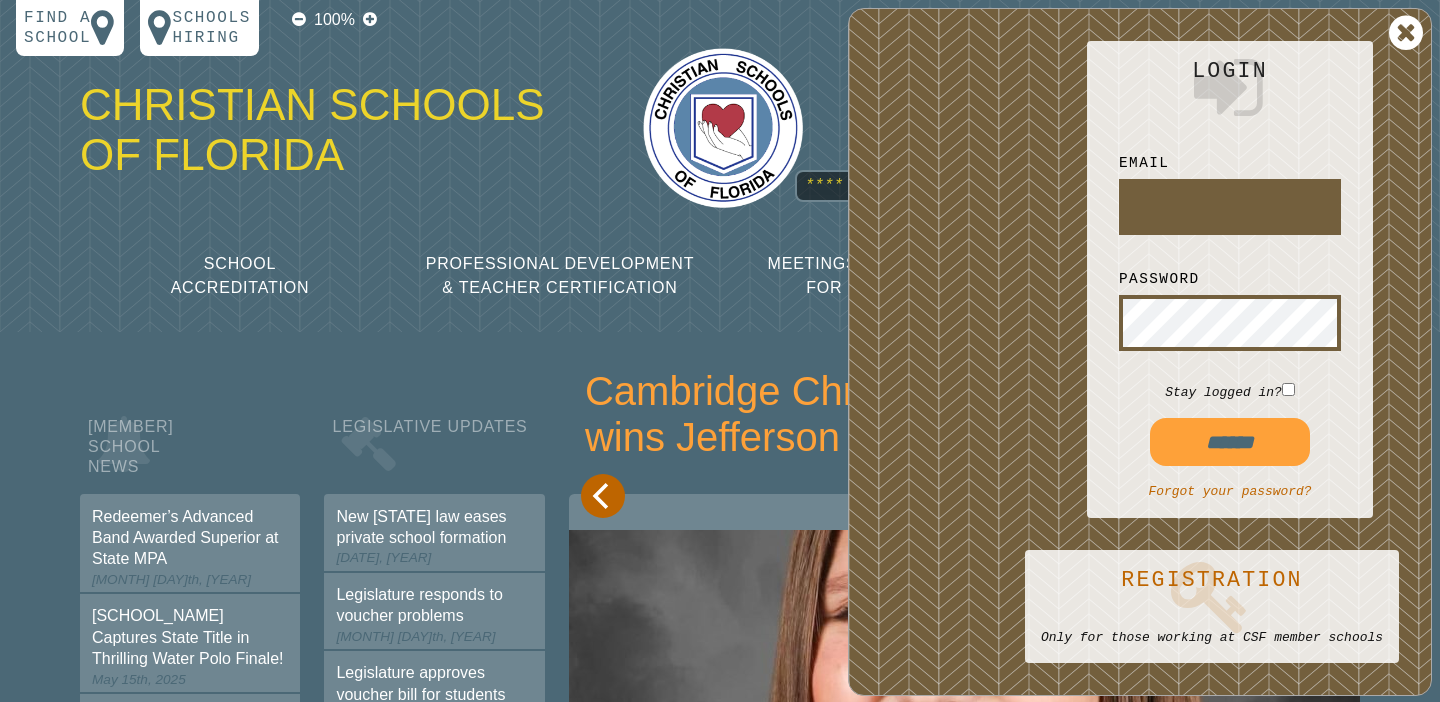 click at bounding box center (1230, 207) 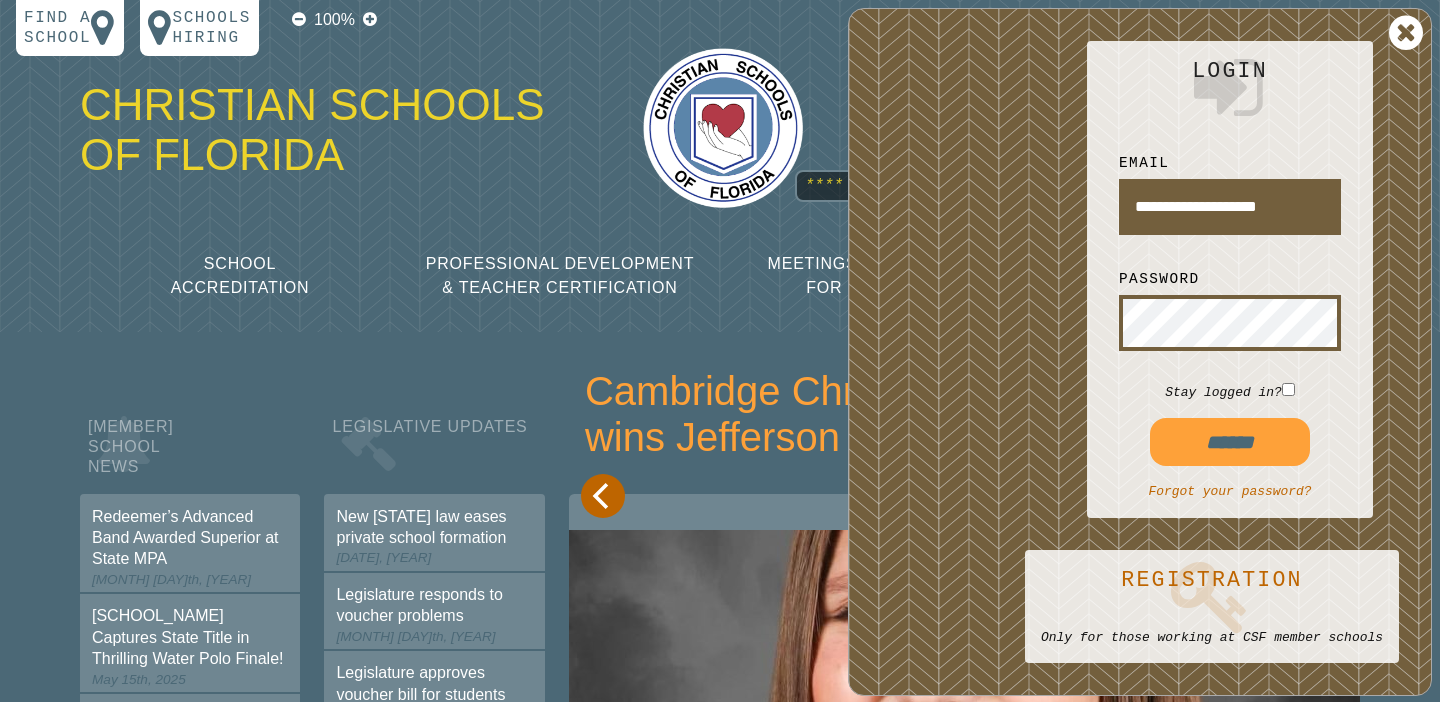 click on "******" at bounding box center [1230, 442] 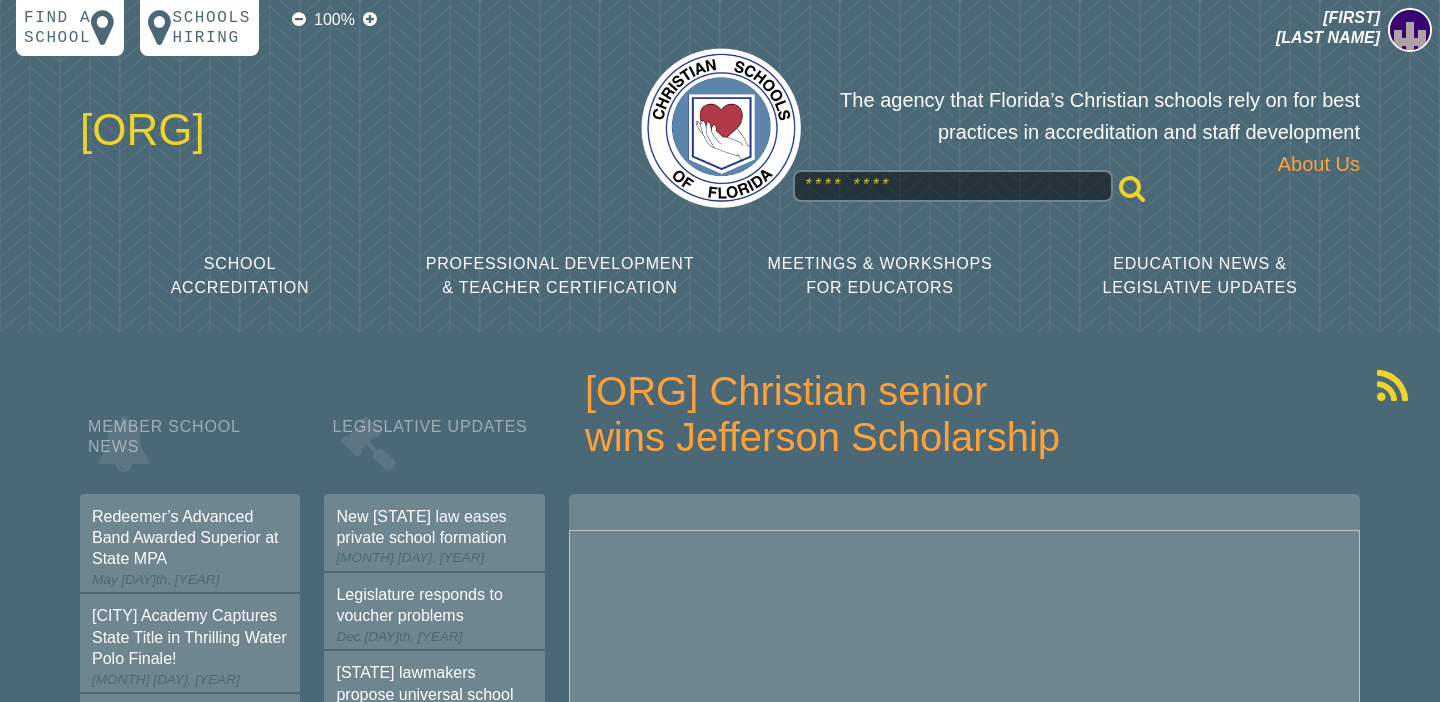 scroll, scrollTop: 0, scrollLeft: 0, axis: both 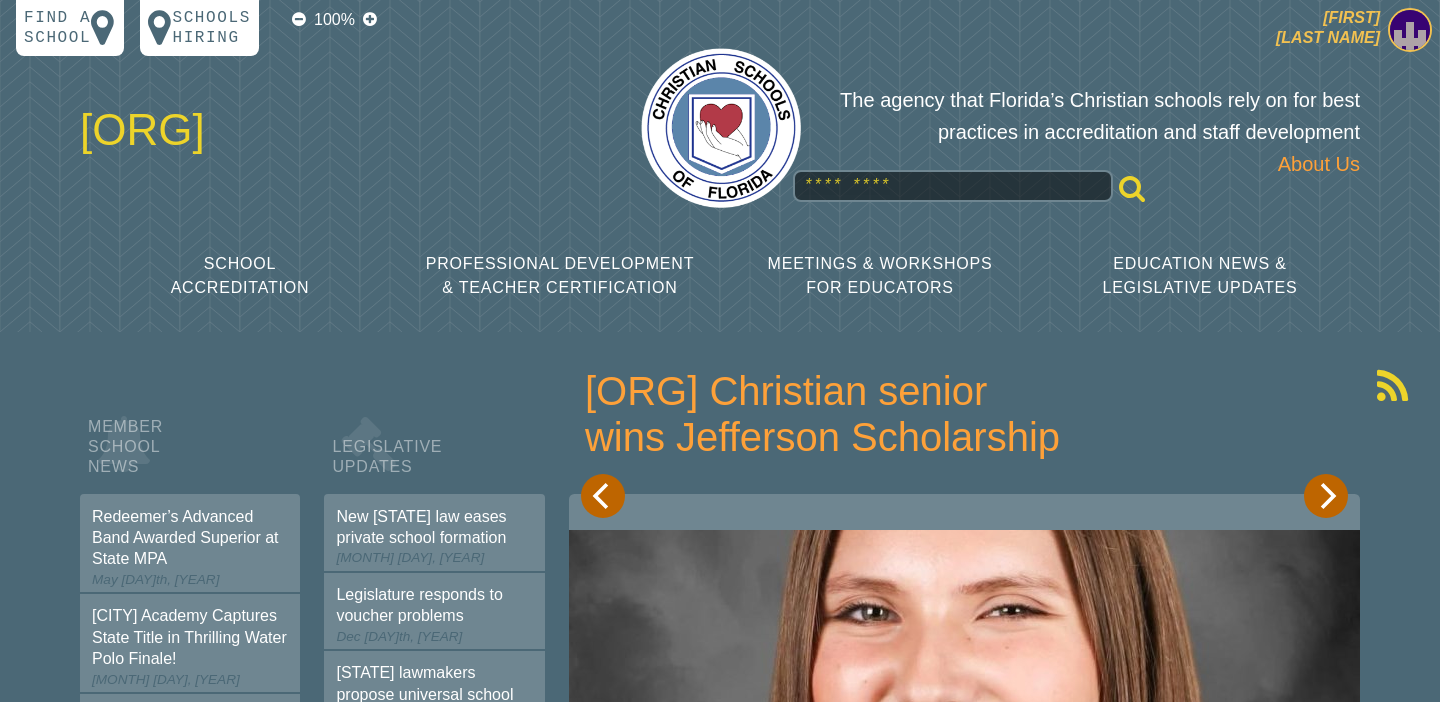 click at bounding box center [1410, 30] 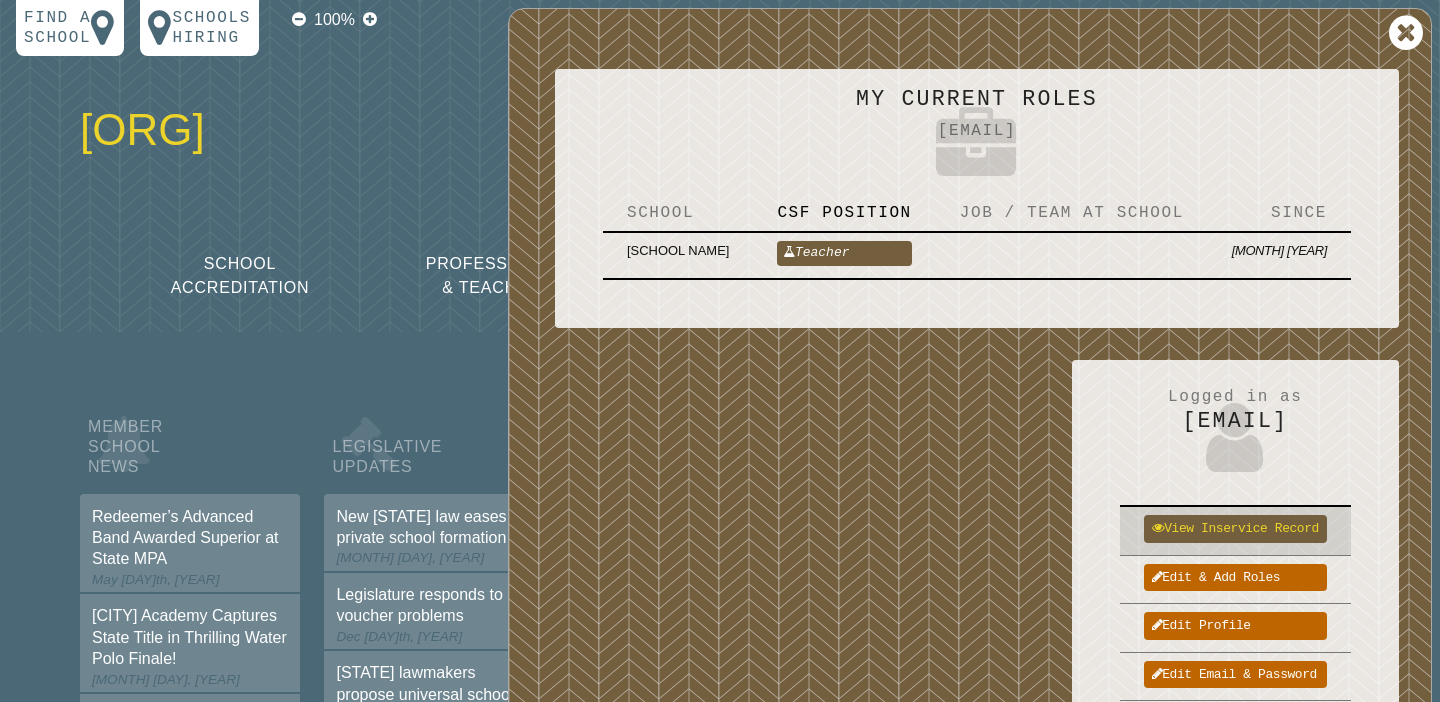 click on "View inservice record" at bounding box center (1235, 528) 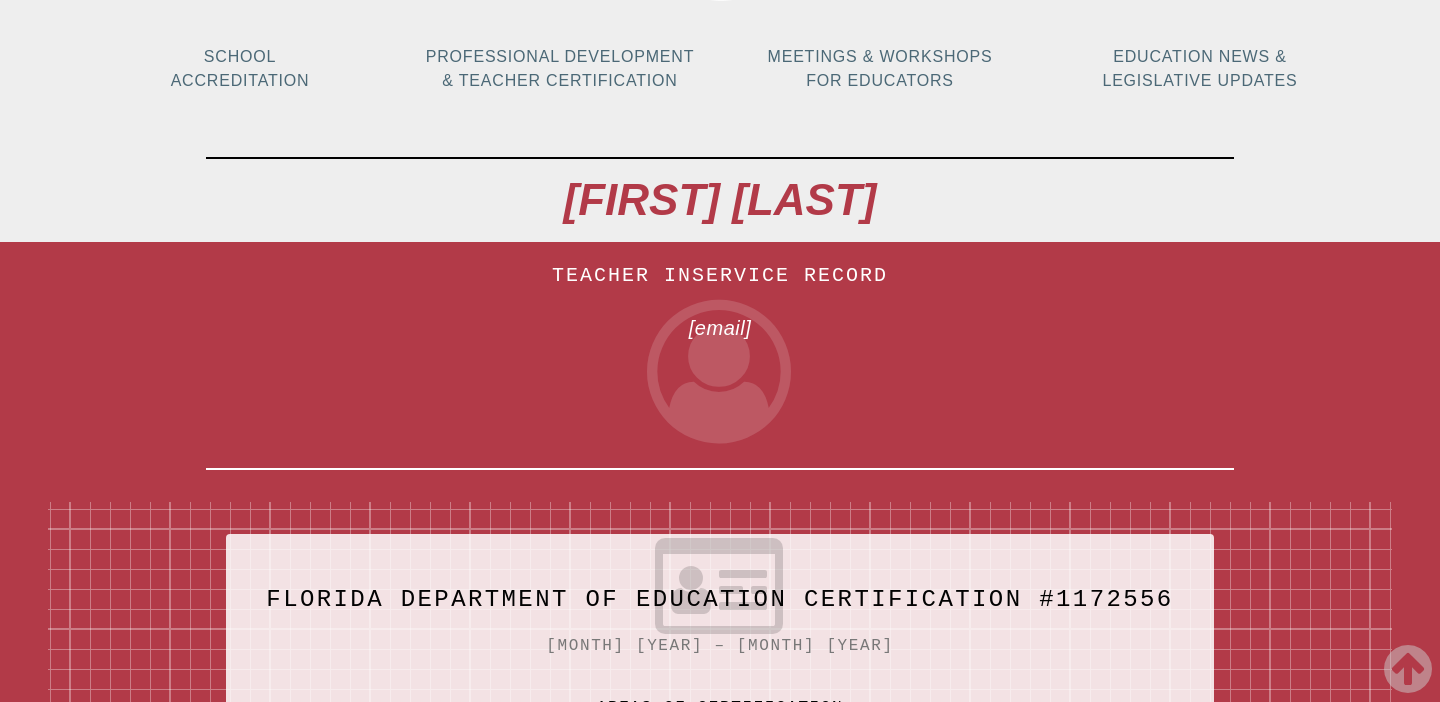 scroll, scrollTop: 0, scrollLeft: 0, axis: both 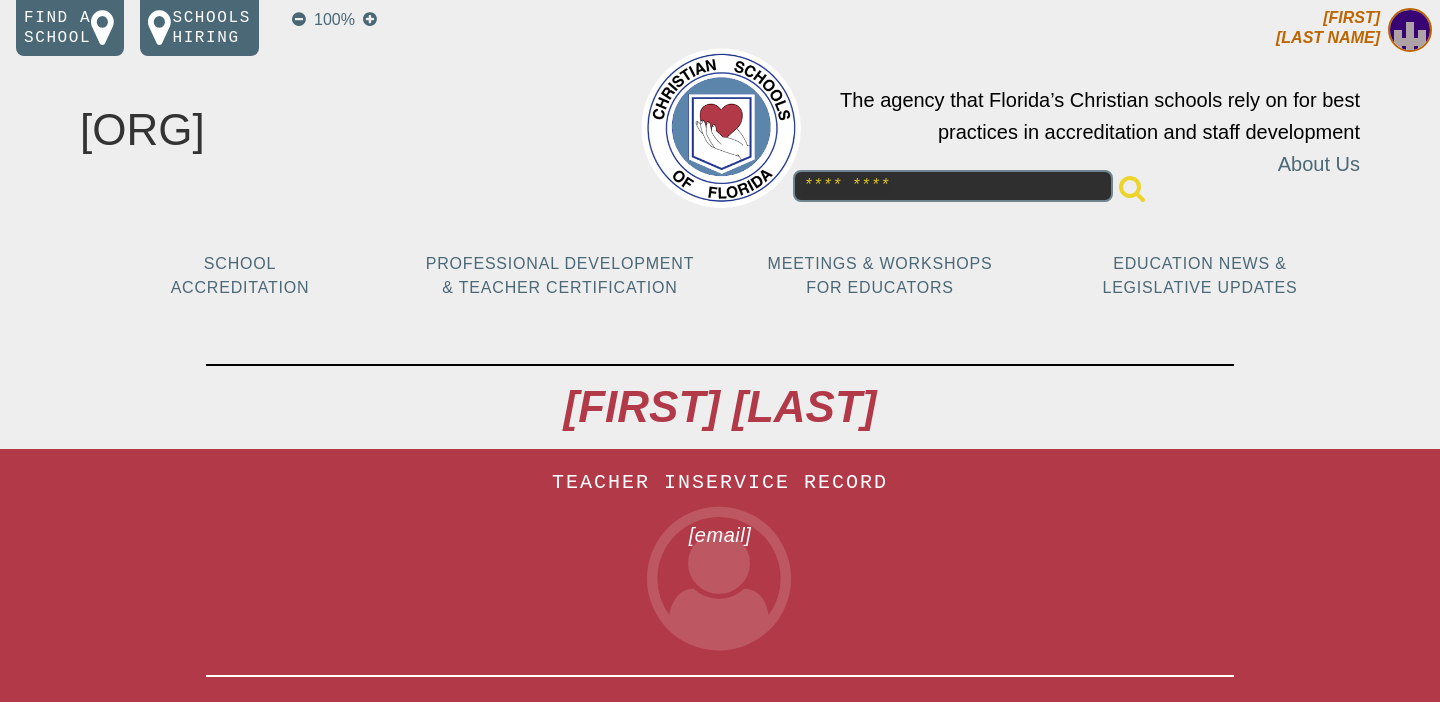 click at bounding box center (1410, 30) 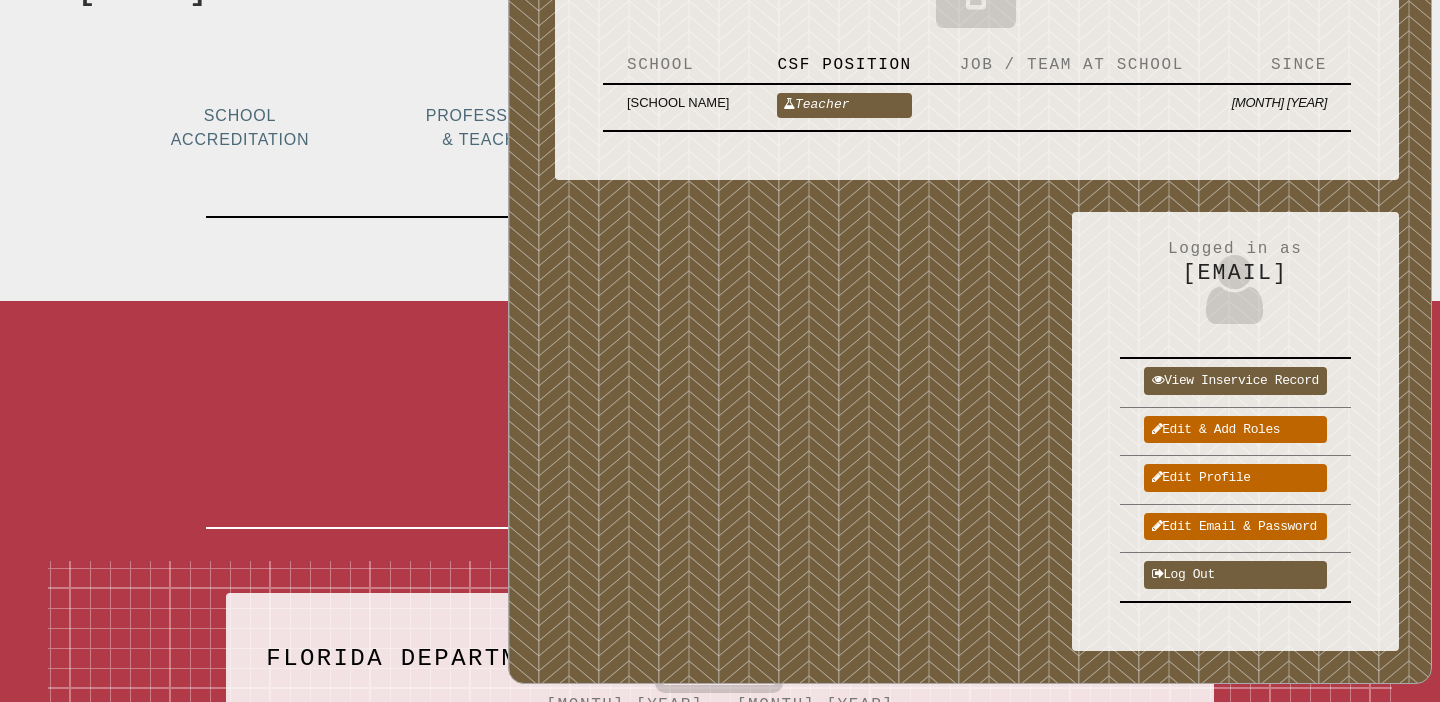 scroll, scrollTop: 154, scrollLeft: 0, axis: vertical 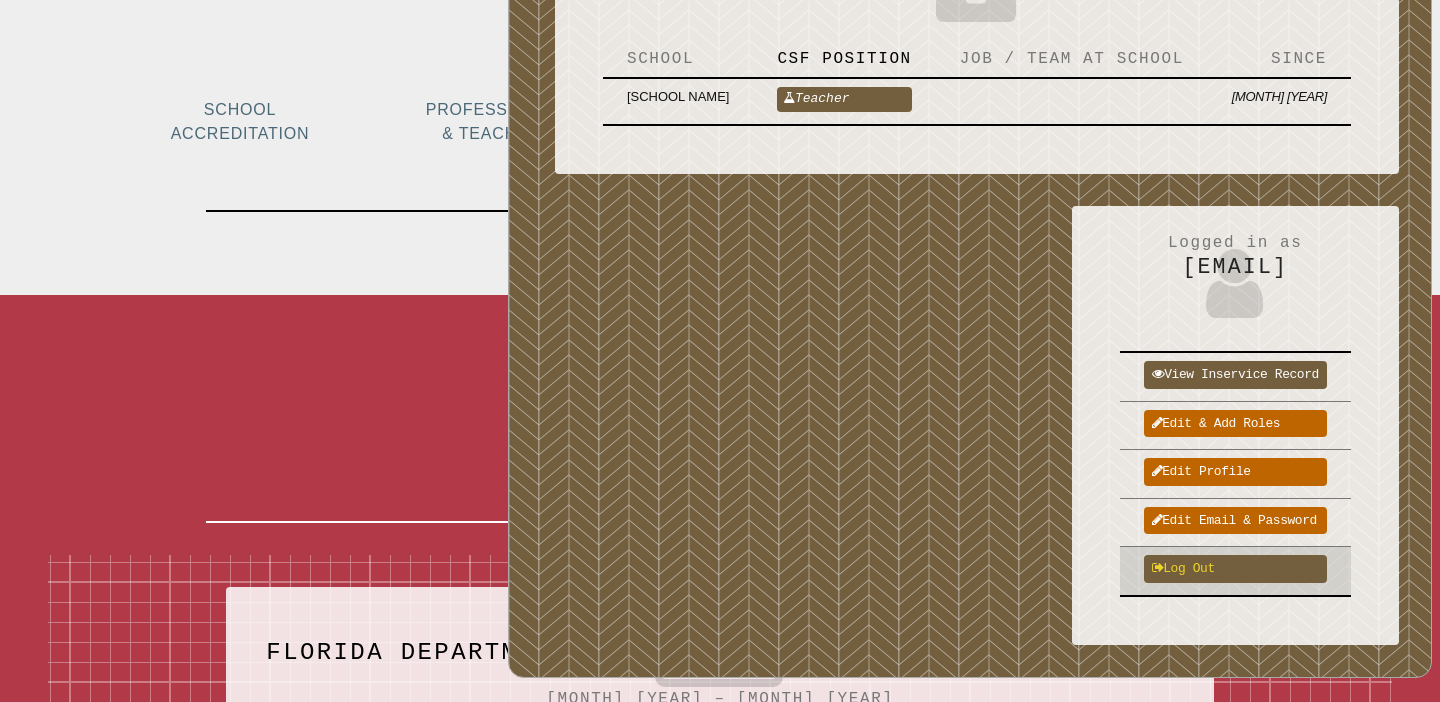click on "Log out" at bounding box center (1235, 568) 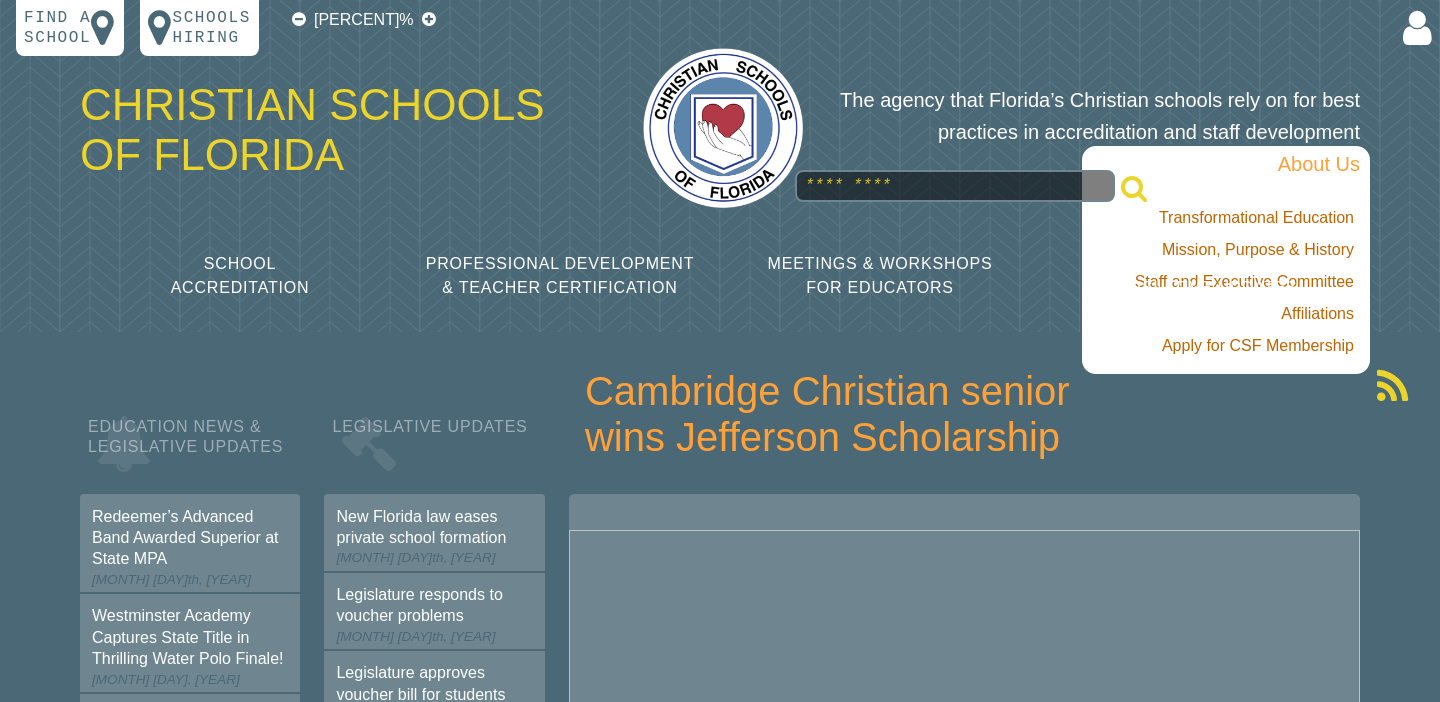scroll, scrollTop: 0, scrollLeft: 0, axis: both 